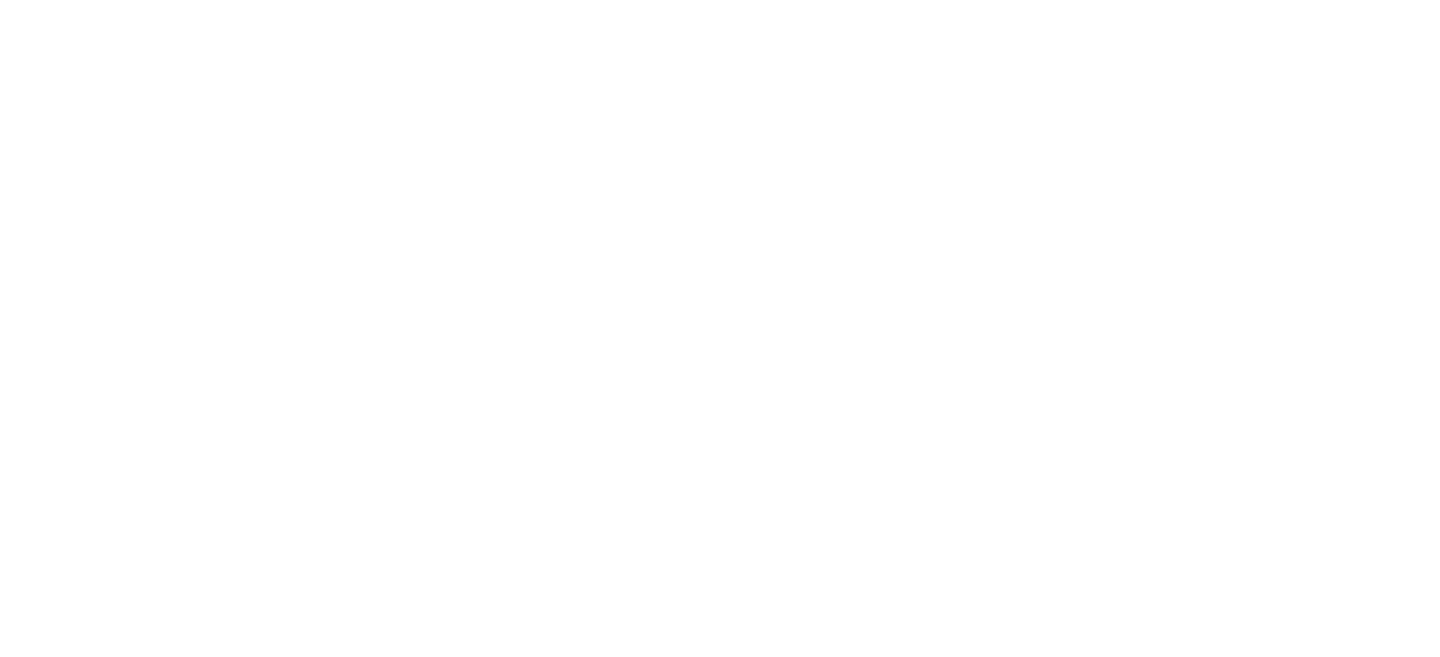 scroll, scrollTop: 0, scrollLeft: 0, axis: both 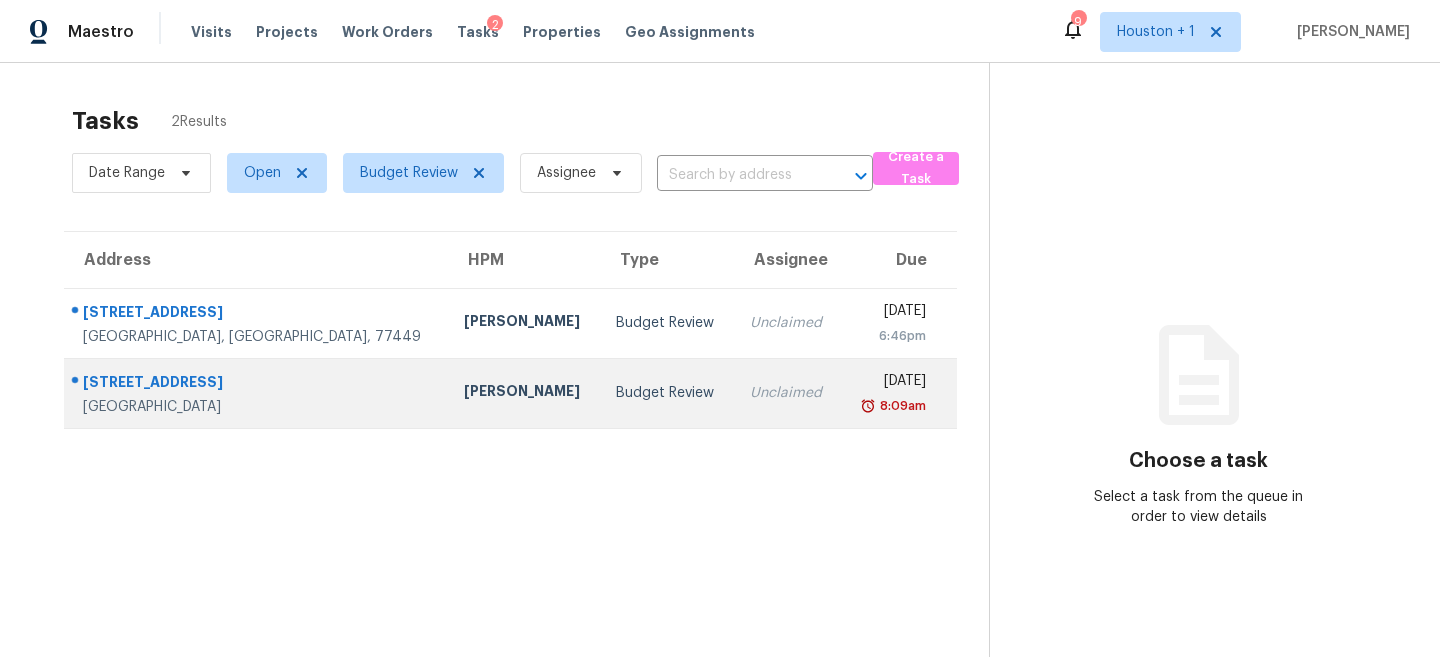 click on "[PERSON_NAME]" at bounding box center [524, 393] 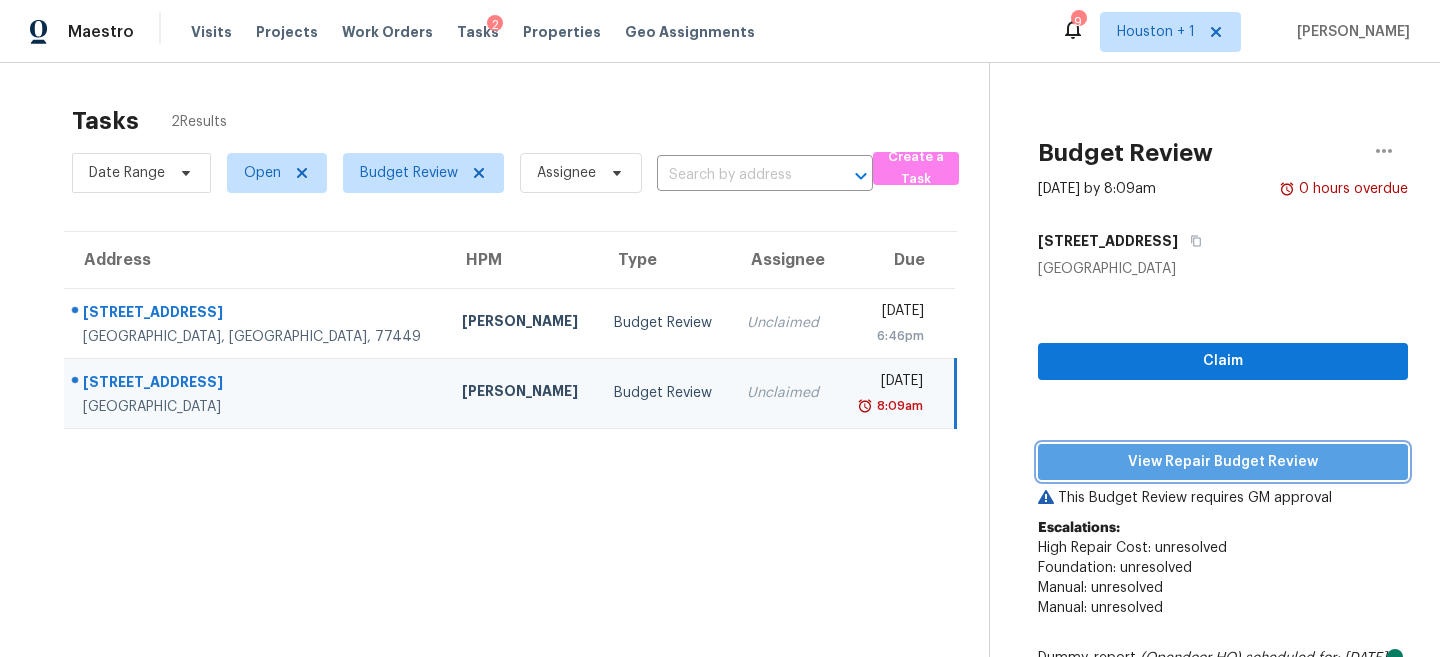 click on "View Repair Budget Review" at bounding box center (1223, 462) 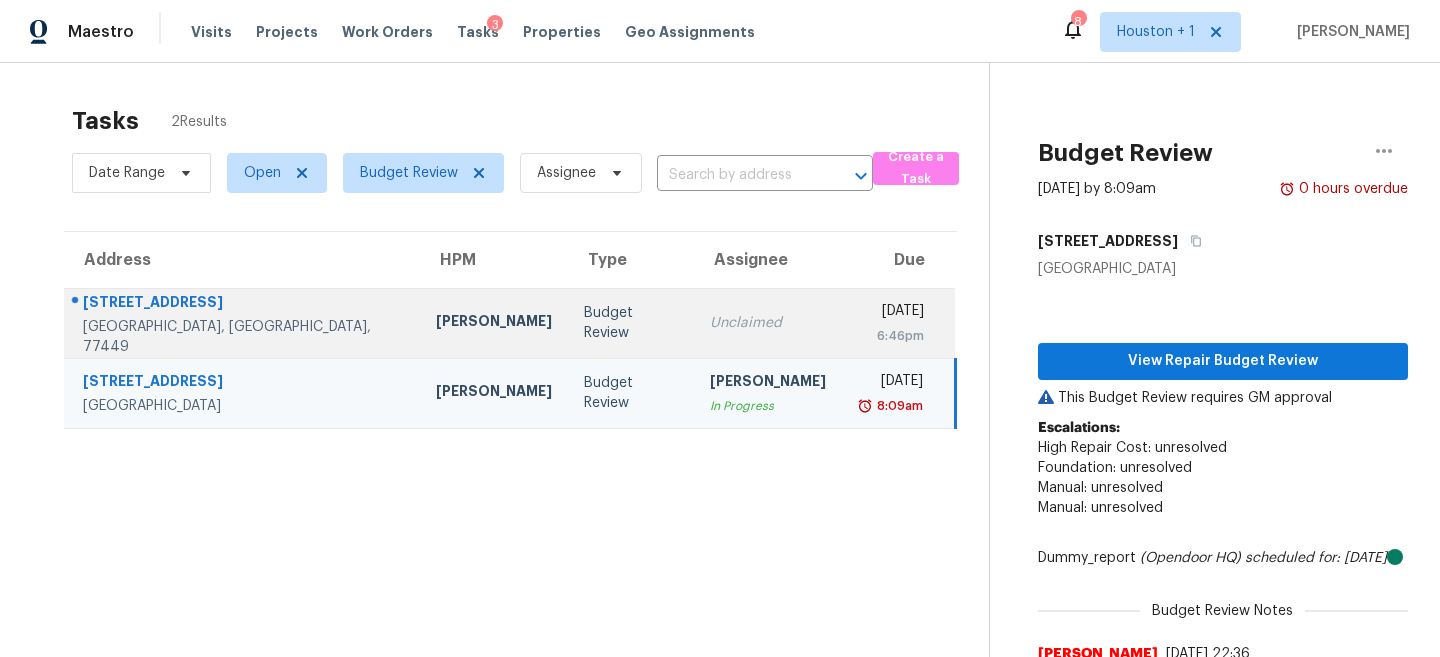 click on "Budget Review" at bounding box center (631, 323) 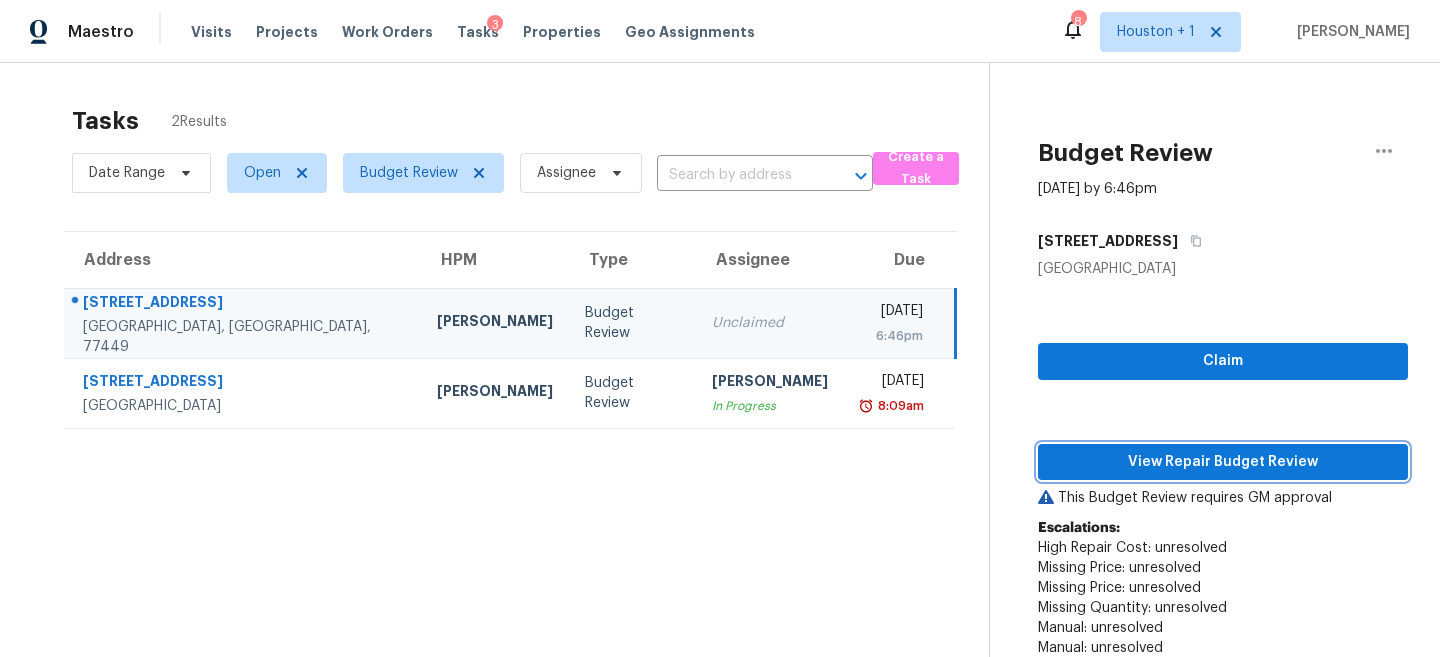 click on "View Repair Budget Review" at bounding box center [1223, 462] 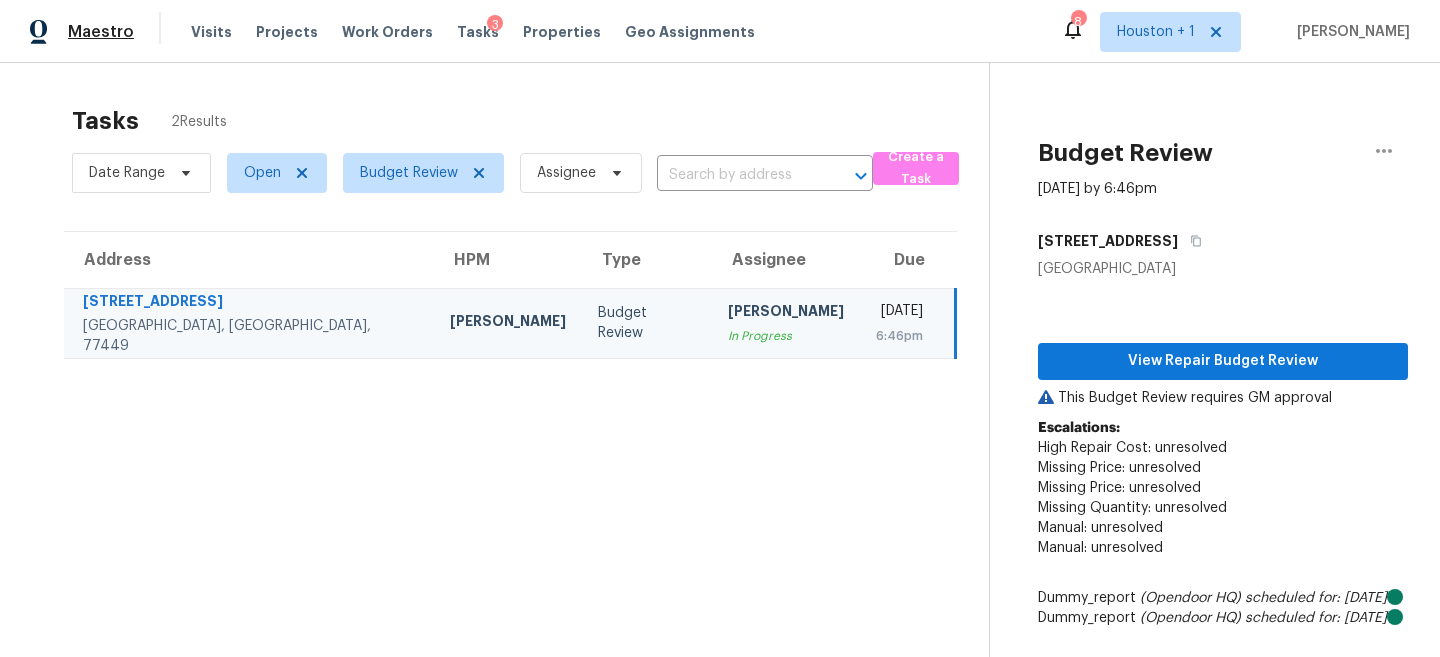 click on "Maestro" at bounding box center (101, 32) 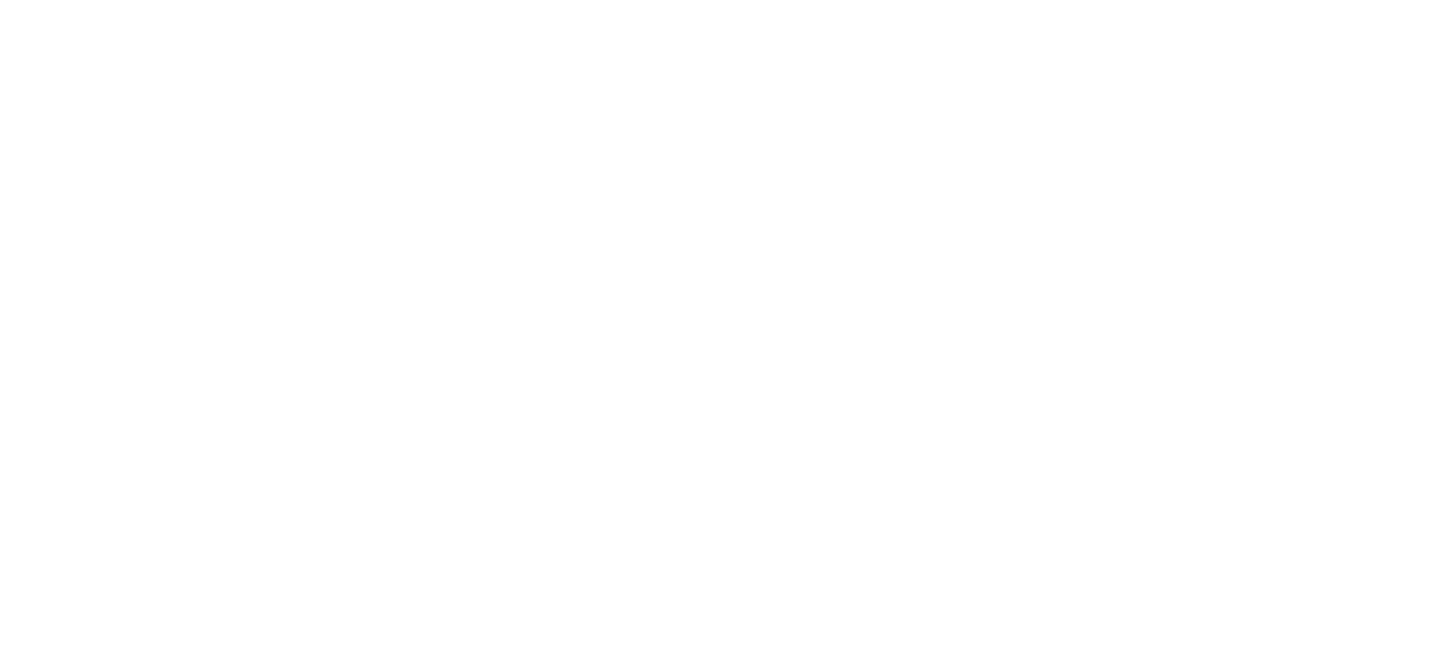scroll, scrollTop: 0, scrollLeft: 0, axis: both 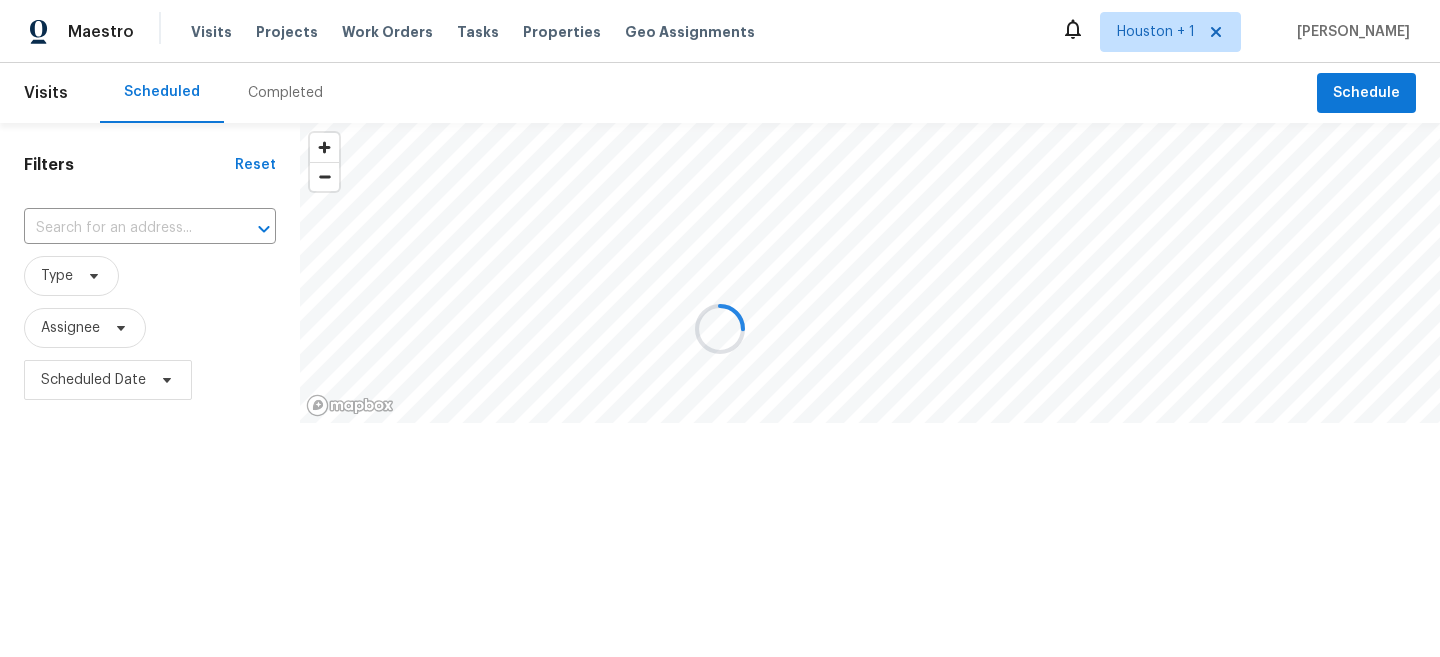 click at bounding box center (720, 328) 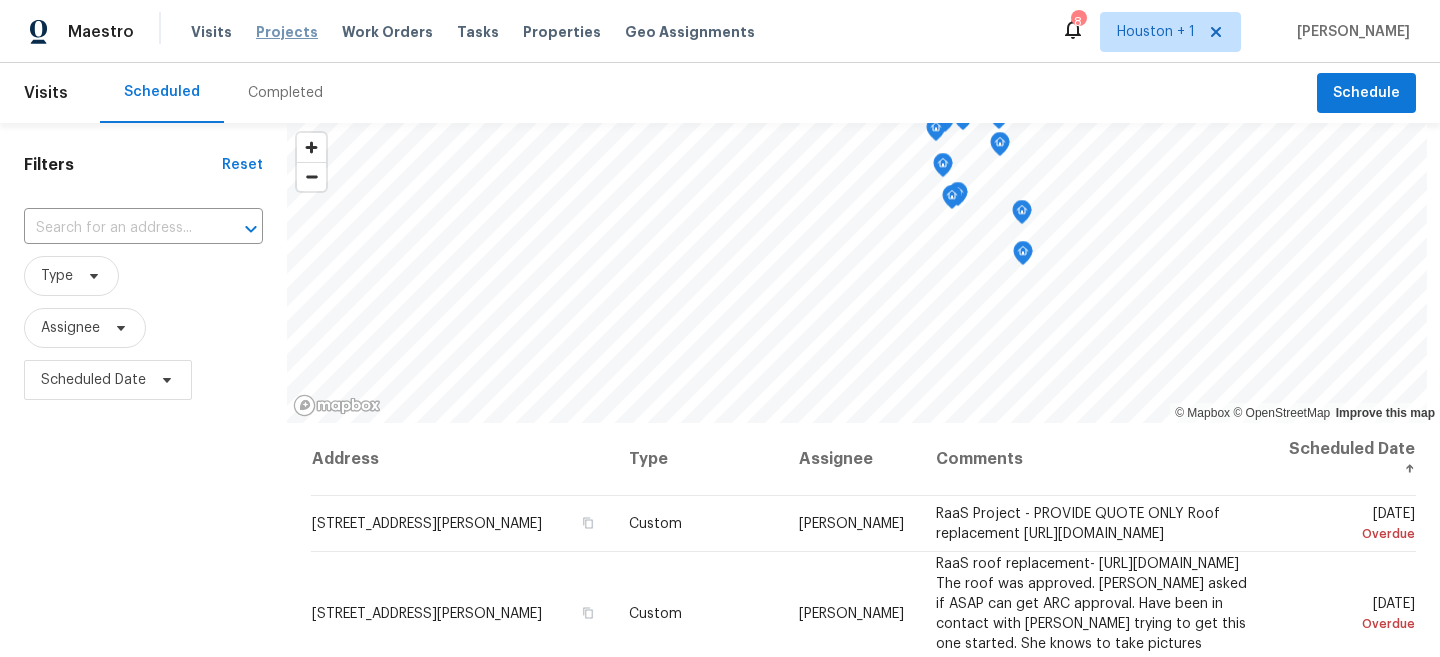 click on "Projects" at bounding box center (287, 32) 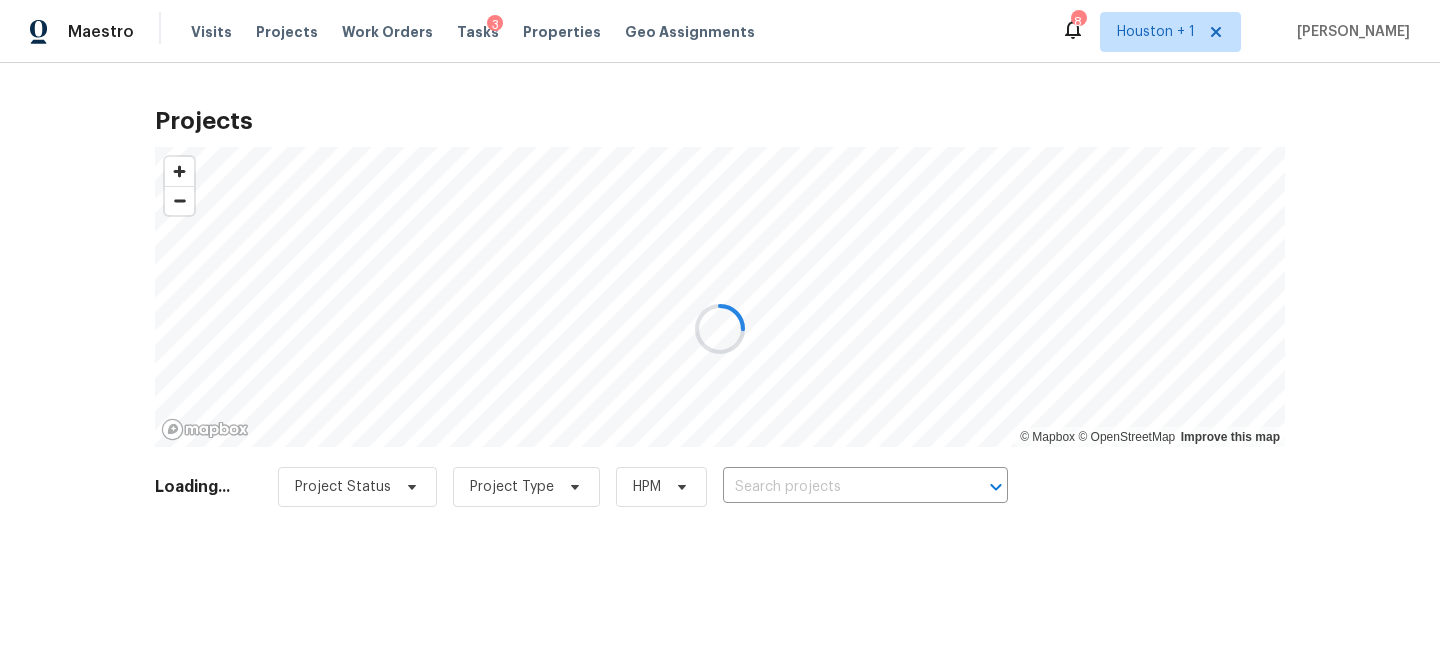 click at bounding box center [720, 328] 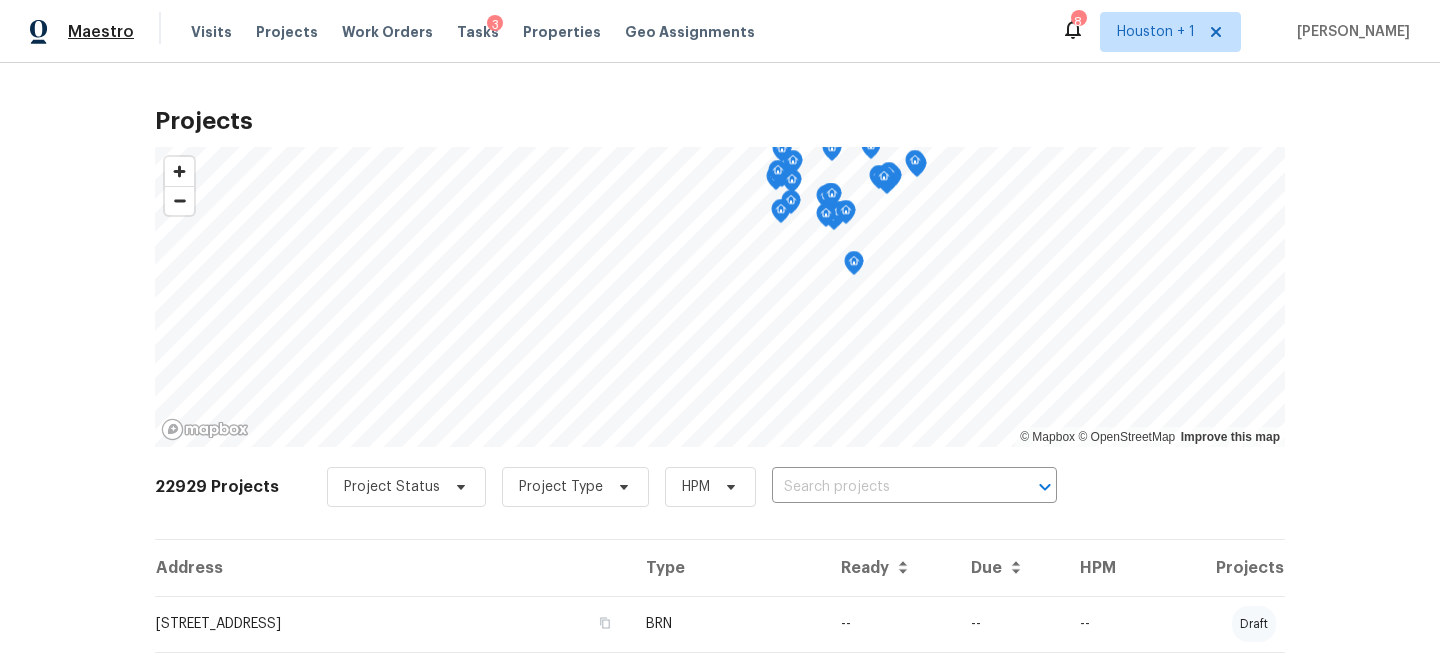 click on "Maestro" at bounding box center [101, 32] 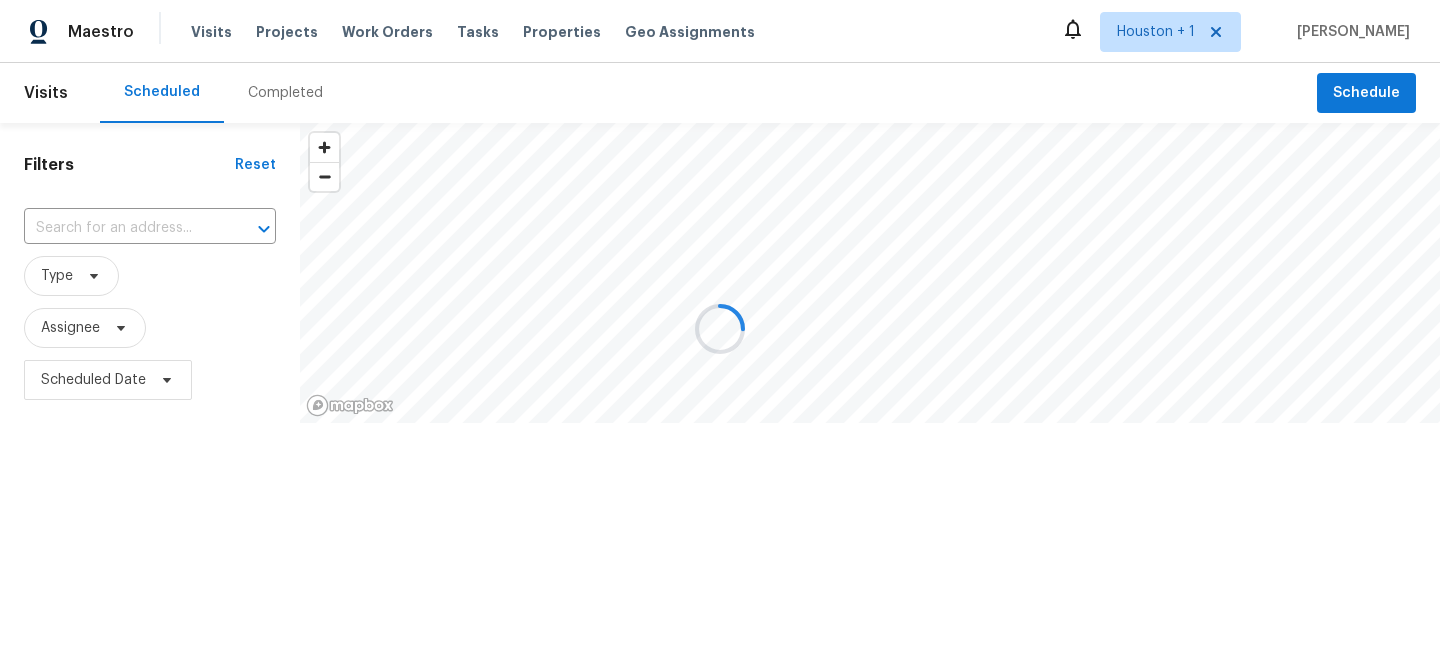 scroll, scrollTop: 0, scrollLeft: 0, axis: both 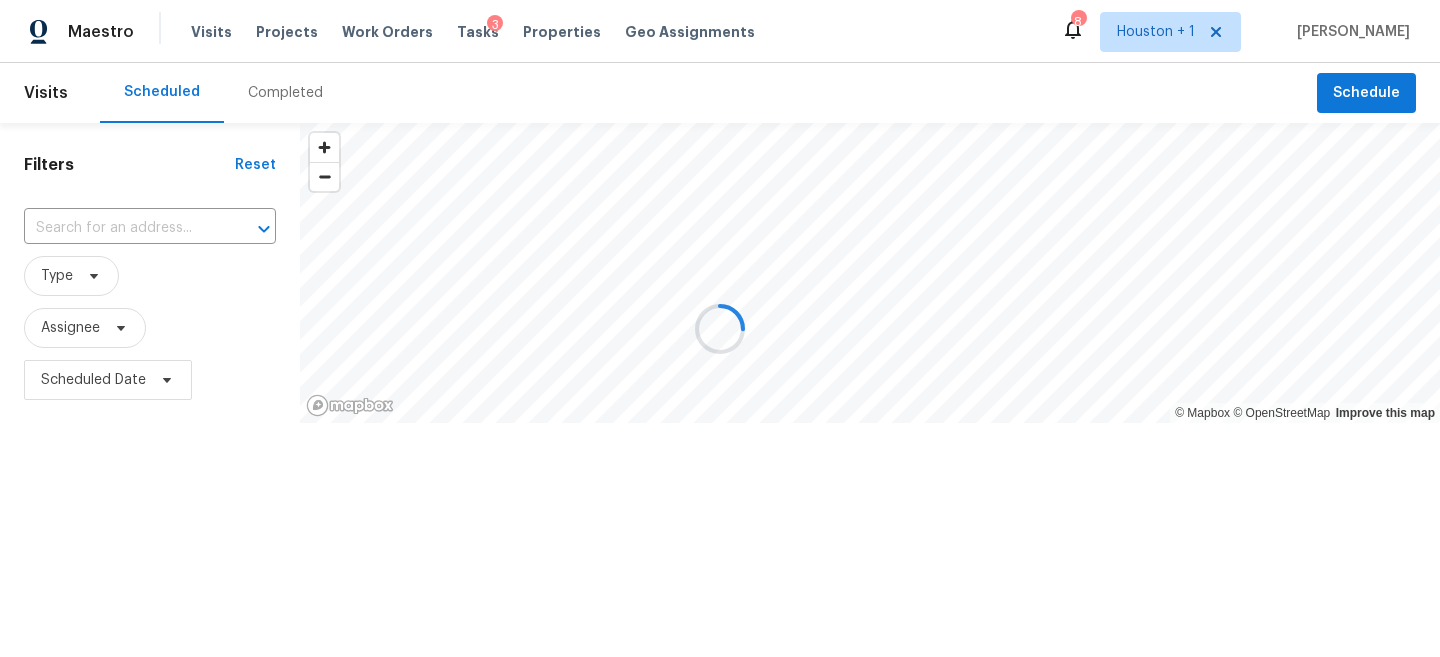 click at bounding box center (720, 328) 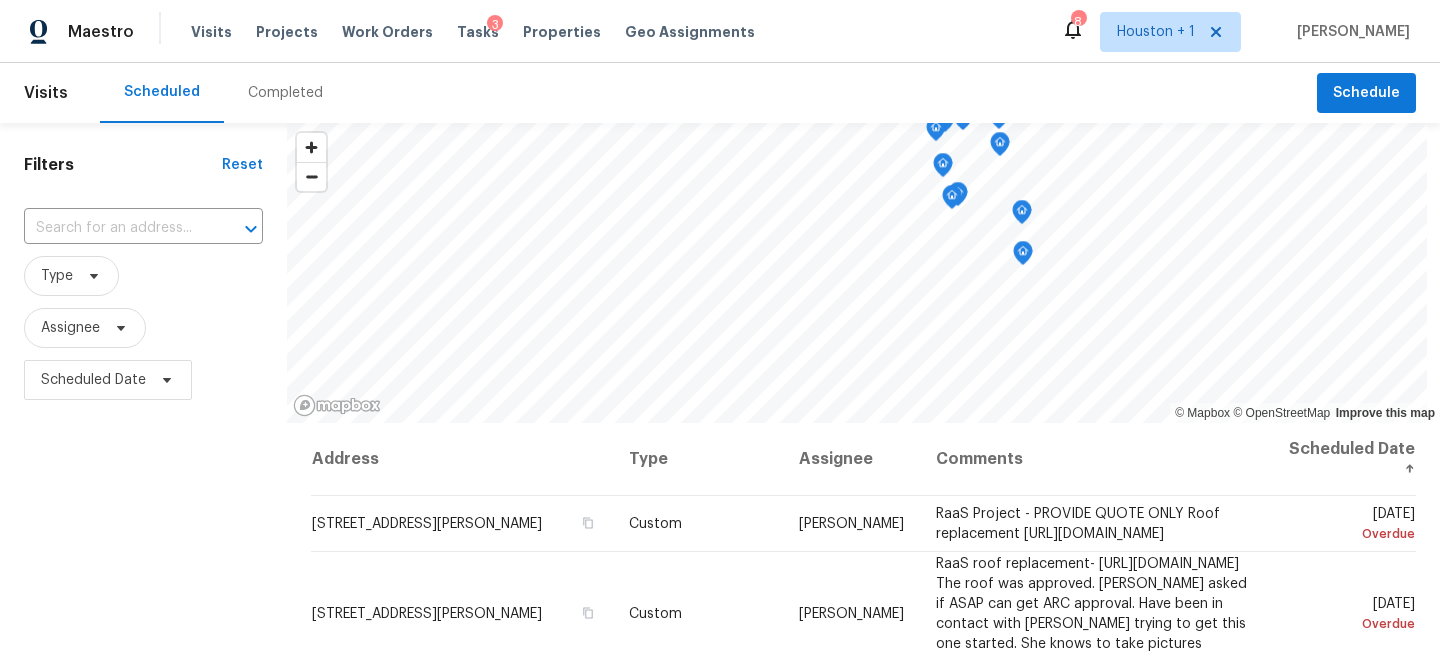 click on "Completed" at bounding box center [285, 93] 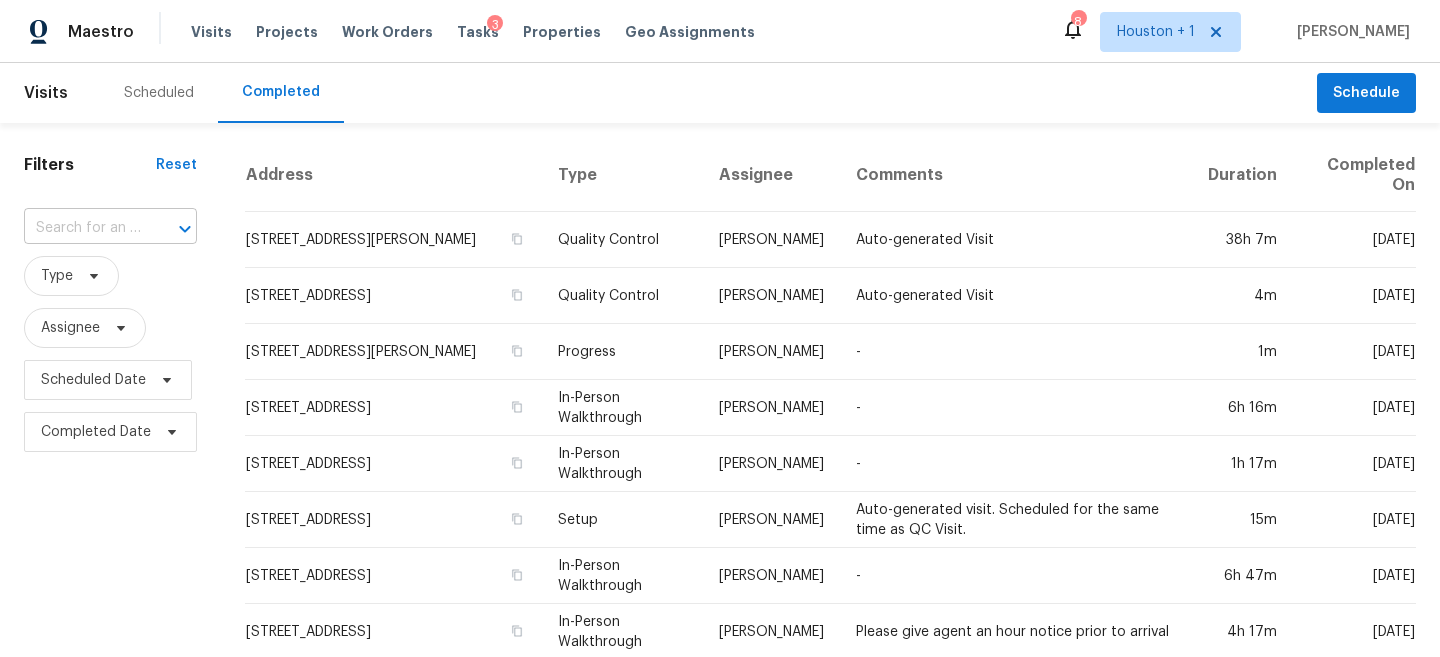 click at bounding box center (82, 228) 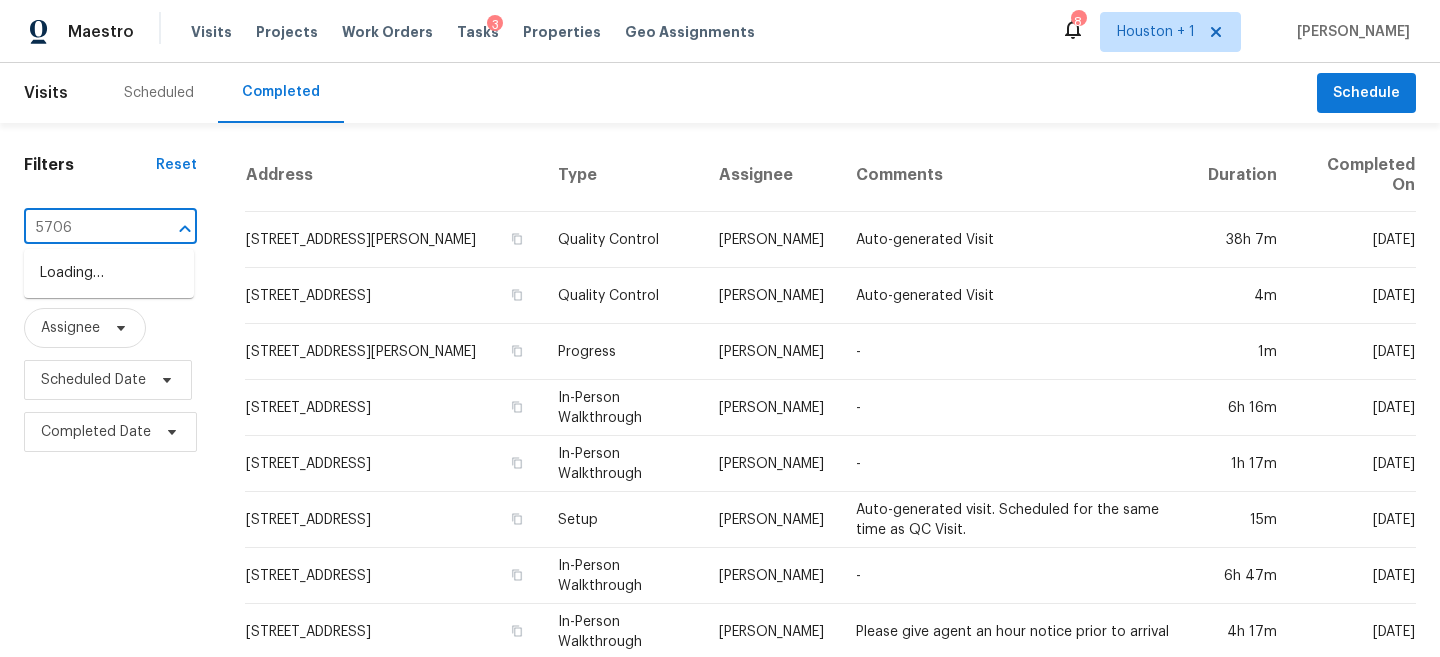 type on "5706 C" 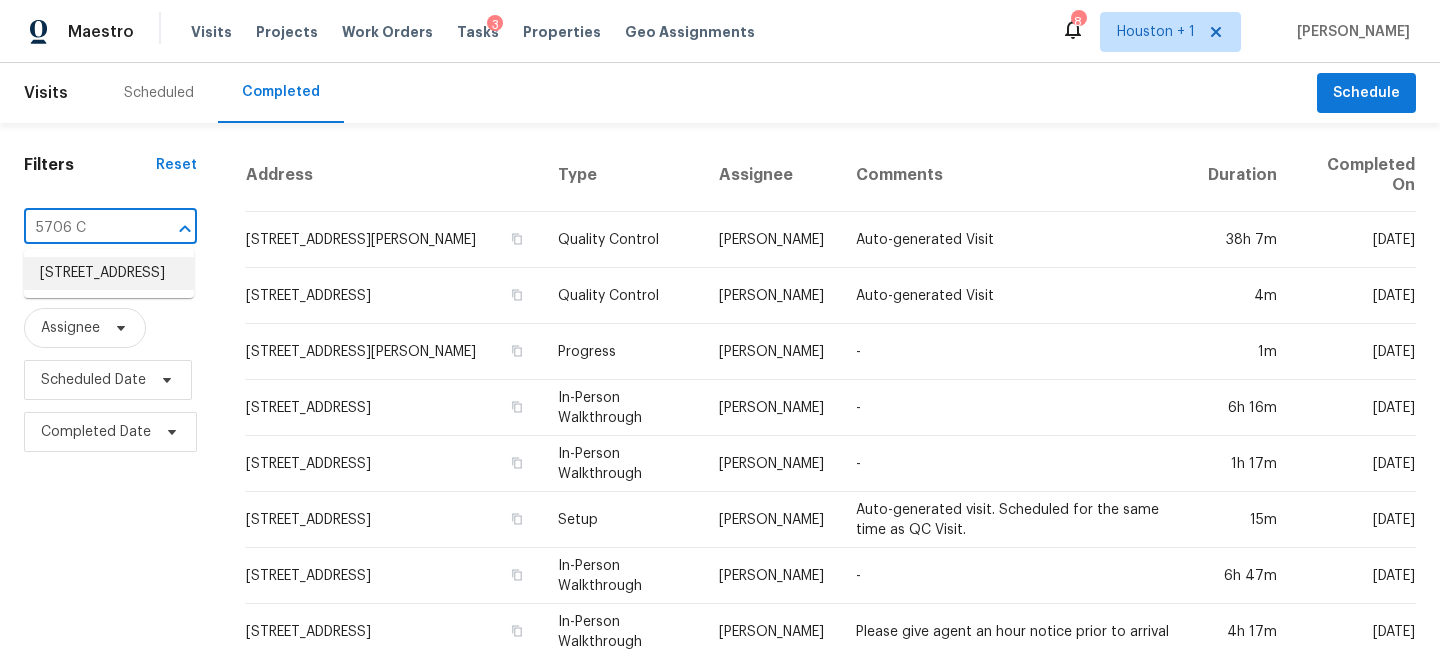 click on "5706 Capello Dr, Houston, TX 77035" at bounding box center [109, 273] 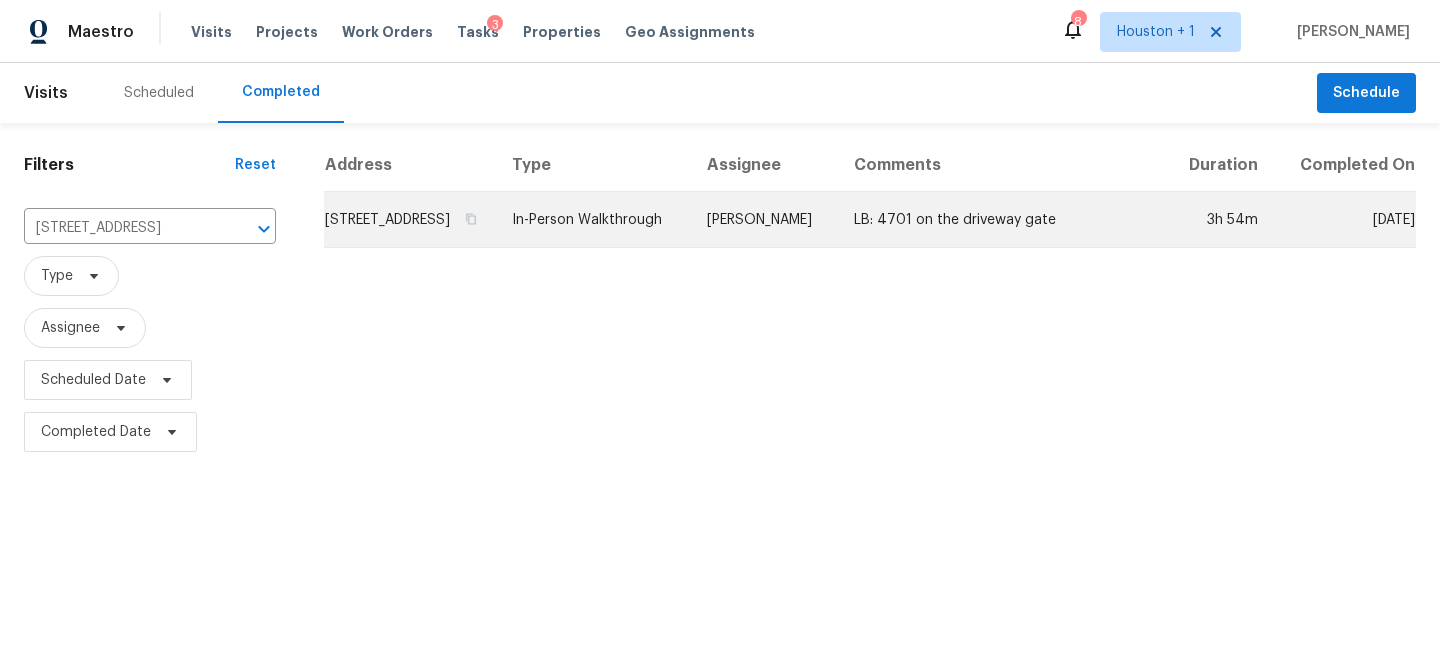 click on "LB: 4701 on the driveway gate" at bounding box center (1002, 220) 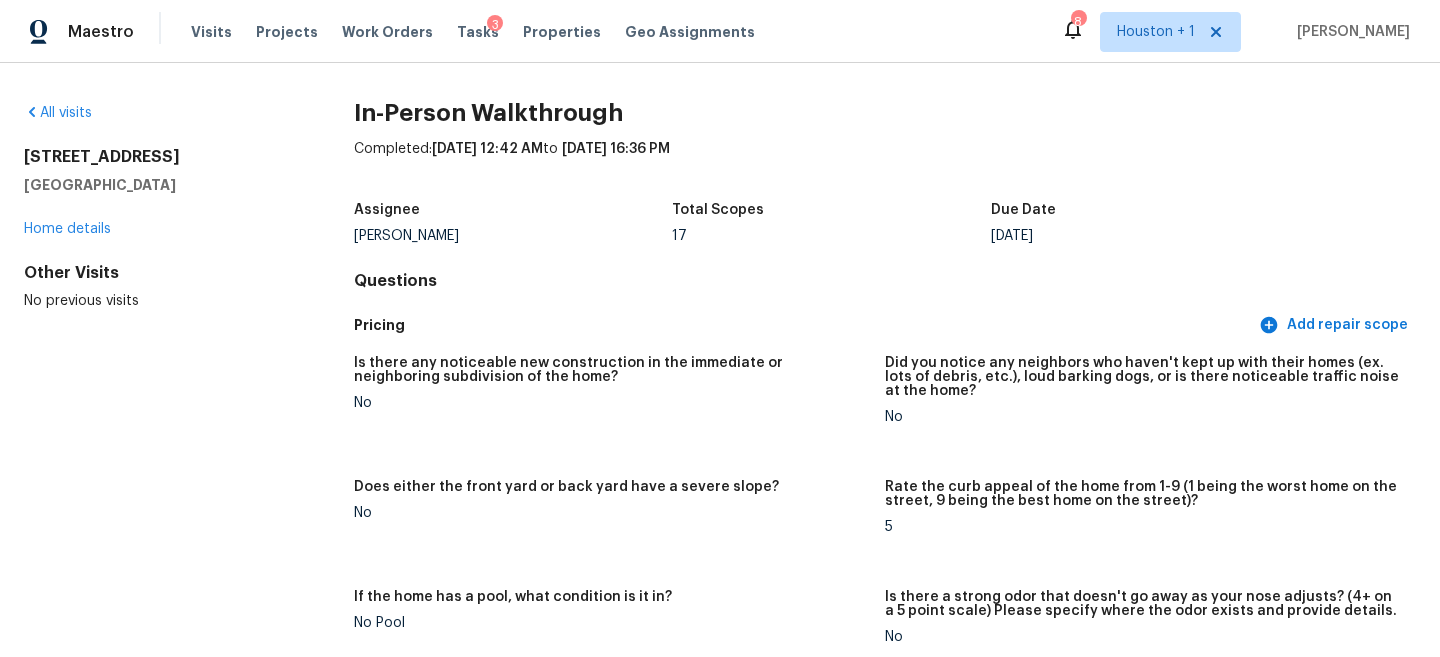scroll, scrollTop: 0, scrollLeft: 0, axis: both 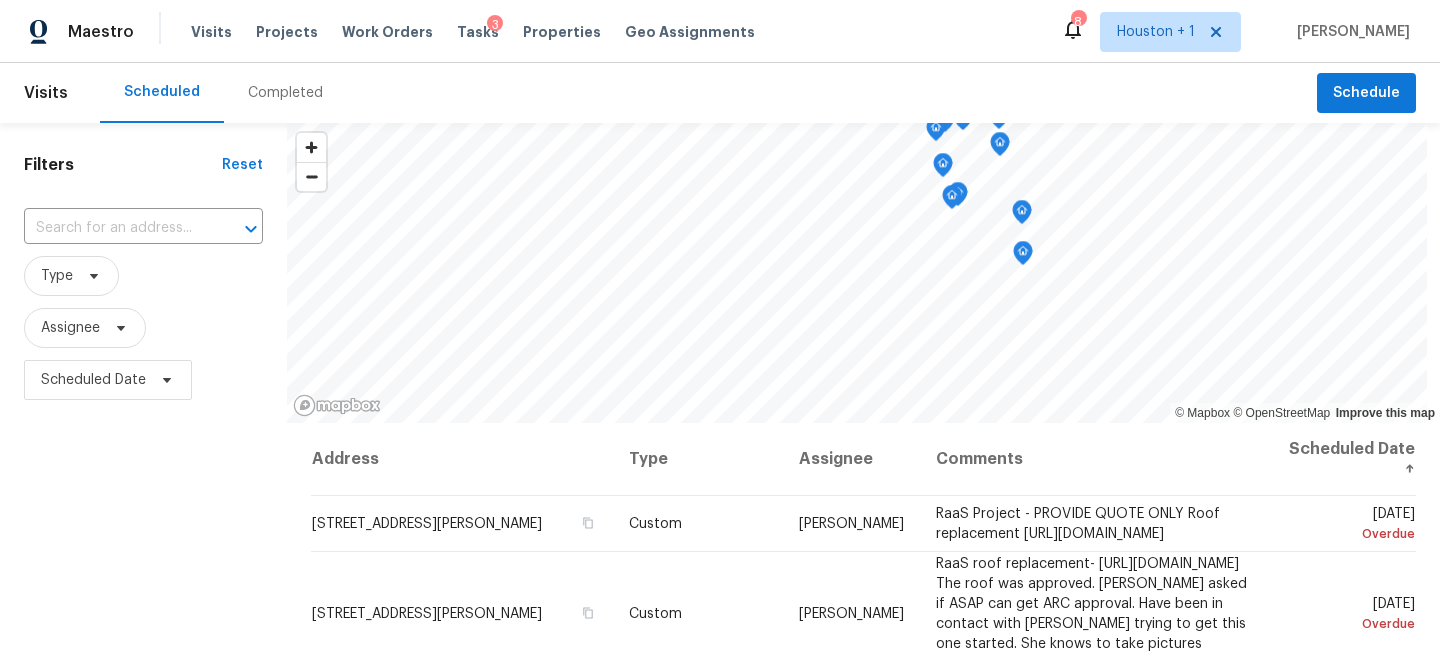 click on "Completed" at bounding box center [285, 93] 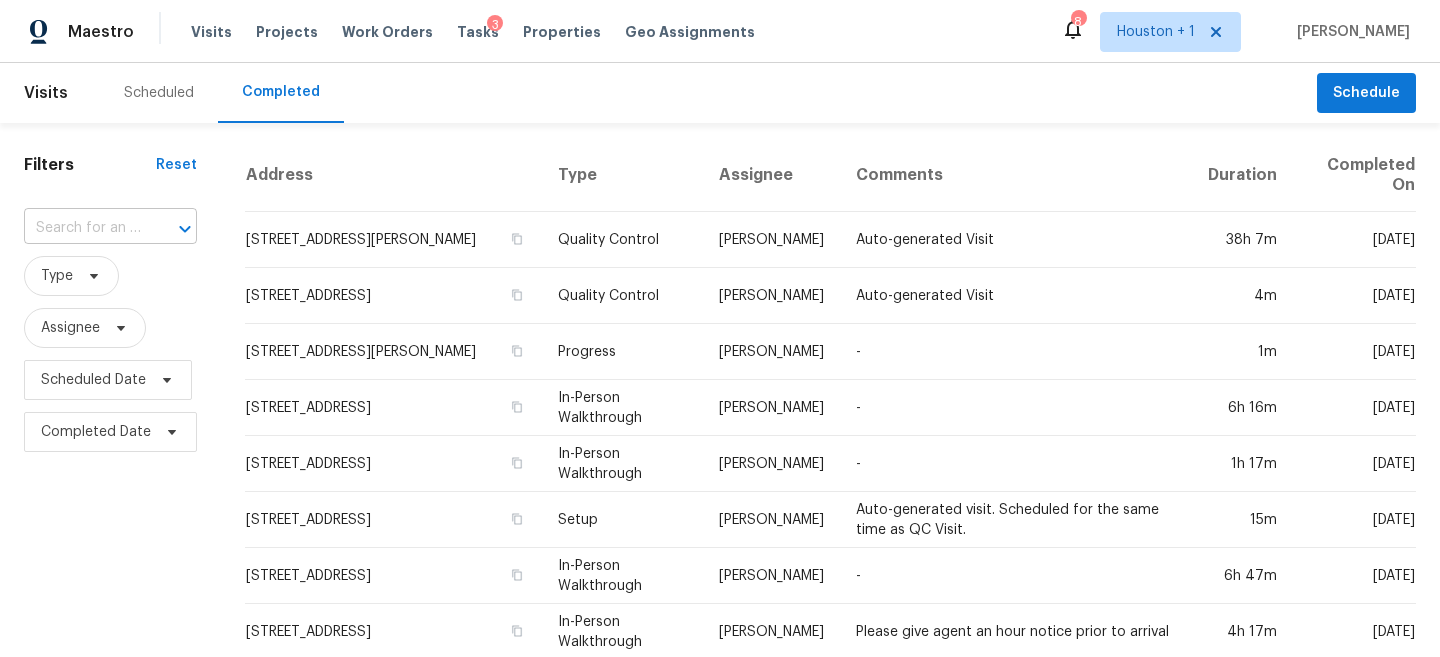 click at bounding box center (82, 228) 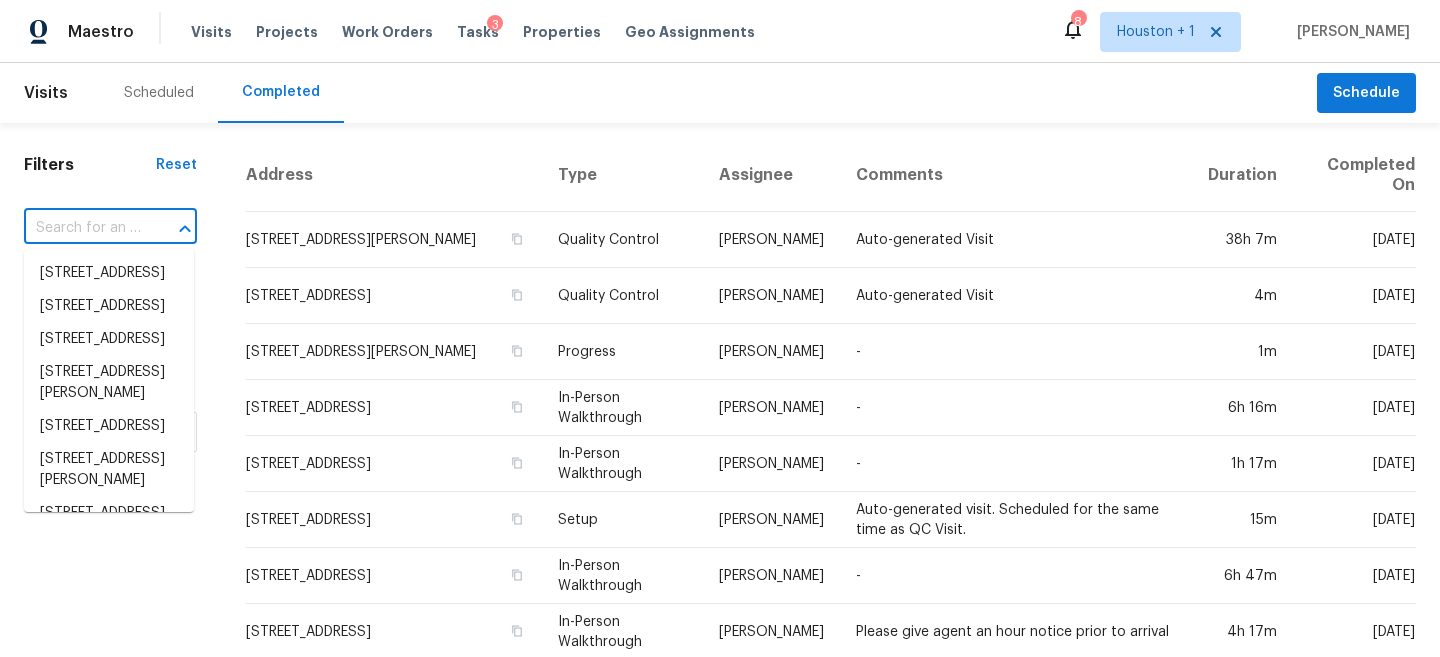 paste on "20924 Patriot Park Ln, Katy, TX 77449" 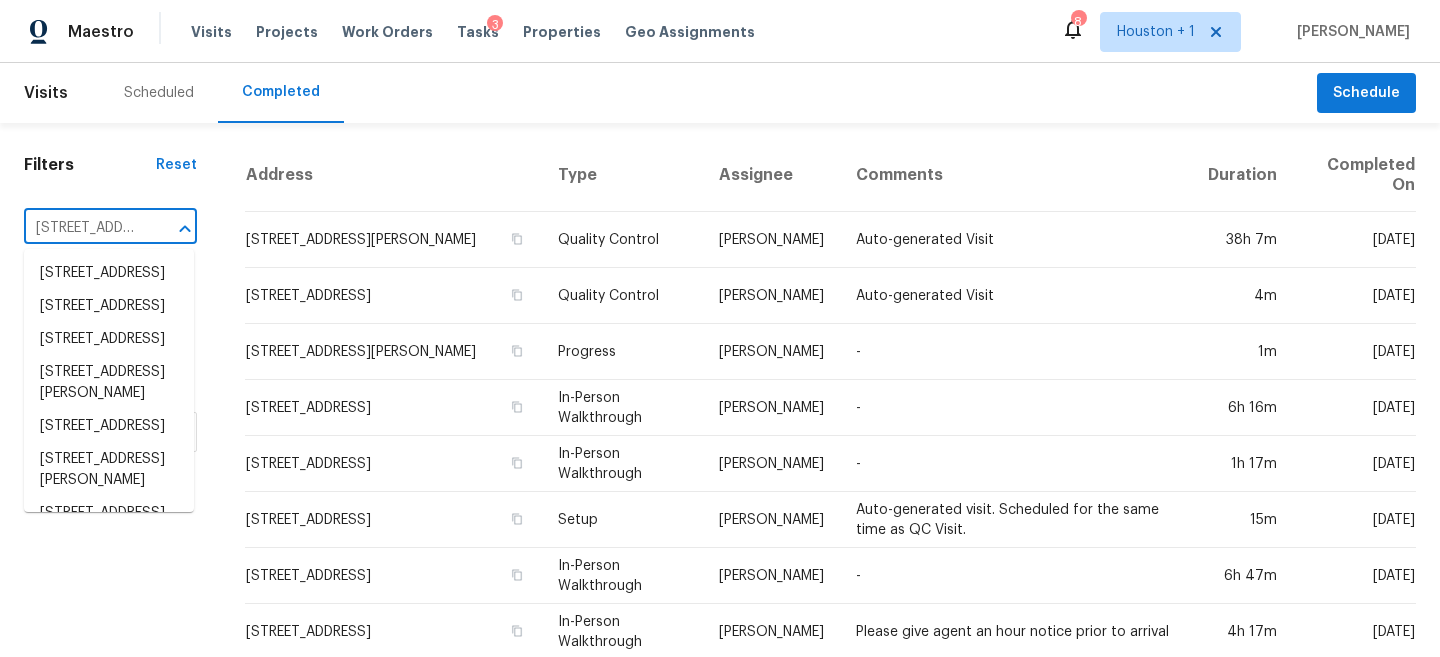 scroll, scrollTop: 0, scrollLeft: 140, axis: horizontal 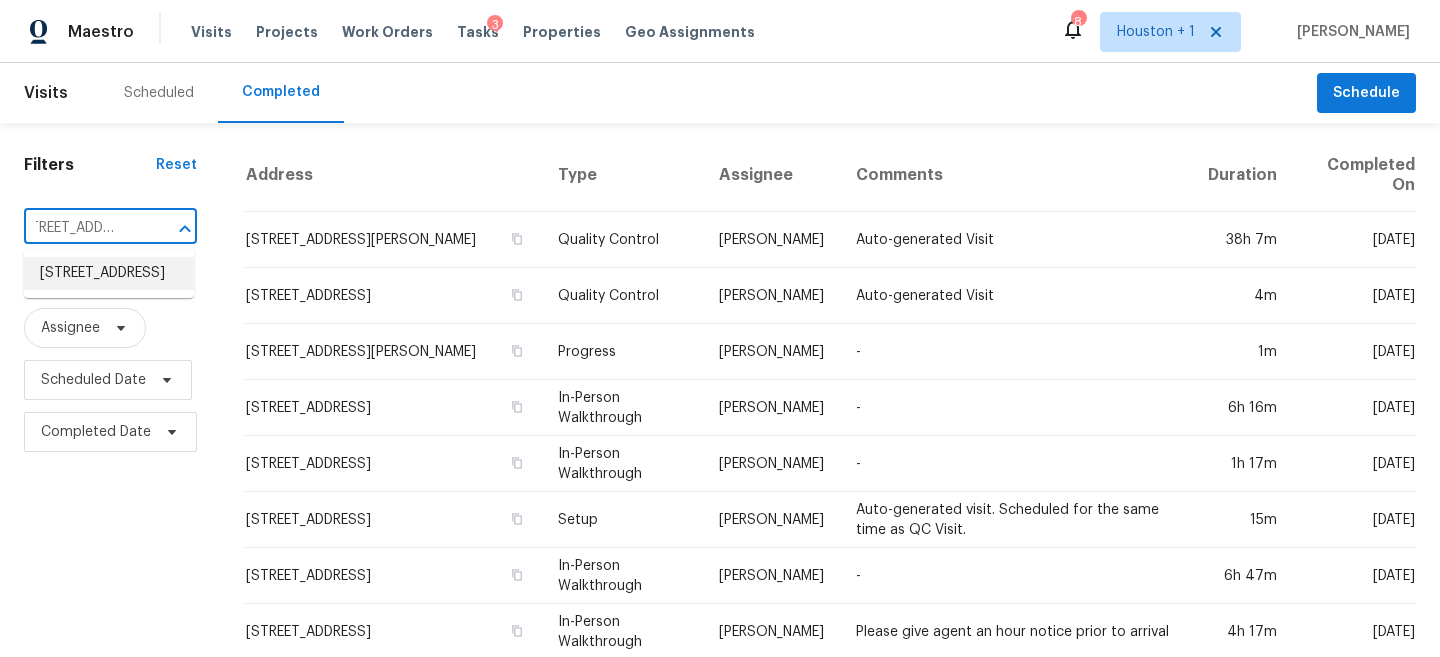 click on "20924 Patriot Park Ln, Katy, TX 77449" at bounding box center [109, 273] 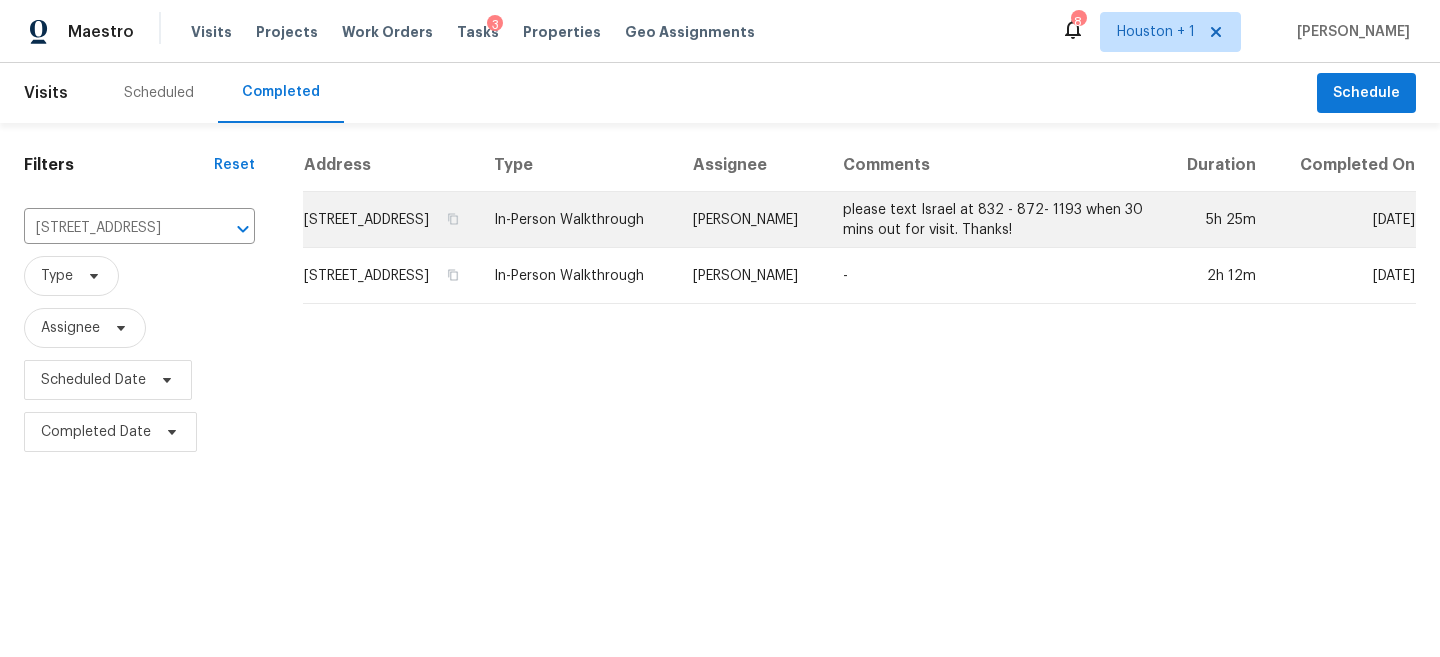 click on "In-Person Walkthrough" at bounding box center (577, 220) 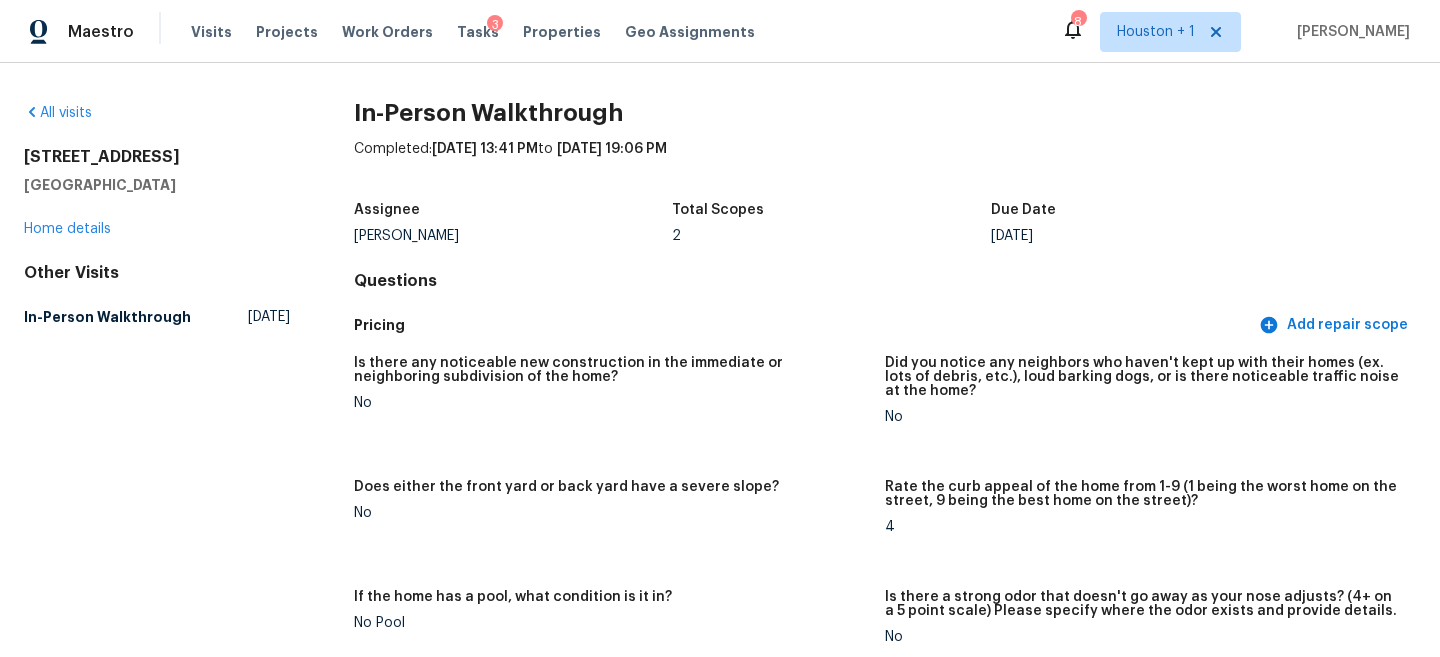 scroll, scrollTop: 0, scrollLeft: 0, axis: both 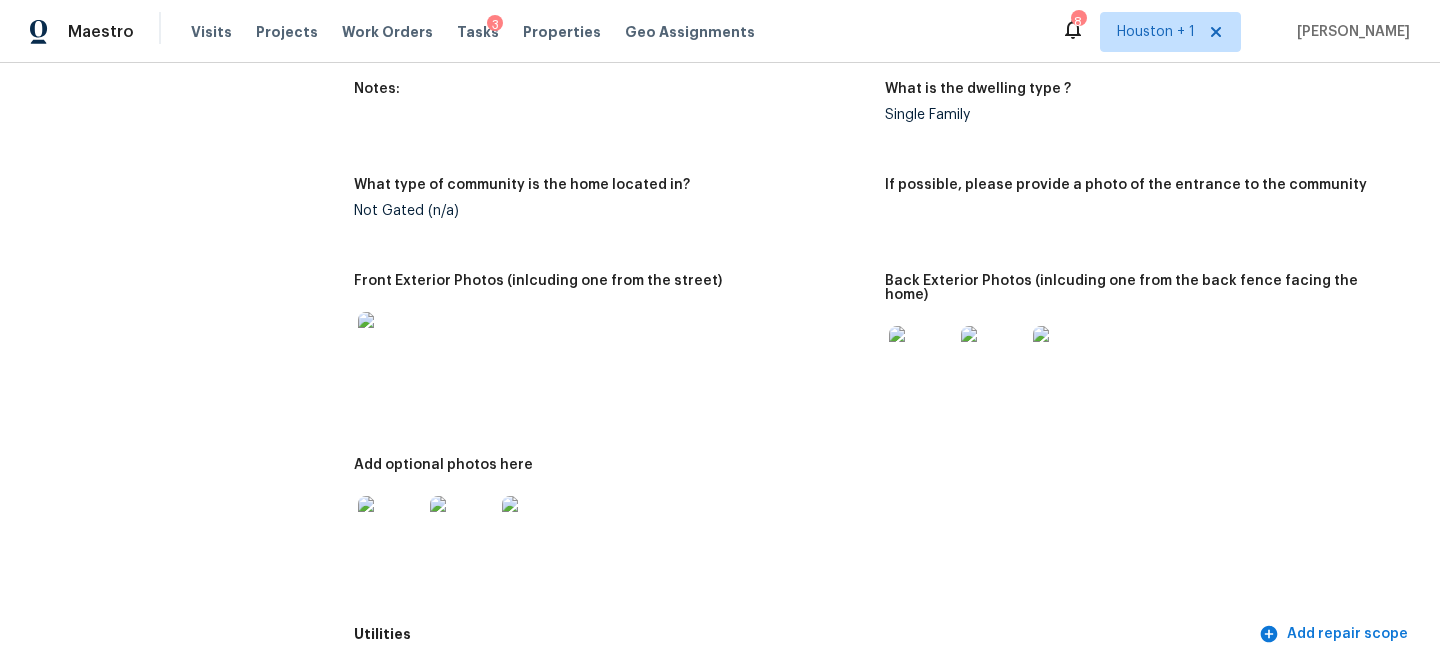 click at bounding box center (390, 344) 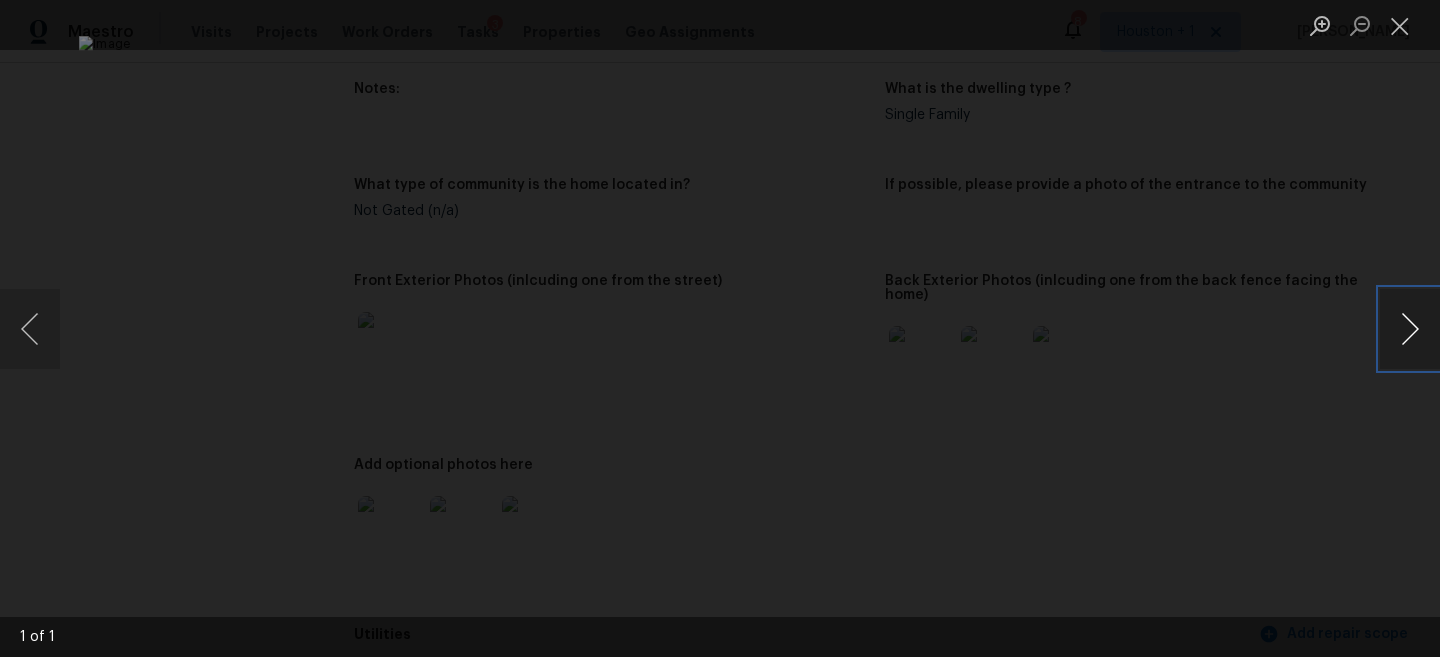 click at bounding box center [1410, 329] 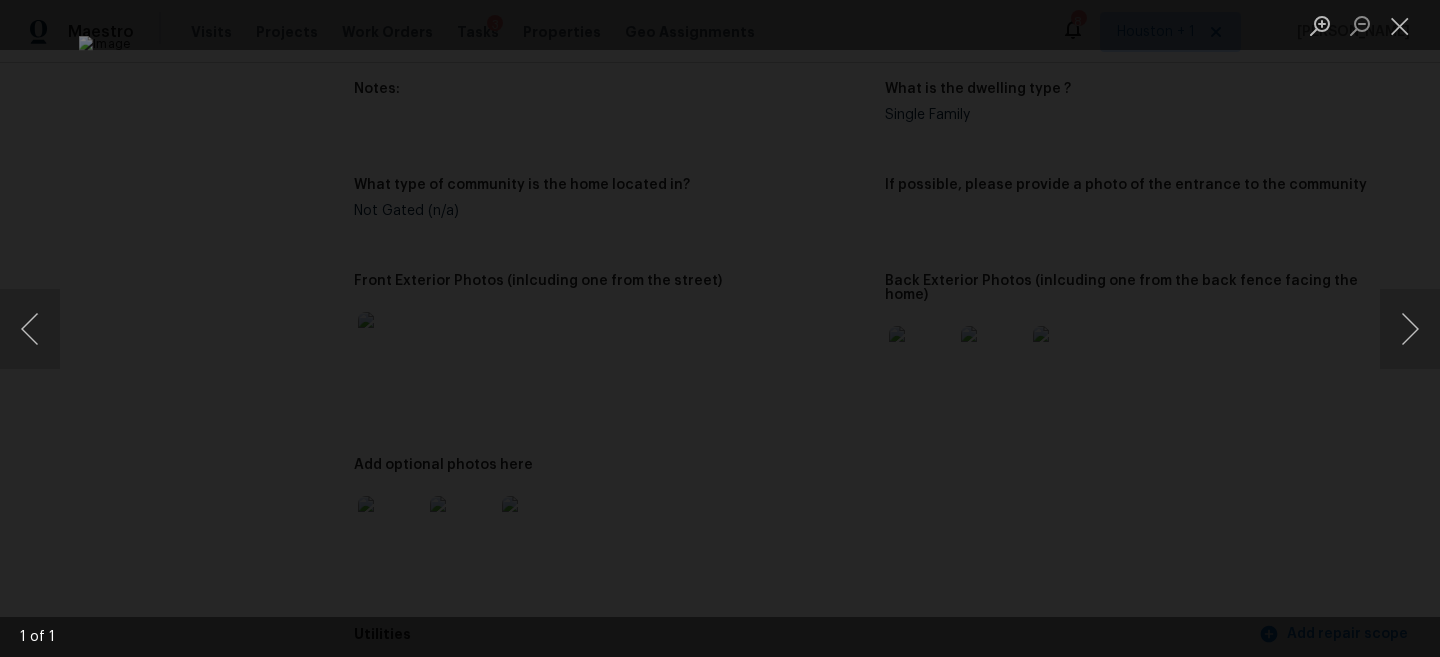 click at bounding box center (720, 328) 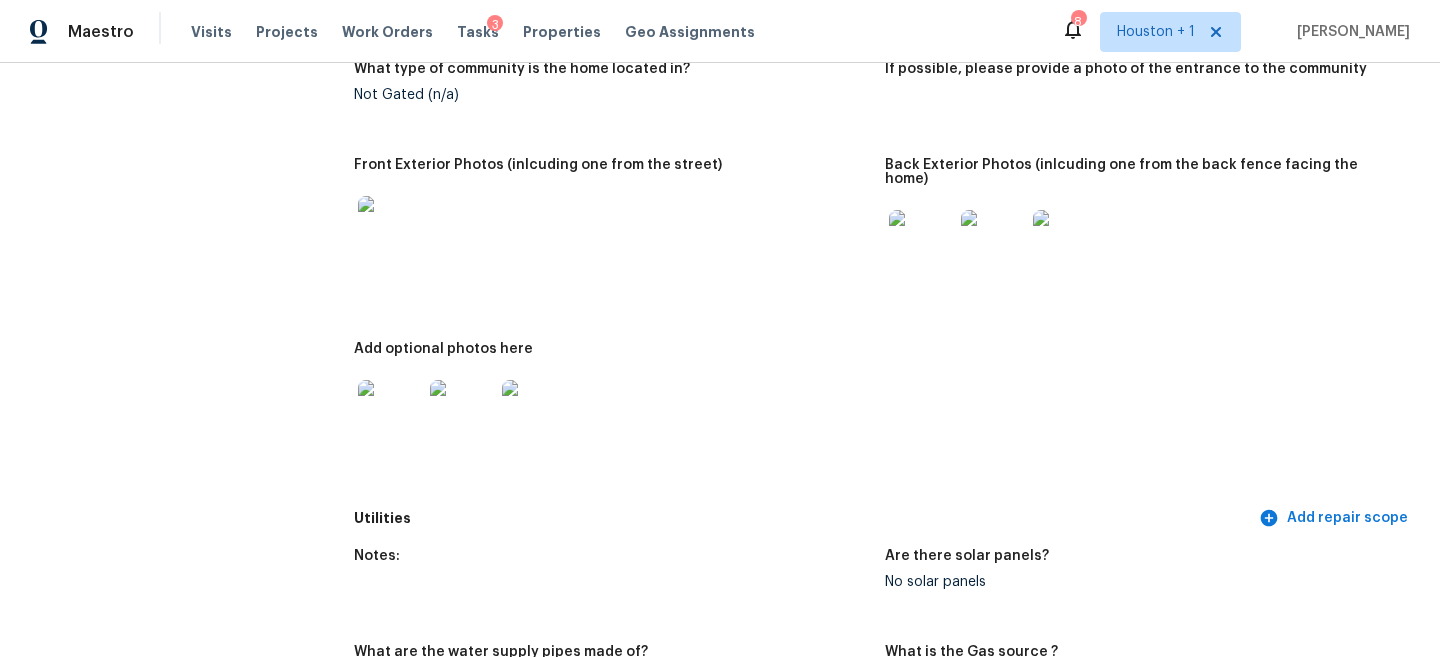 scroll, scrollTop: 960, scrollLeft: 0, axis: vertical 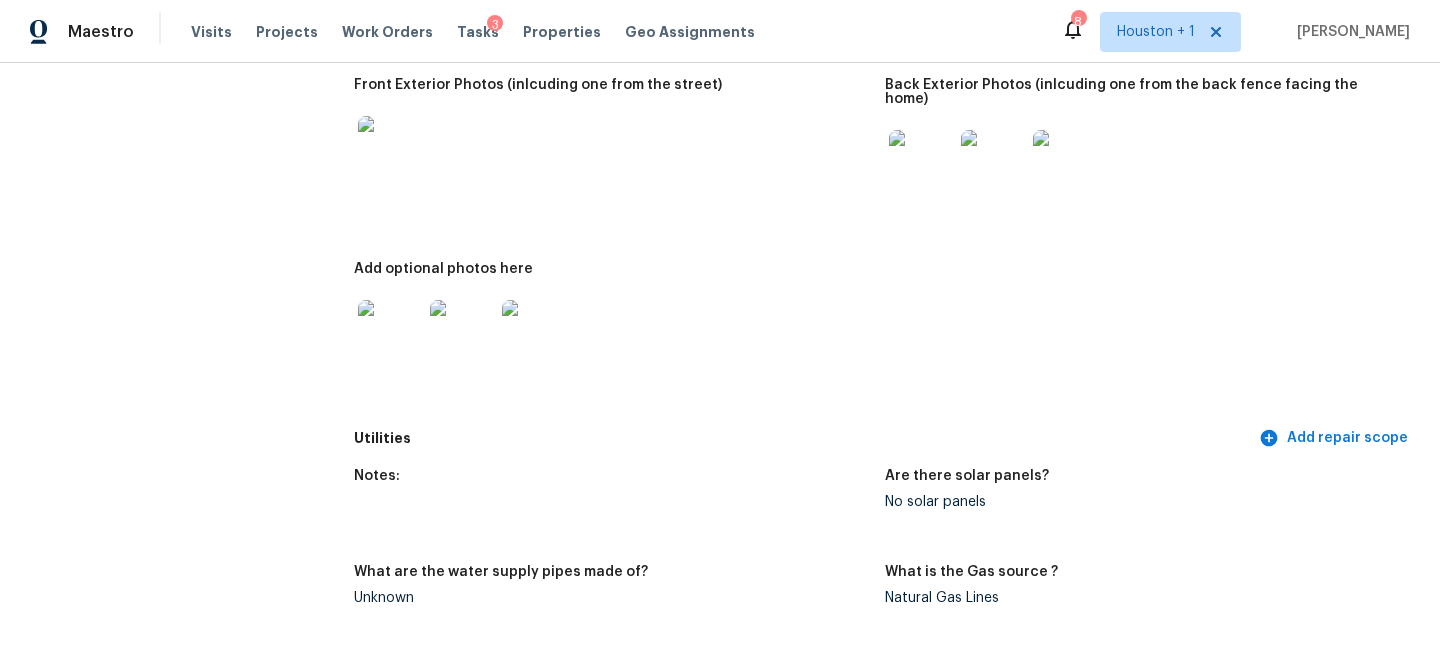 click at bounding box center (390, 332) 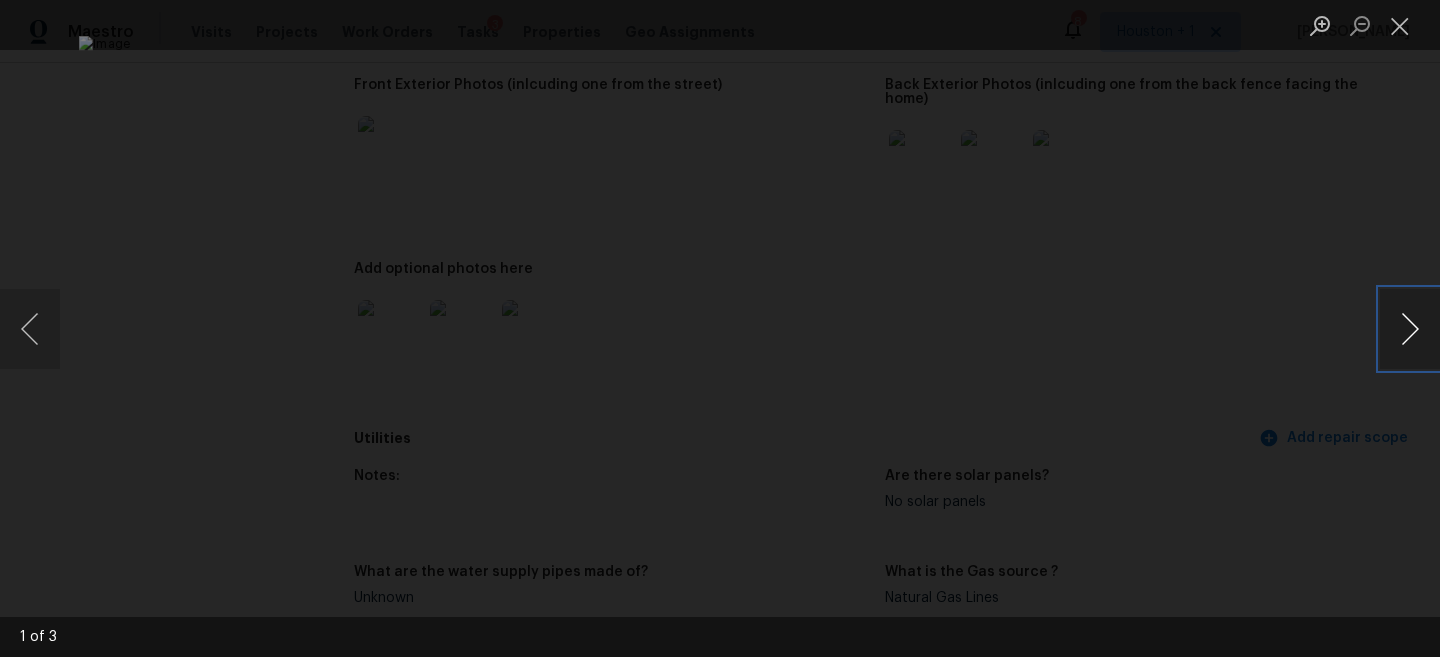 click at bounding box center [1410, 329] 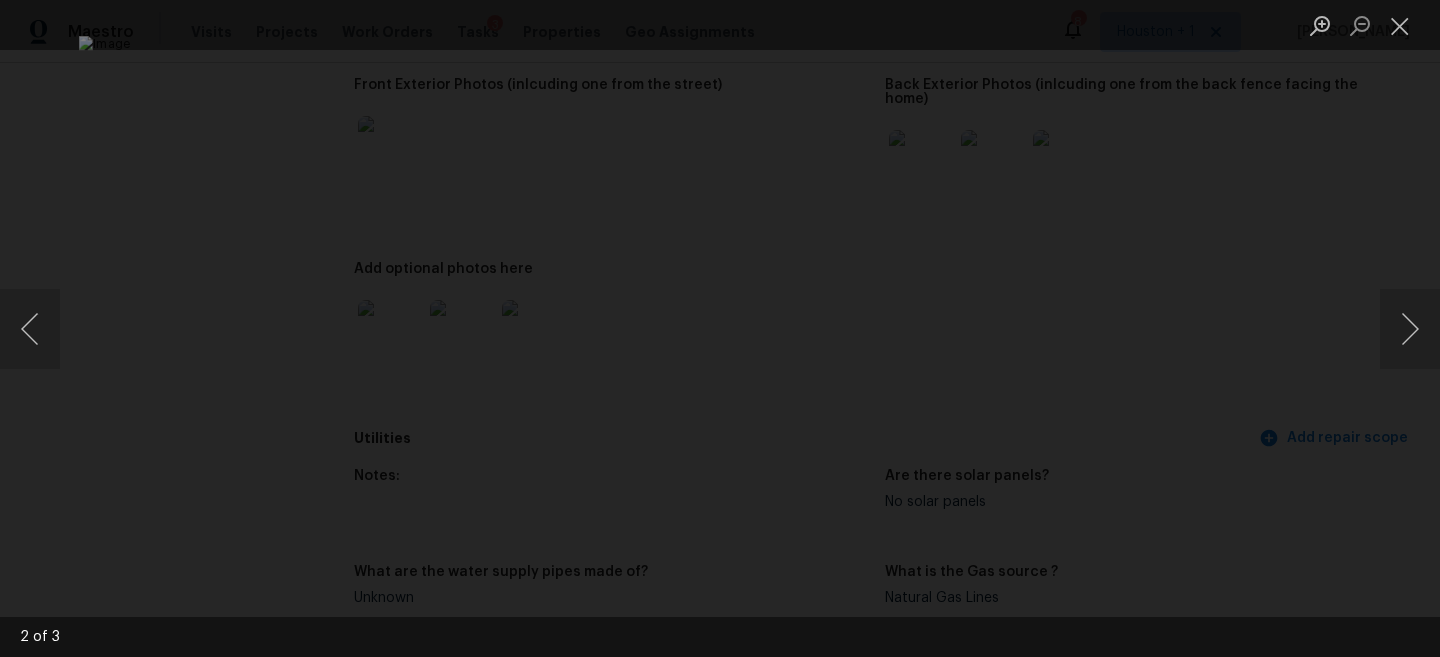 click at bounding box center (720, 328) 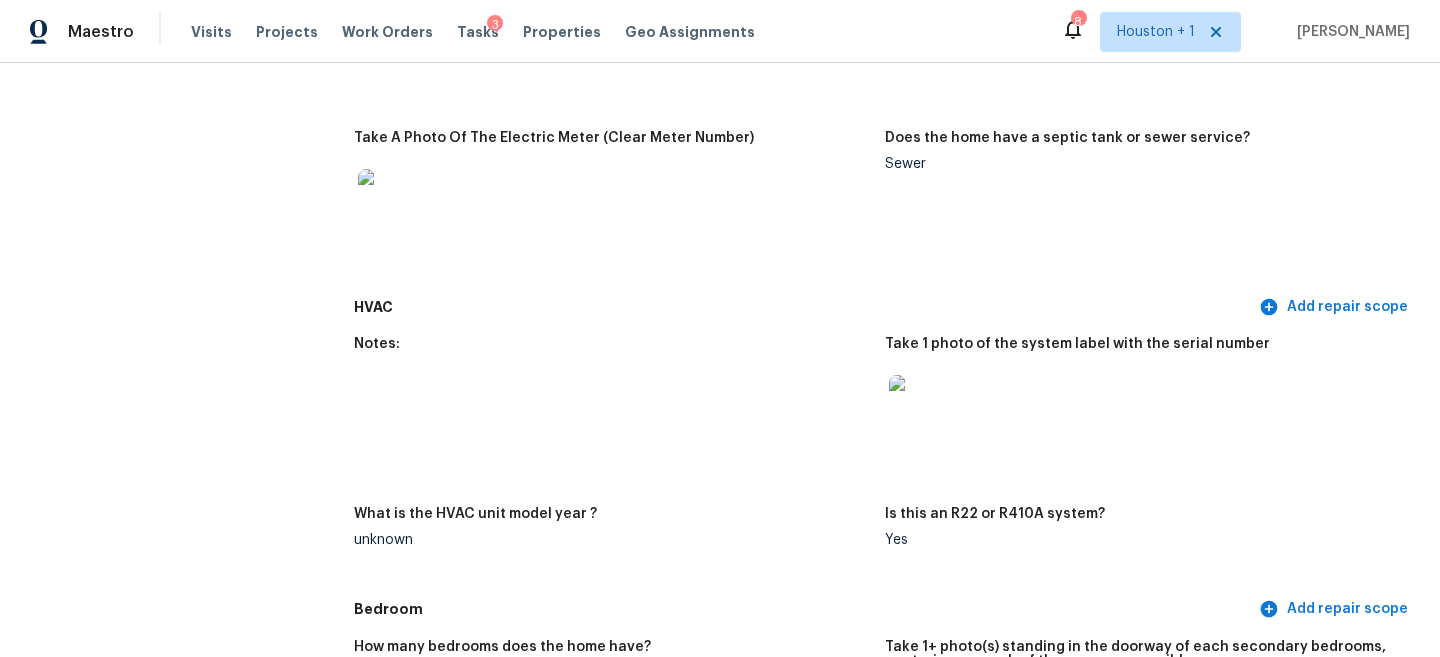 scroll, scrollTop: 1937, scrollLeft: 0, axis: vertical 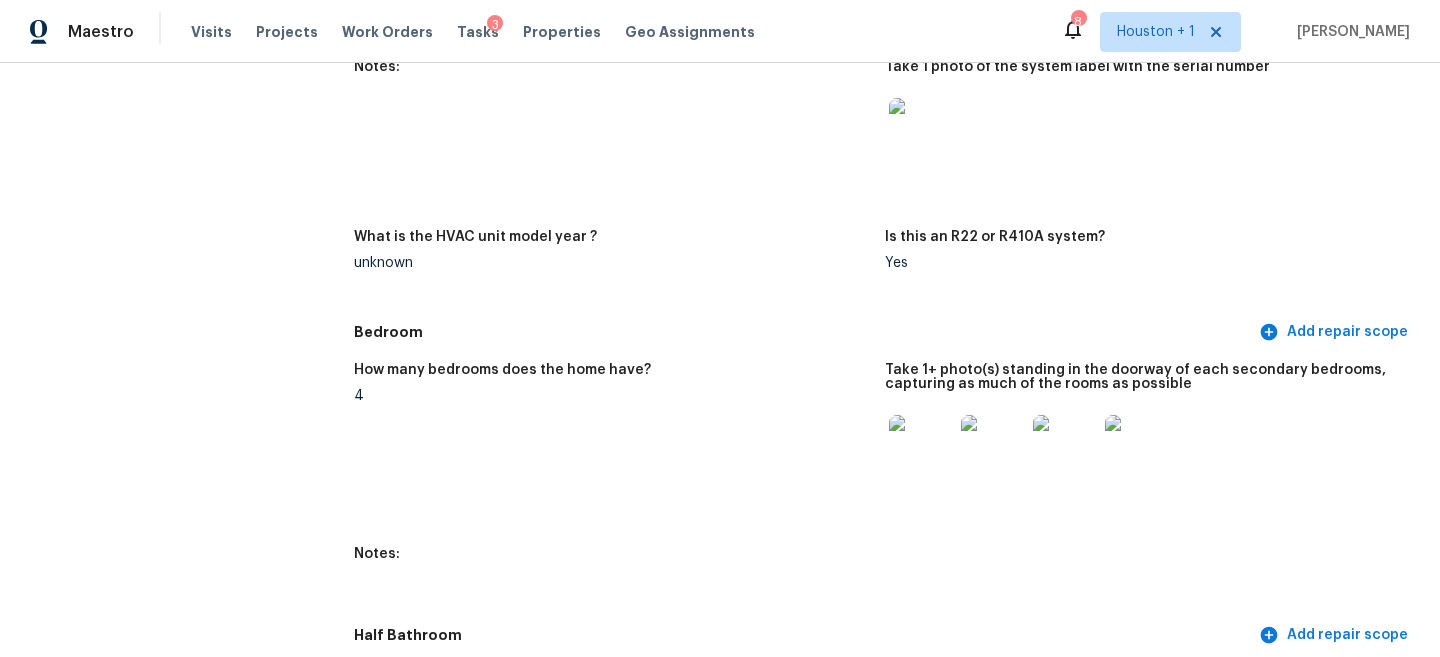 click on "Take 1+ photo(s) standing in the doorway of each secondary bedrooms, capturing as much of the rooms as possible" at bounding box center (1150, 443) 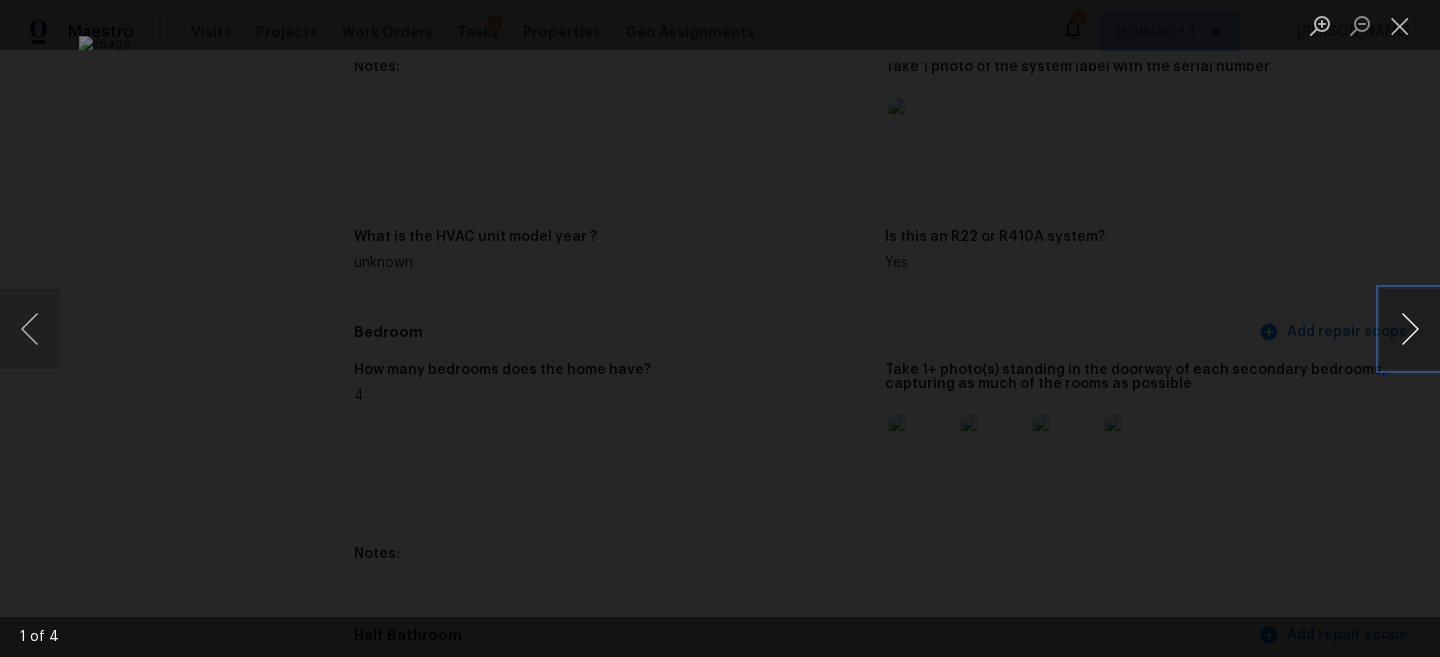 click at bounding box center (1410, 329) 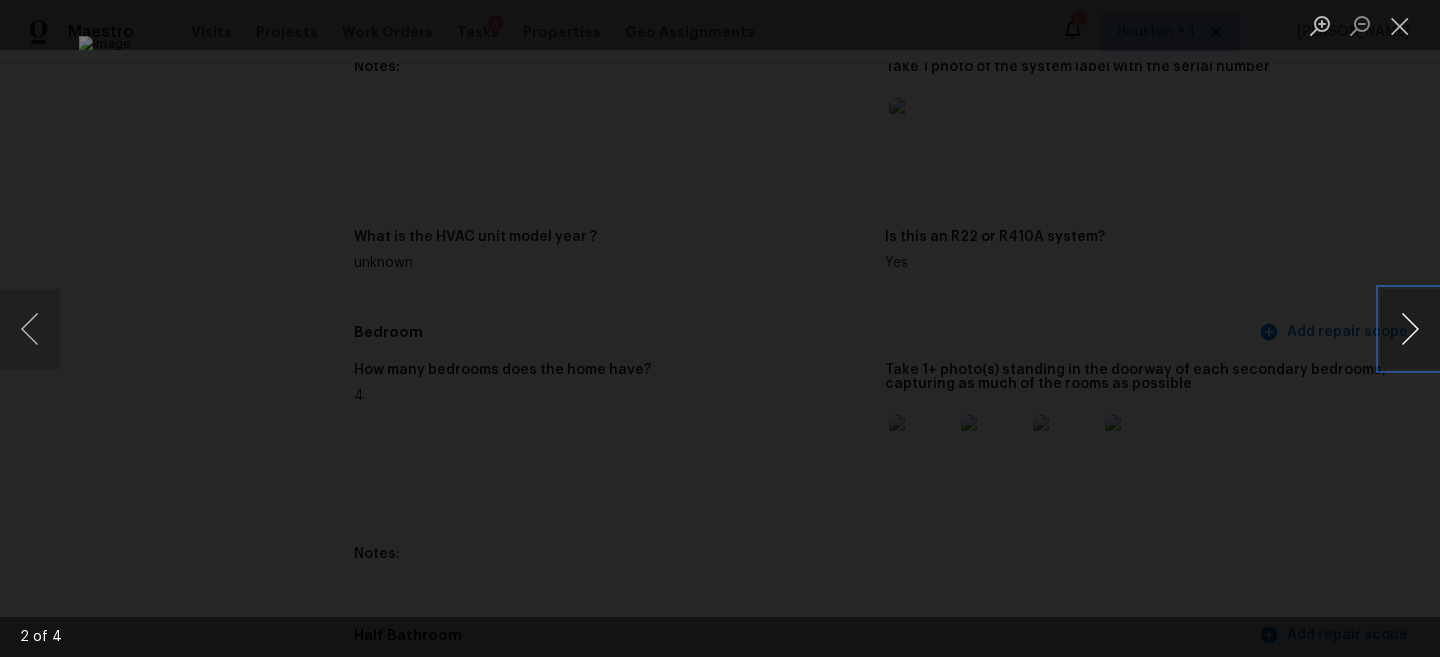 click at bounding box center [1410, 329] 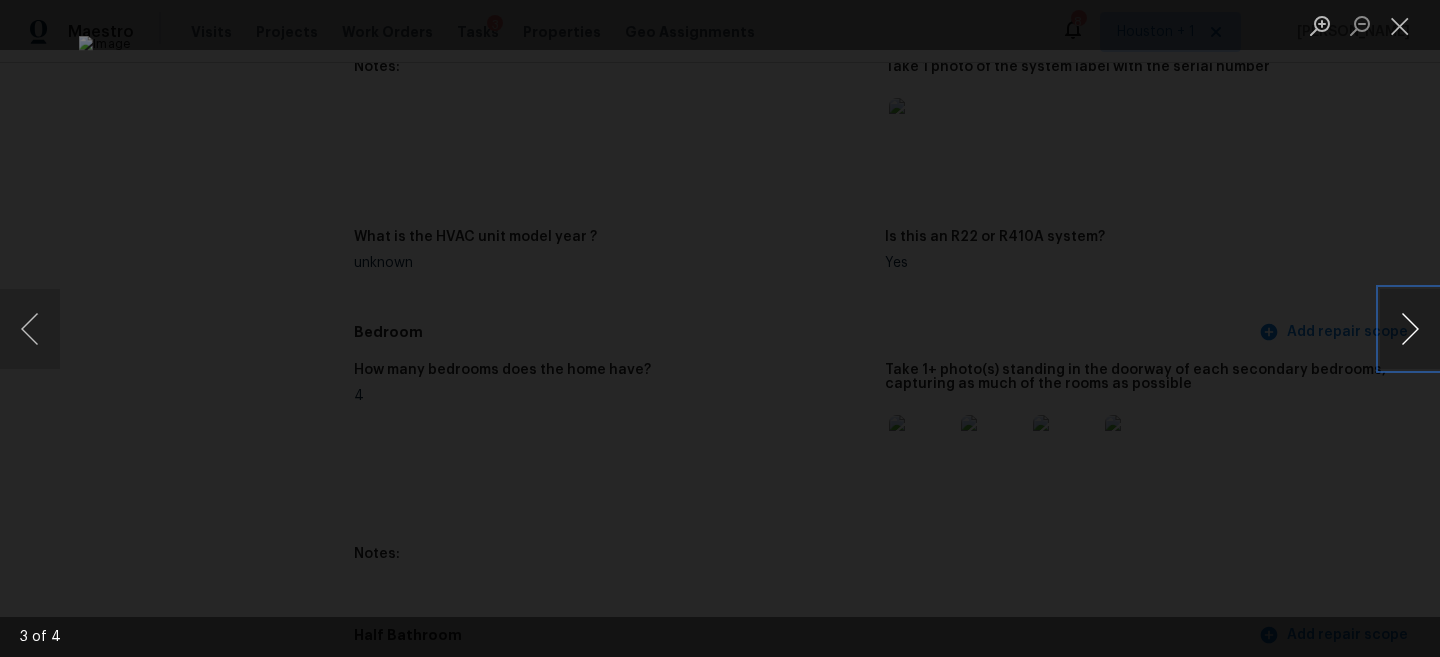click at bounding box center (1410, 329) 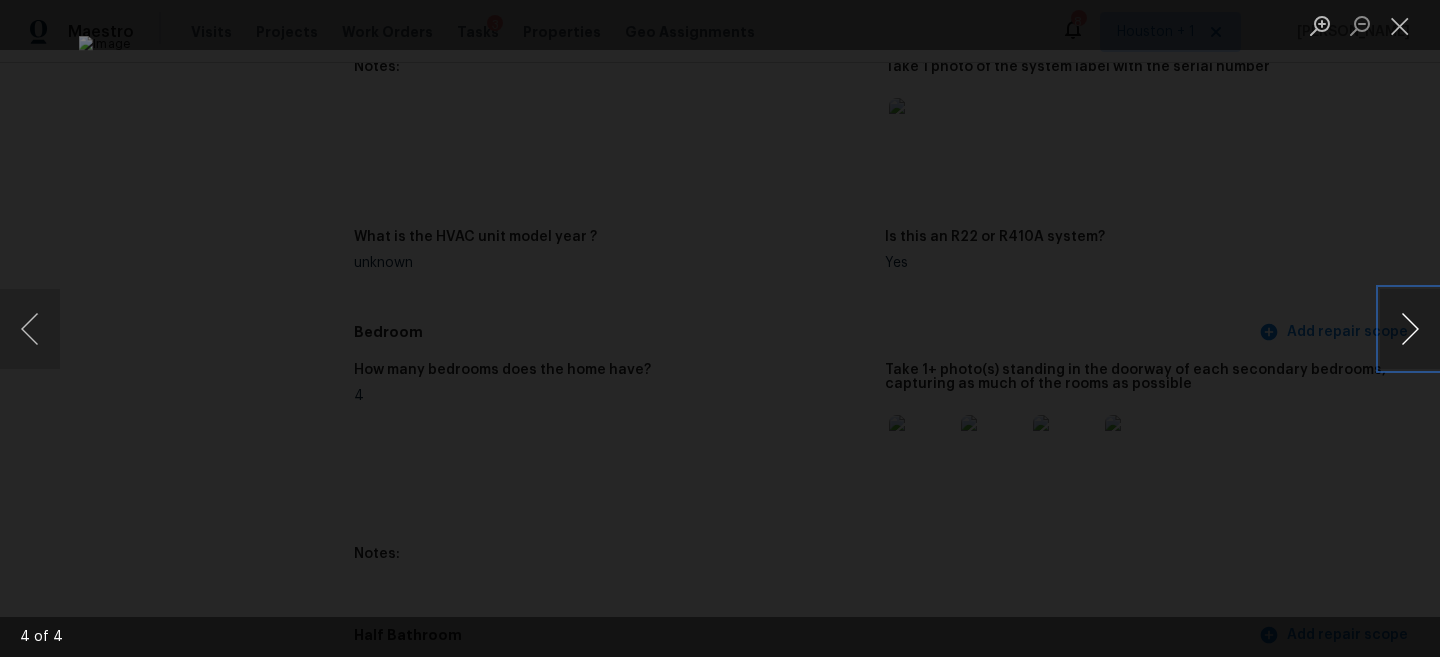 click at bounding box center [1410, 329] 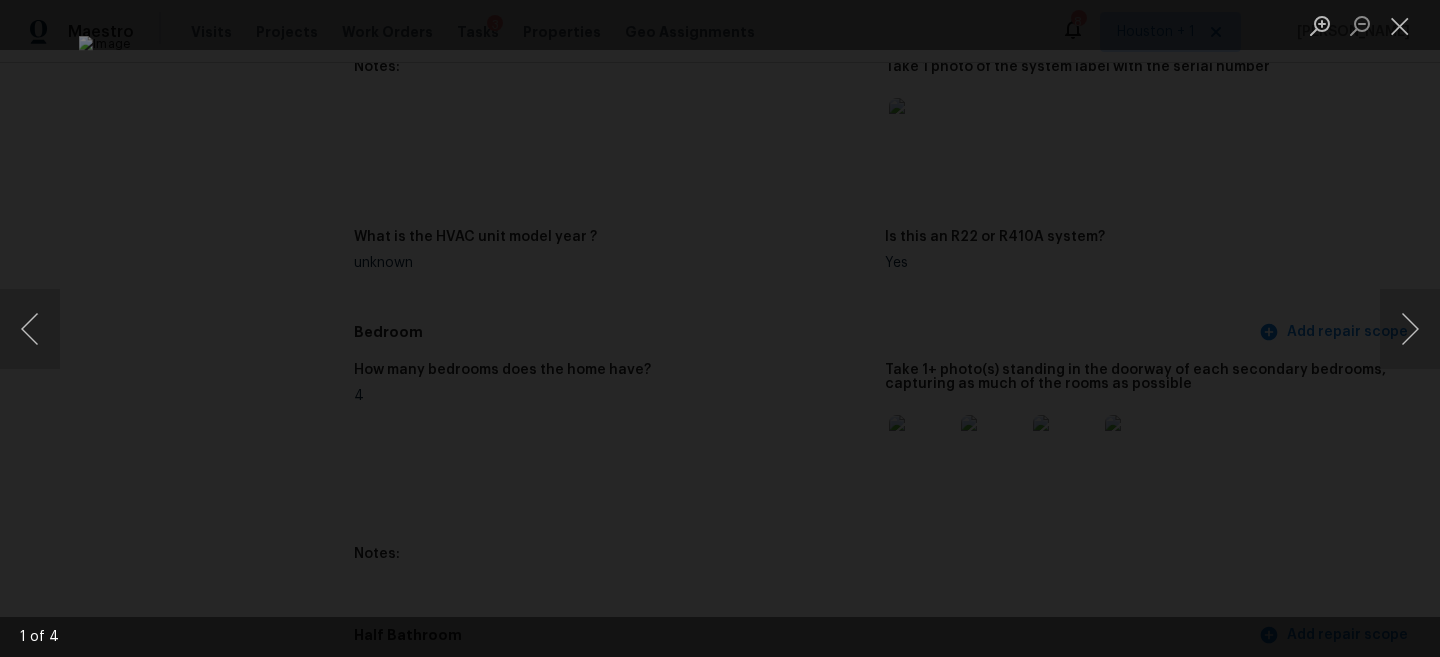 click at bounding box center (720, 328) 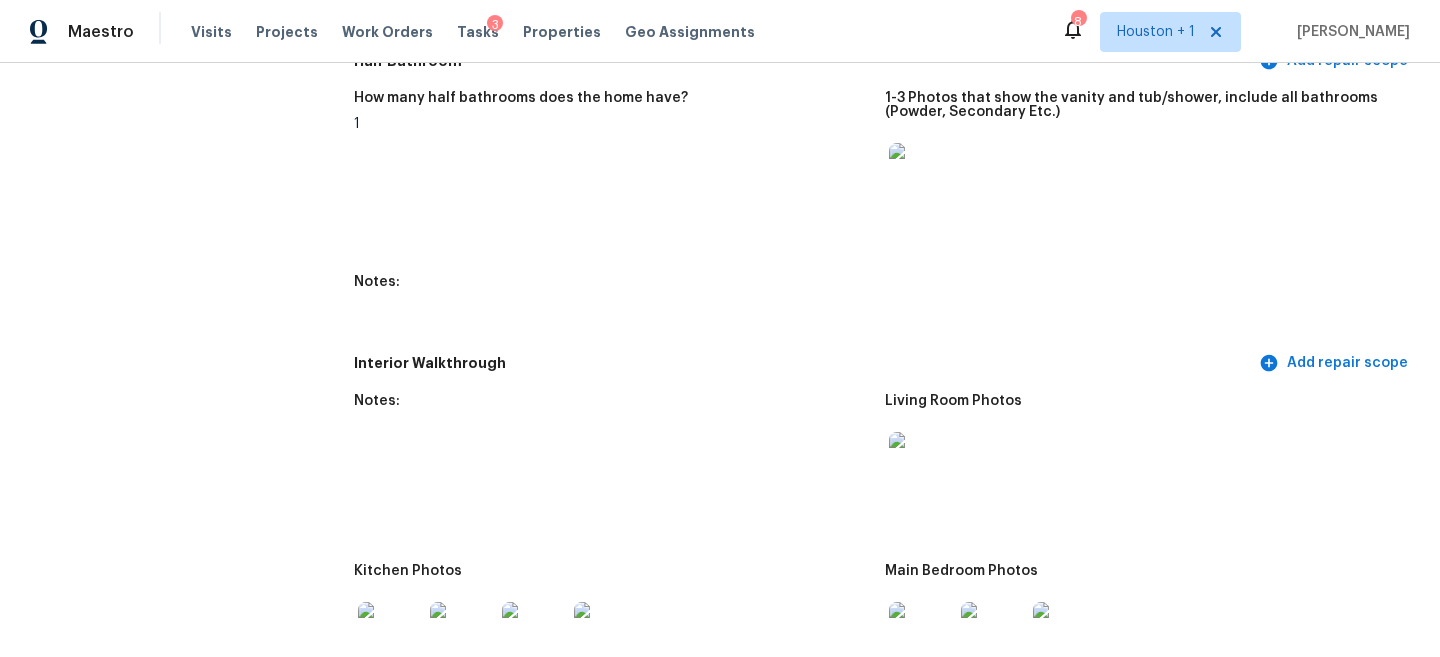 scroll, scrollTop: 2534, scrollLeft: 0, axis: vertical 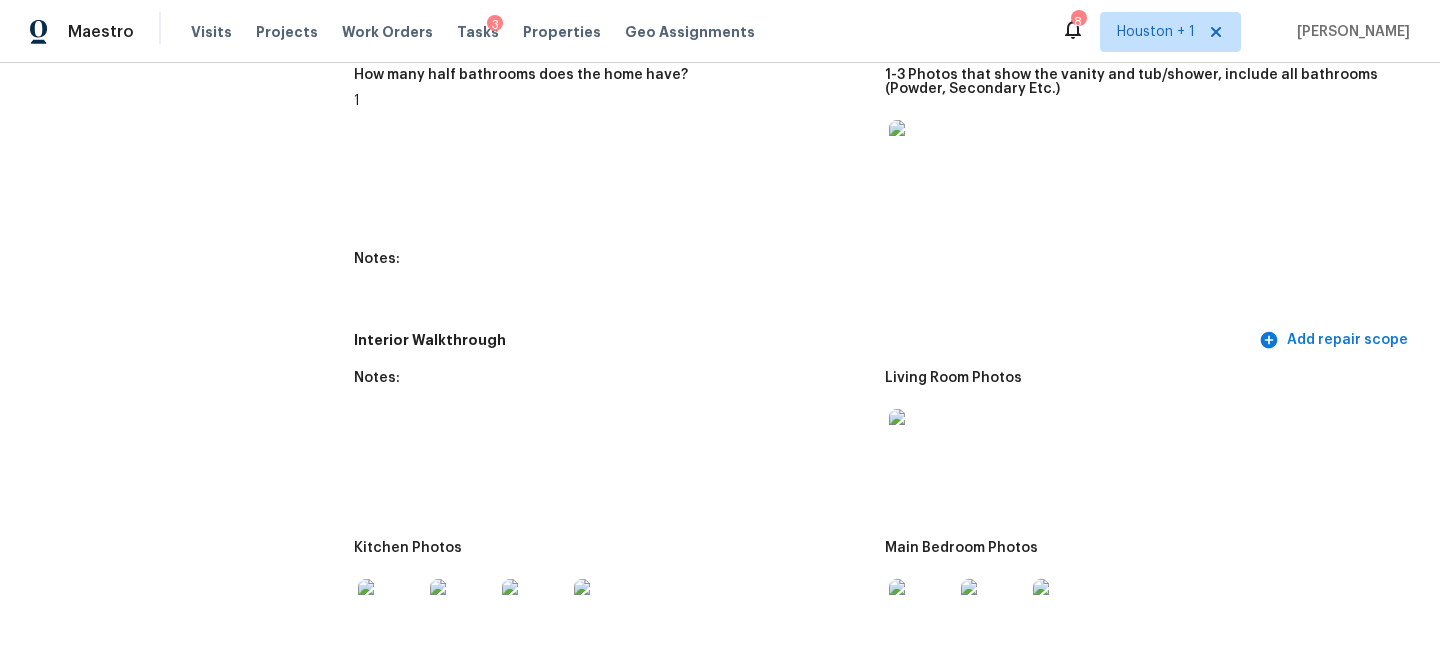 click at bounding box center (921, 152) 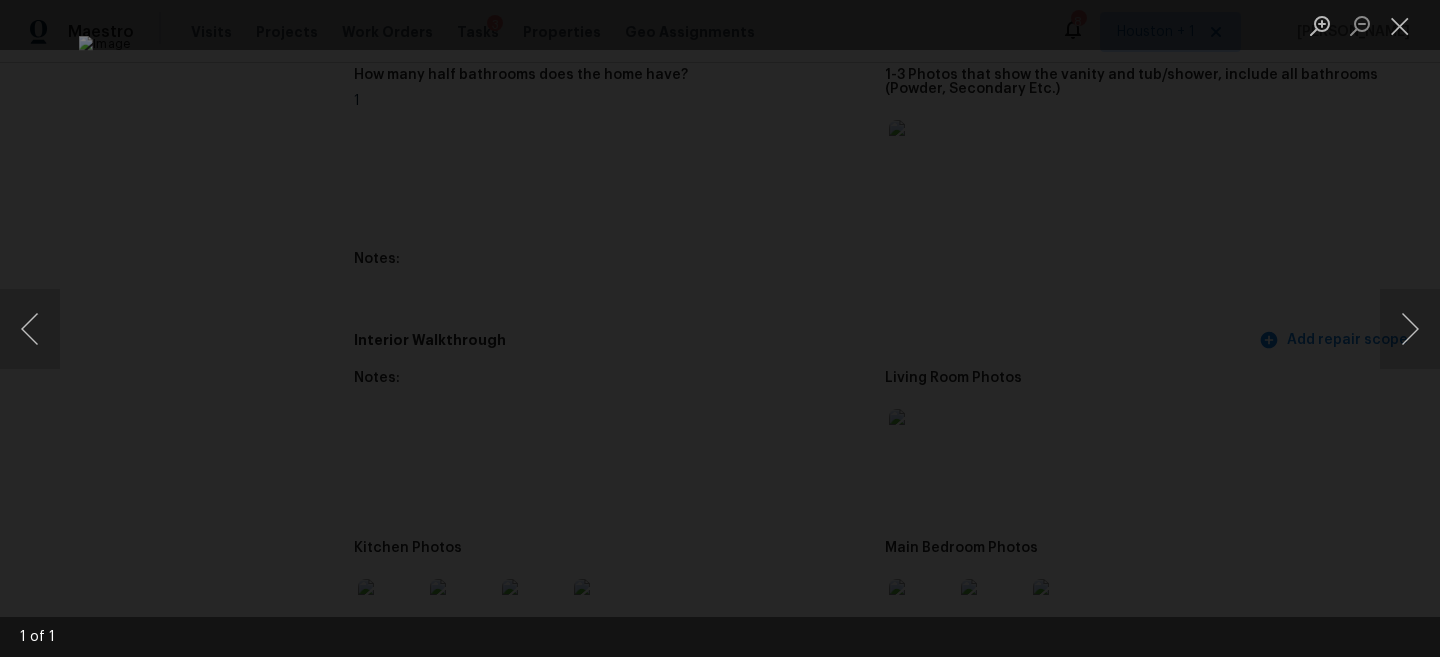 click at bounding box center (720, 328) 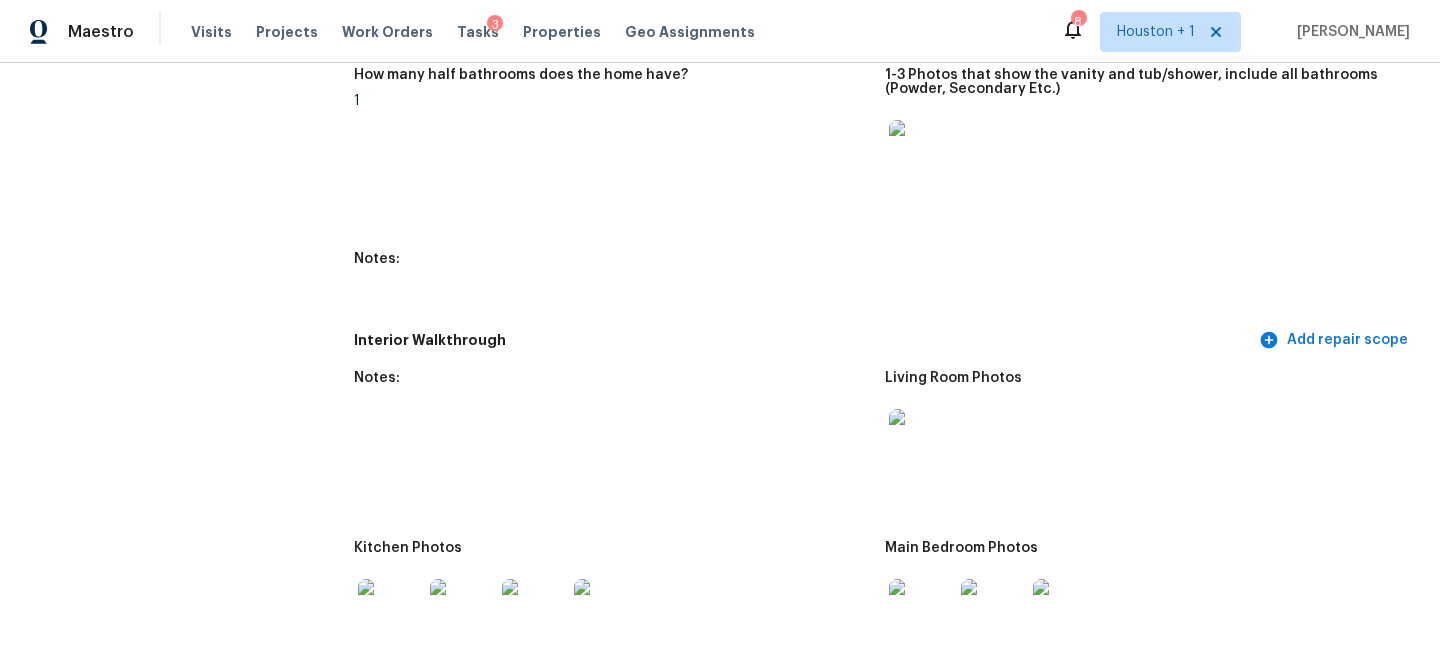 click at bounding box center [921, 441] 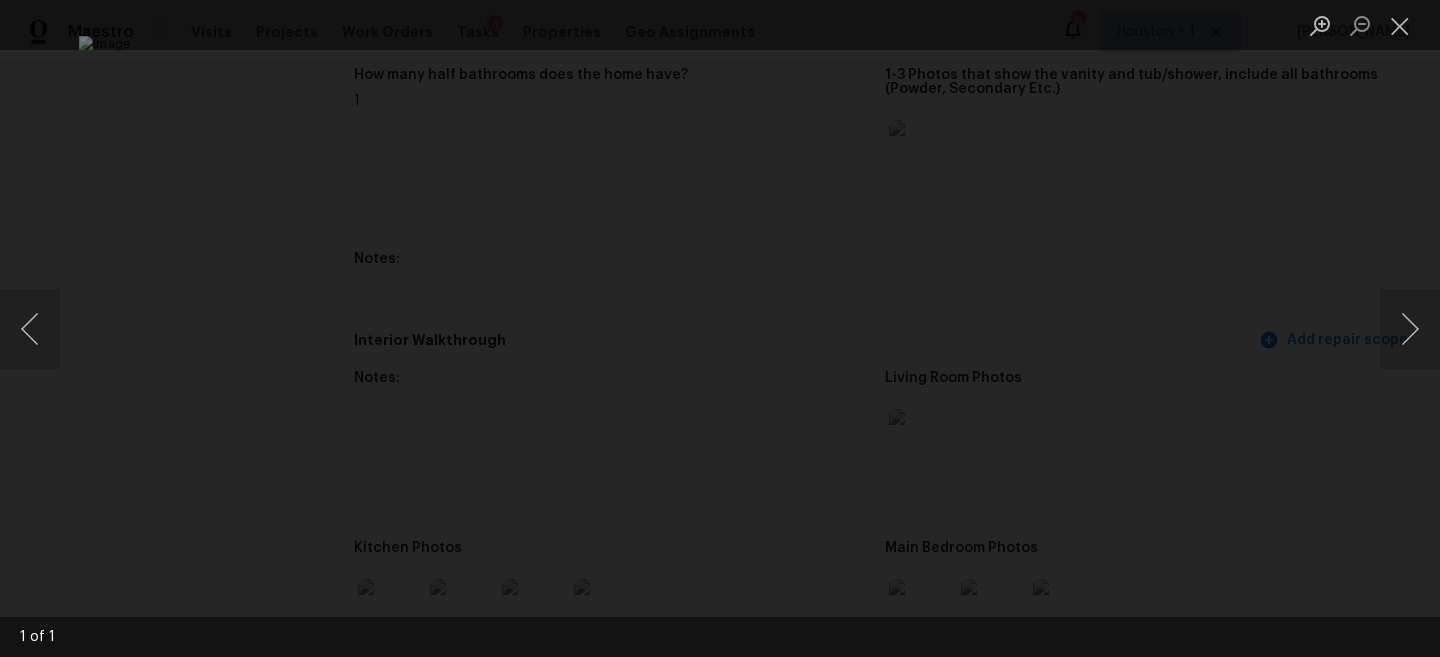 click at bounding box center (720, 328) 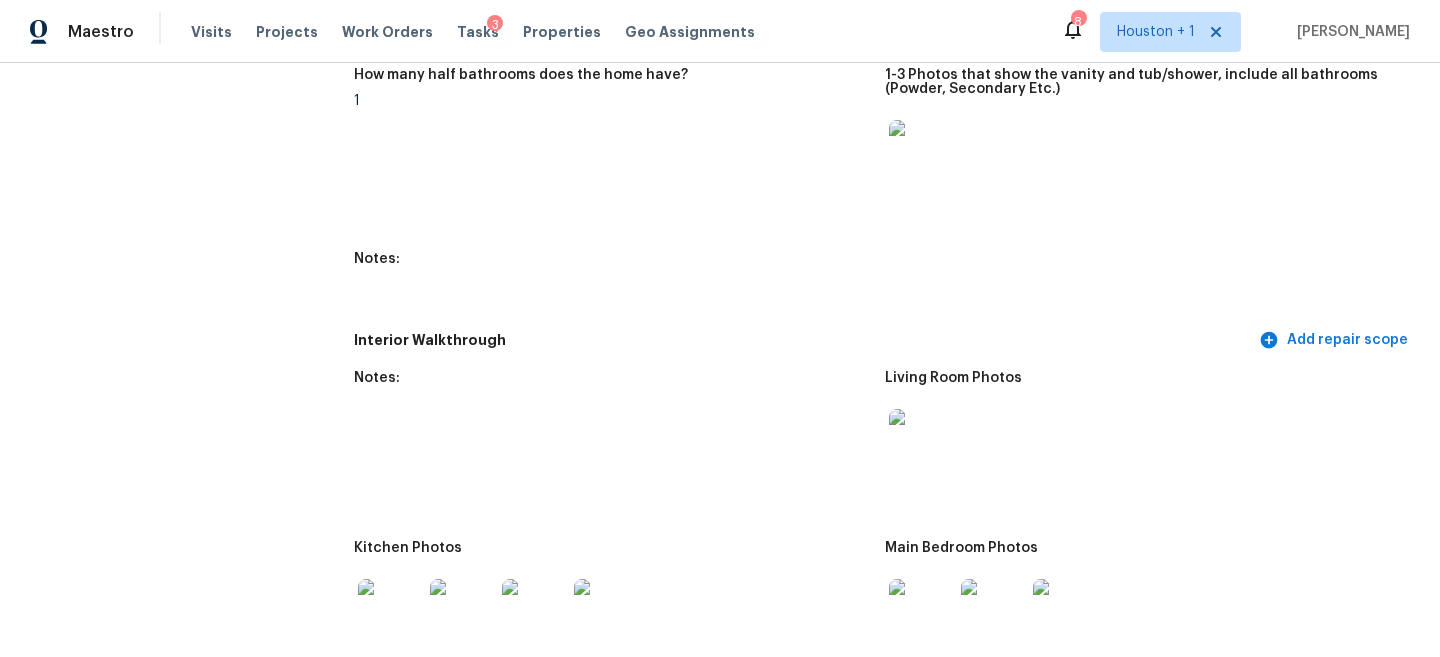 click at bounding box center [921, 441] 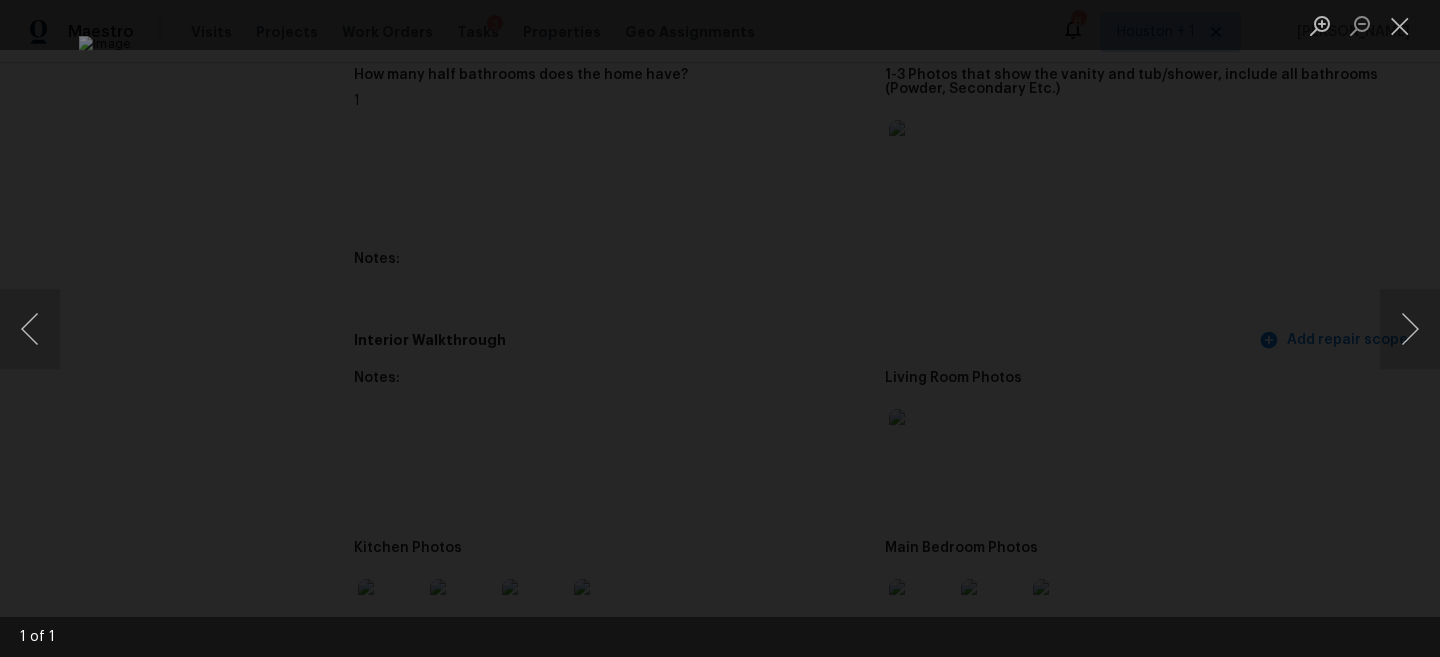 click at bounding box center [720, 328] 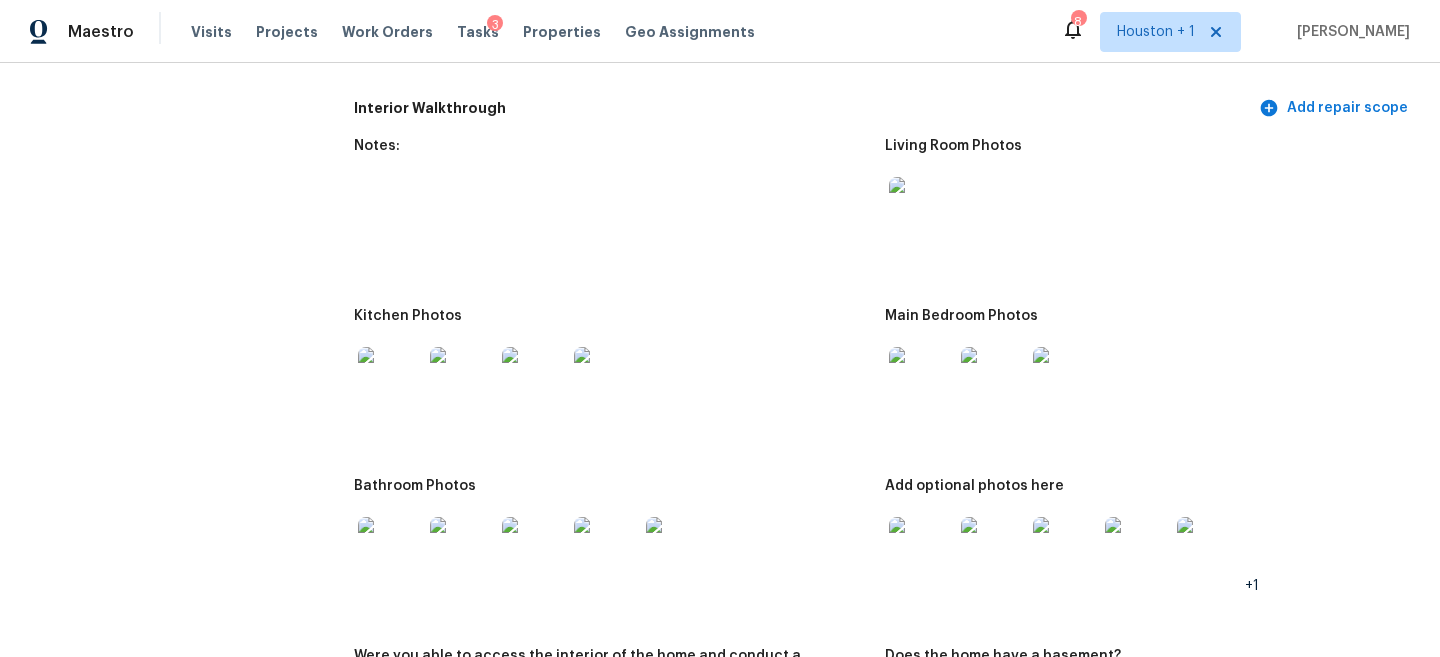 scroll, scrollTop: 2770, scrollLeft: 0, axis: vertical 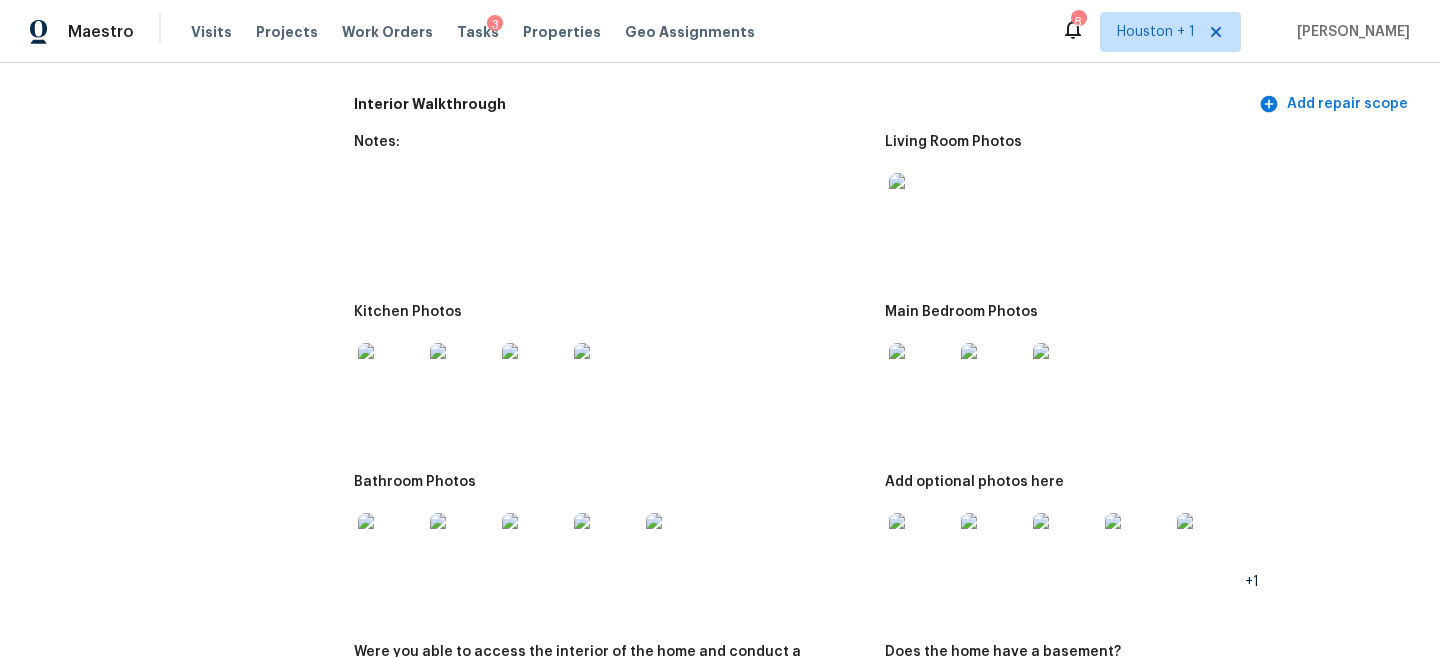 click at bounding box center (390, 375) 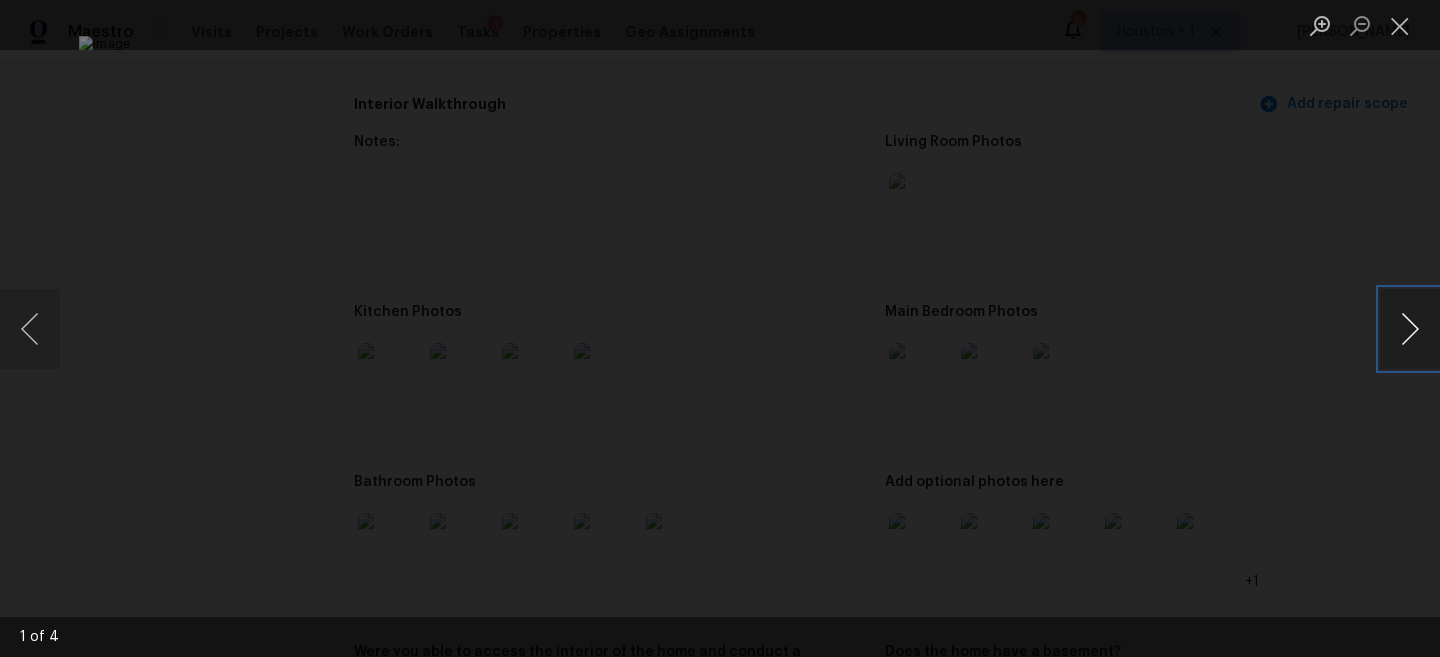 click at bounding box center (1410, 329) 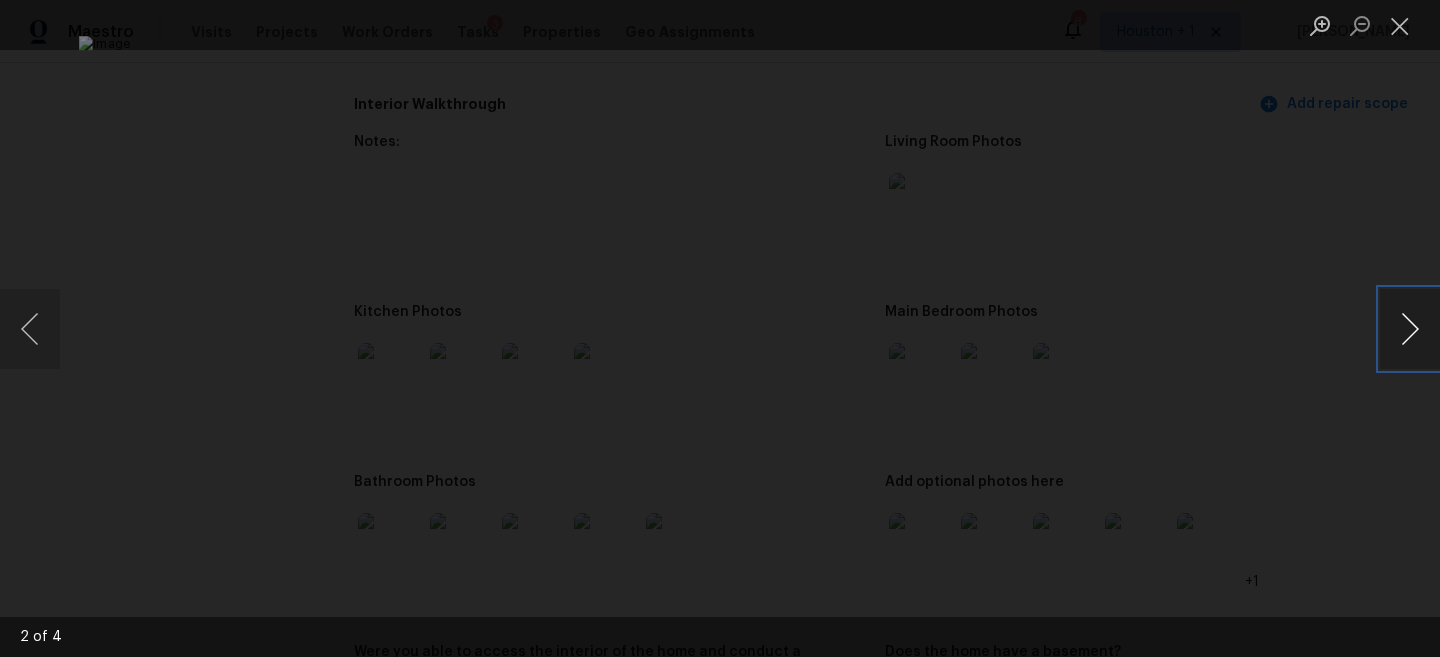 click at bounding box center [1410, 329] 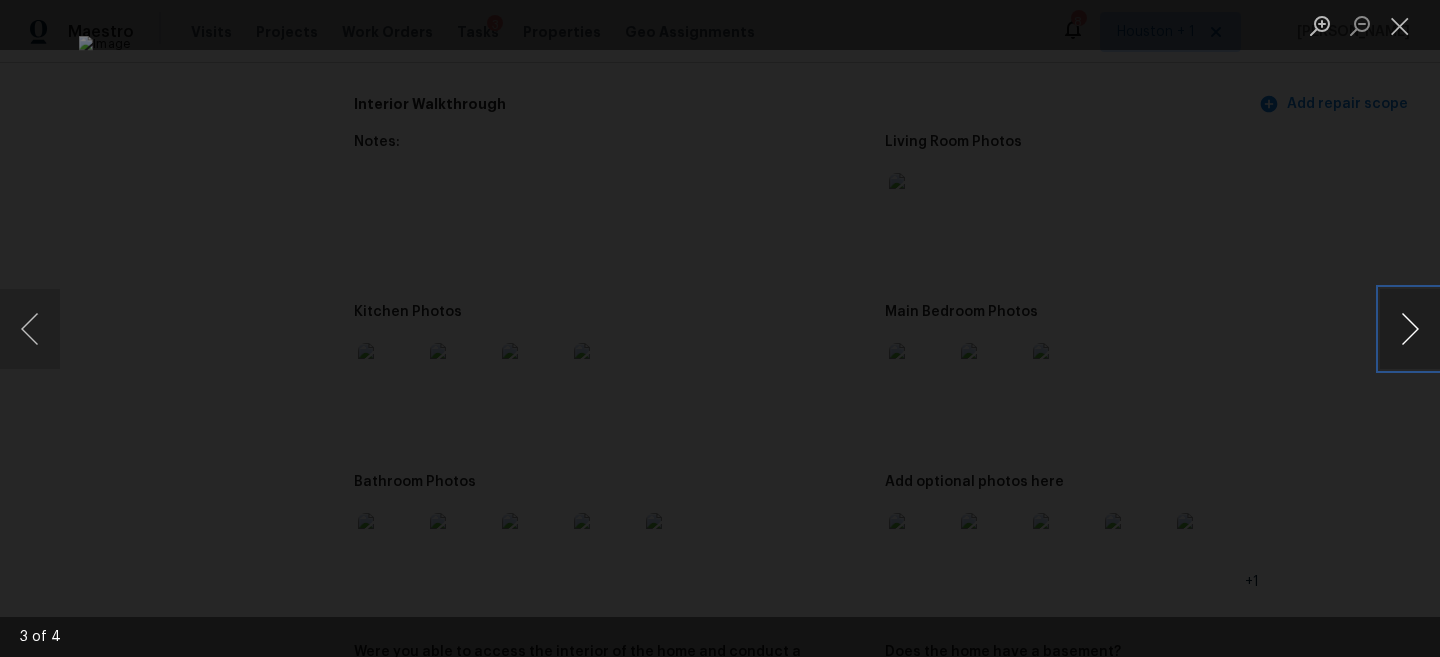 click at bounding box center [1410, 329] 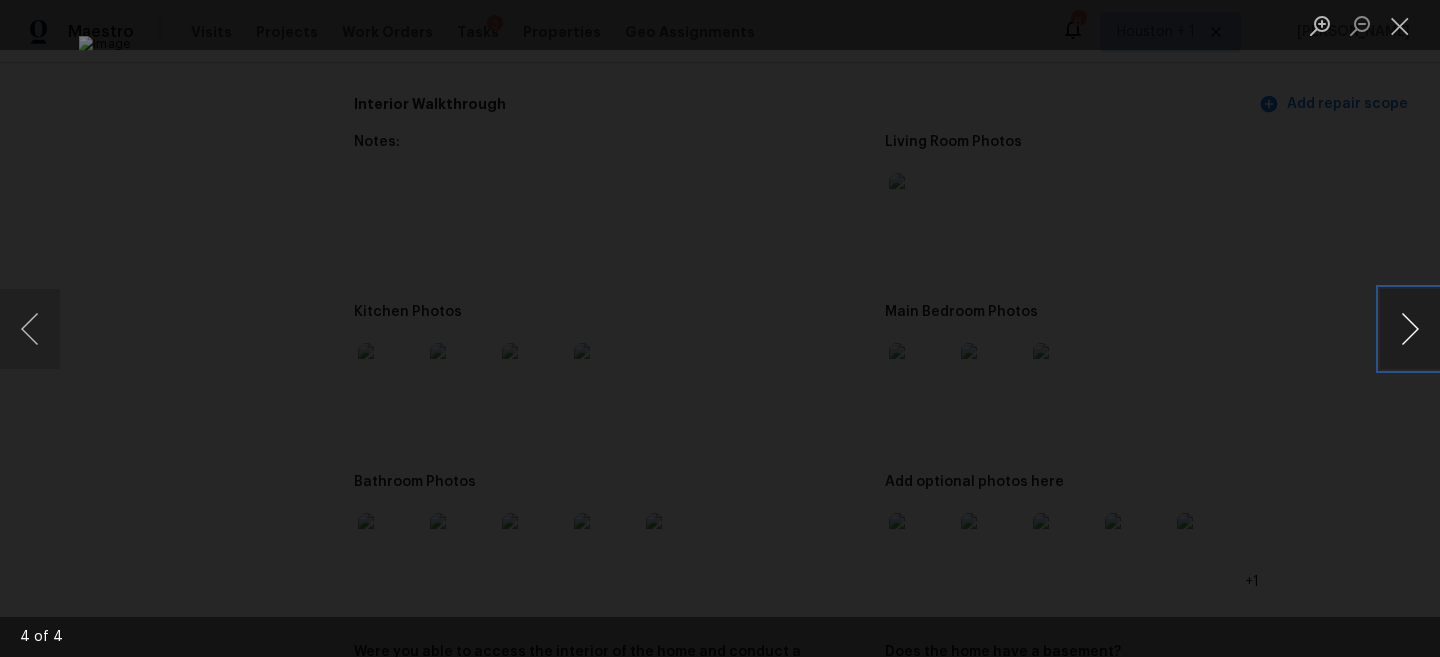 click at bounding box center [1410, 329] 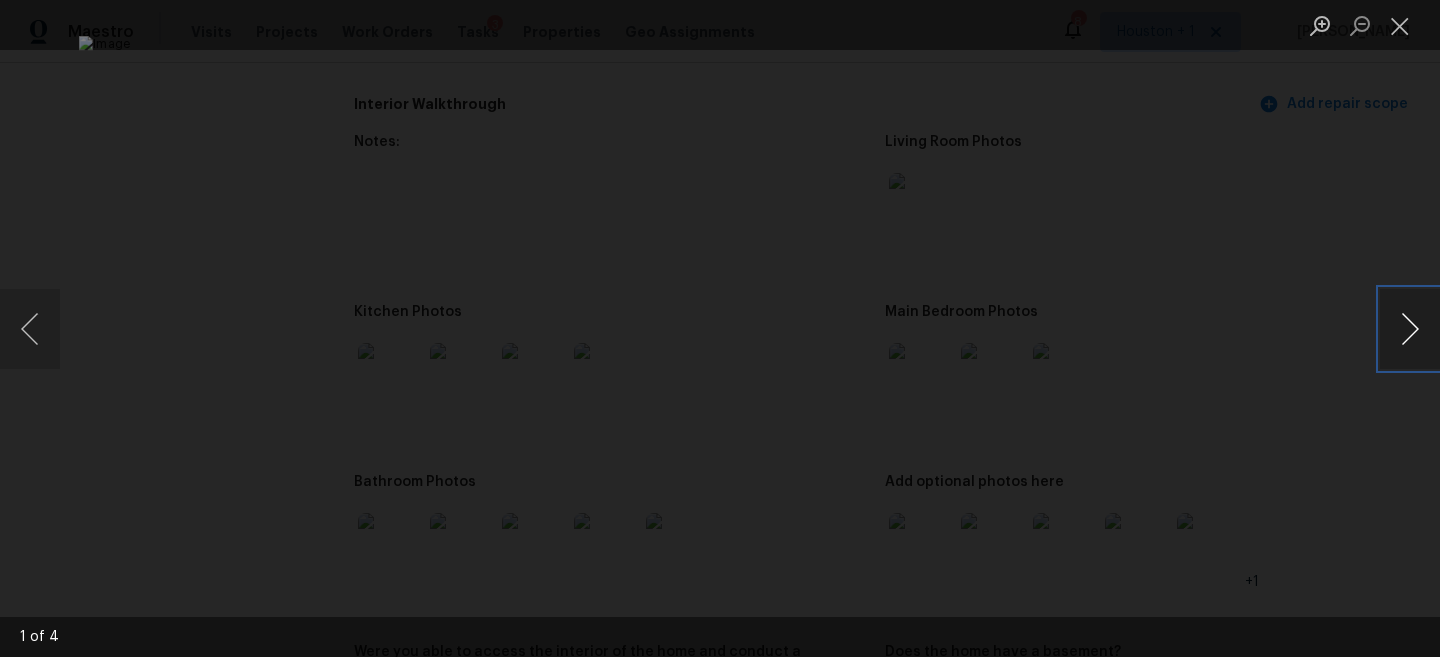 click at bounding box center [1410, 329] 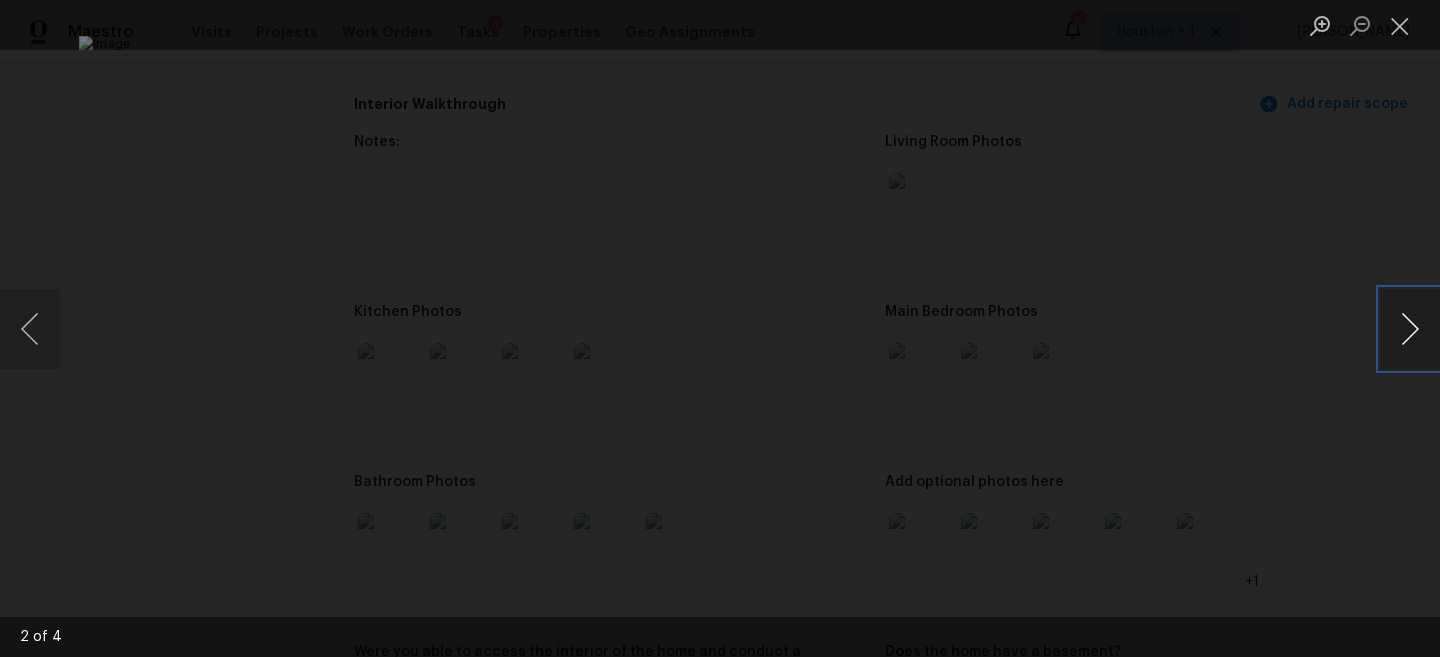 click at bounding box center [1410, 329] 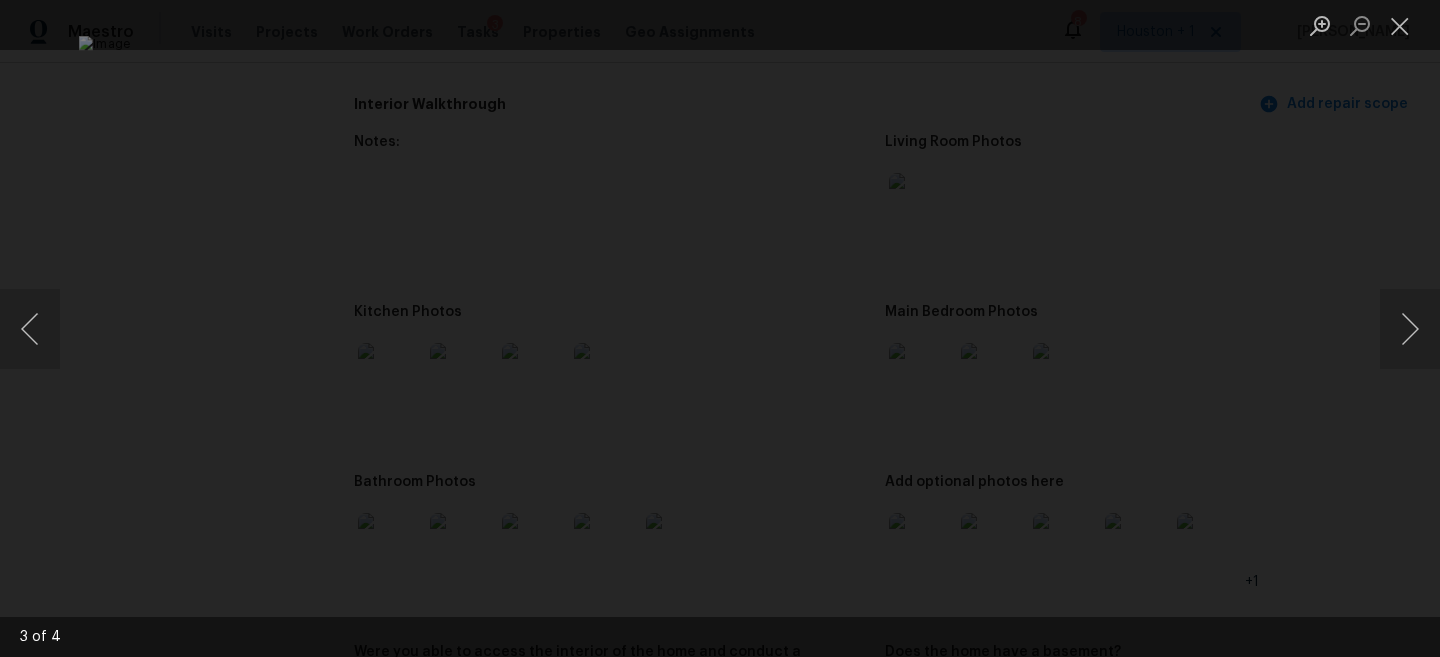 click at bounding box center [720, 328] 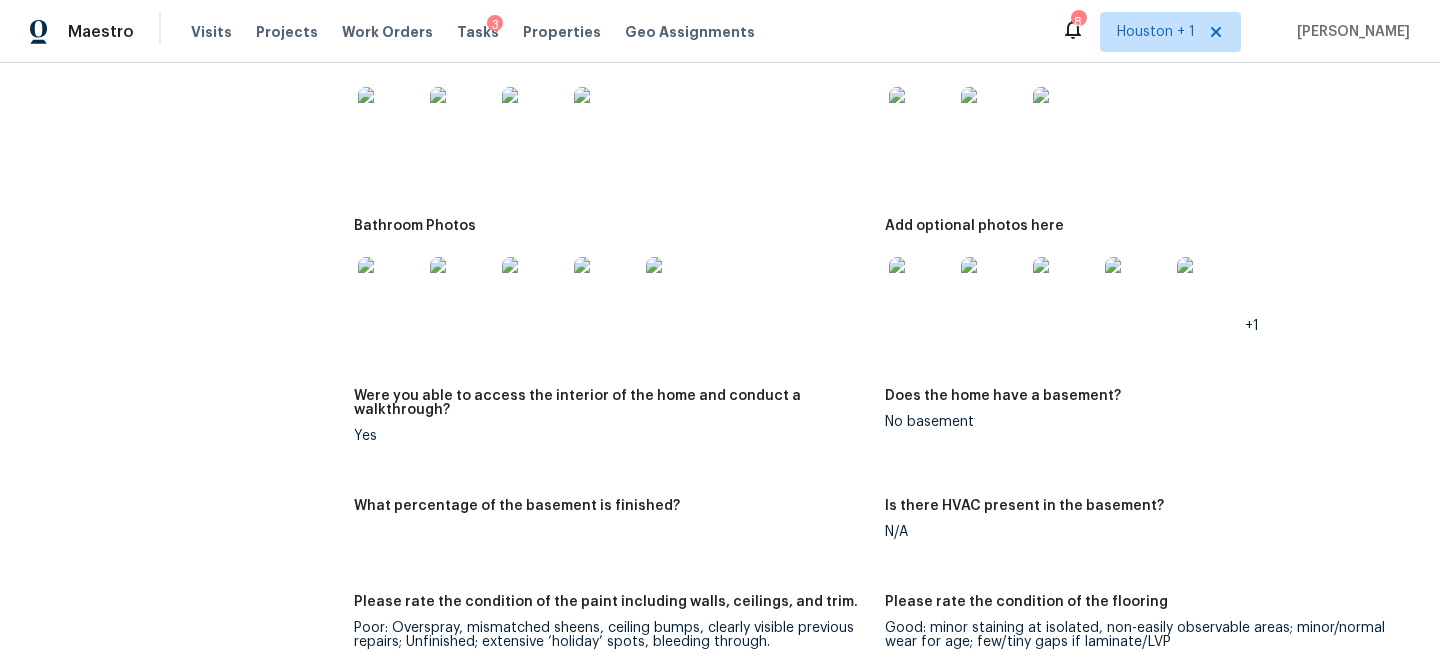 scroll, scrollTop: 3054, scrollLeft: 0, axis: vertical 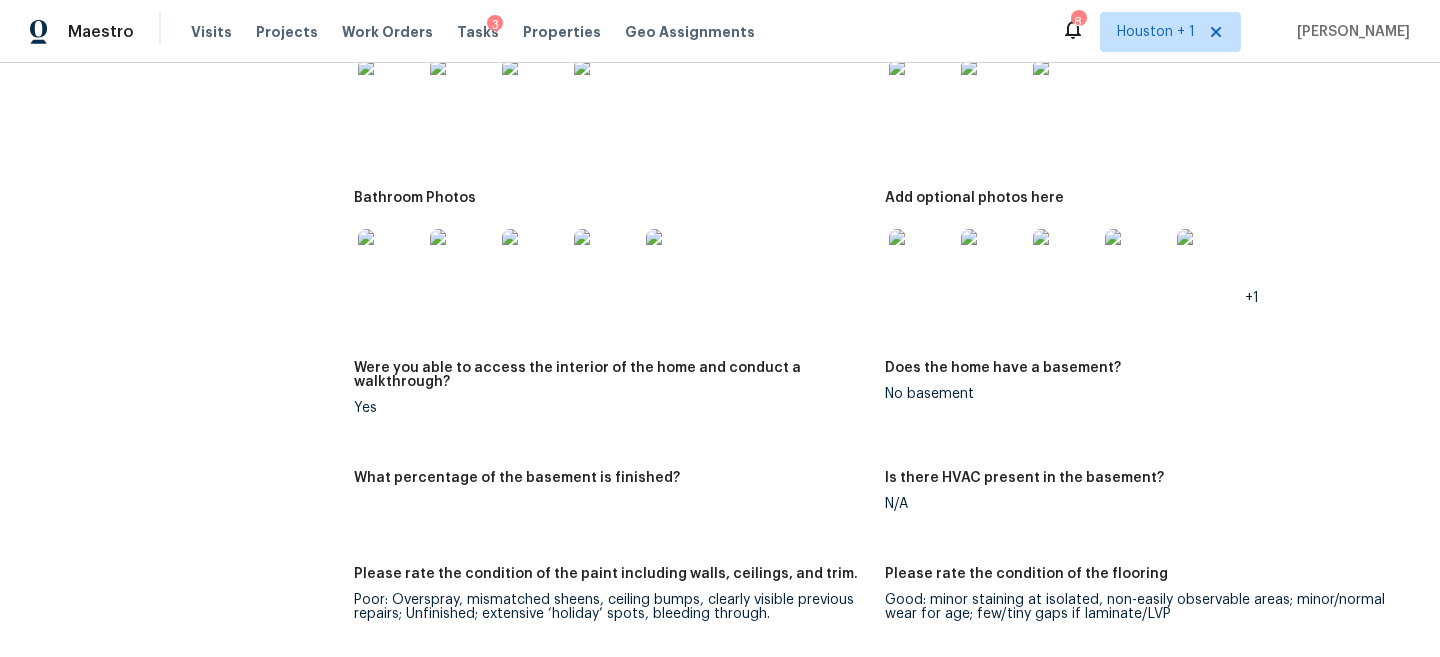 click at bounding box center [921, 261] 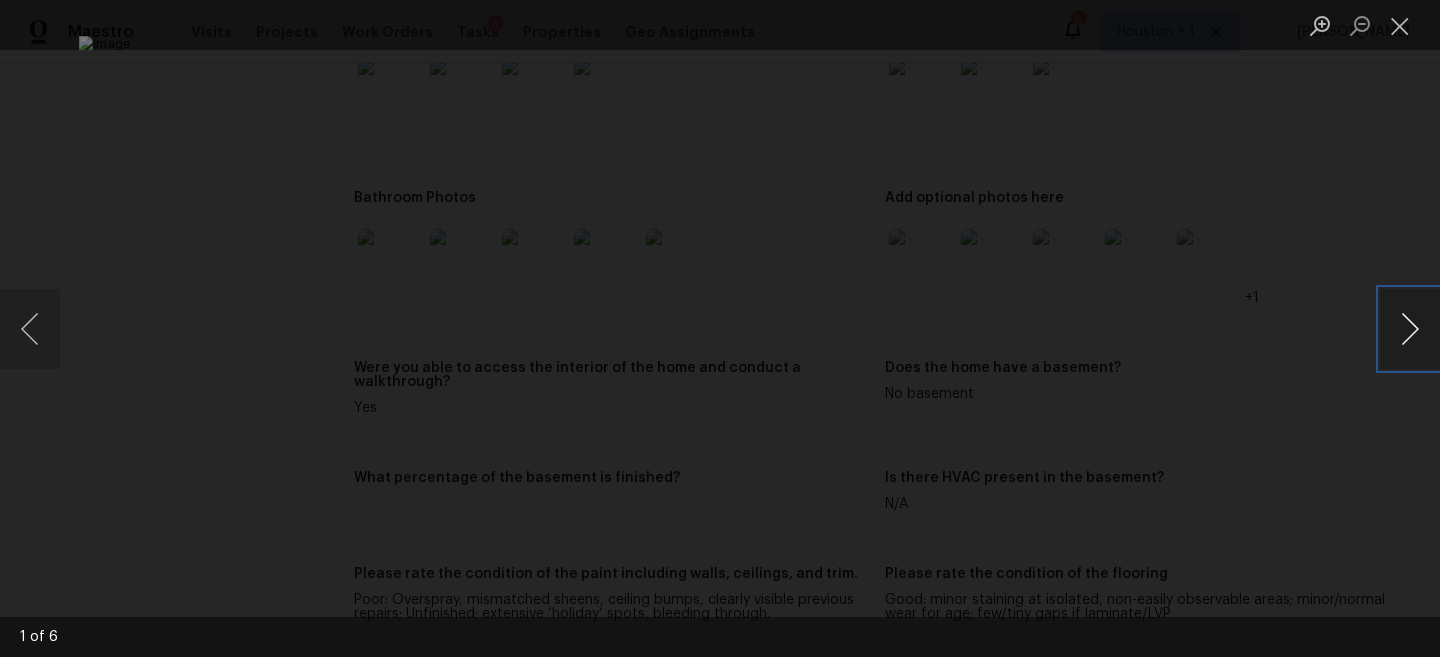 click at bounding box center [1410, 329] 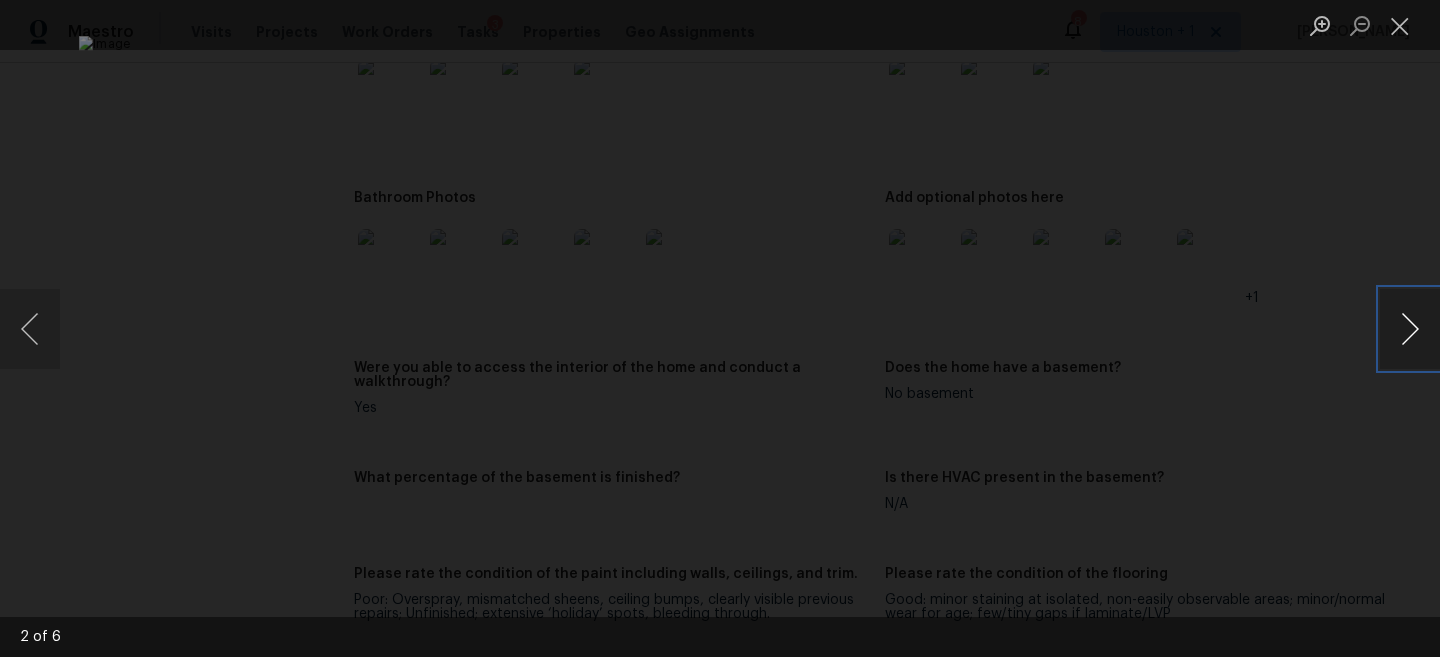 click at bounding box center [1410, 329] 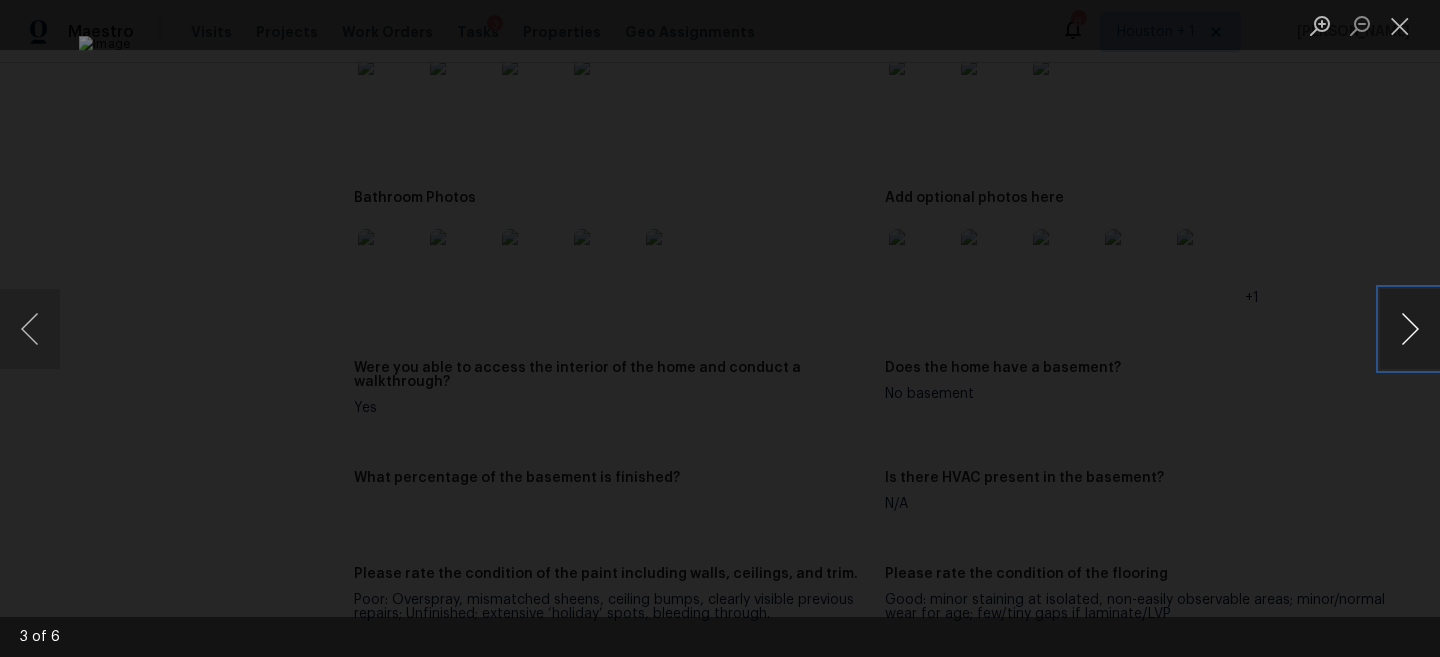 click at bounding box center (1410, 329) 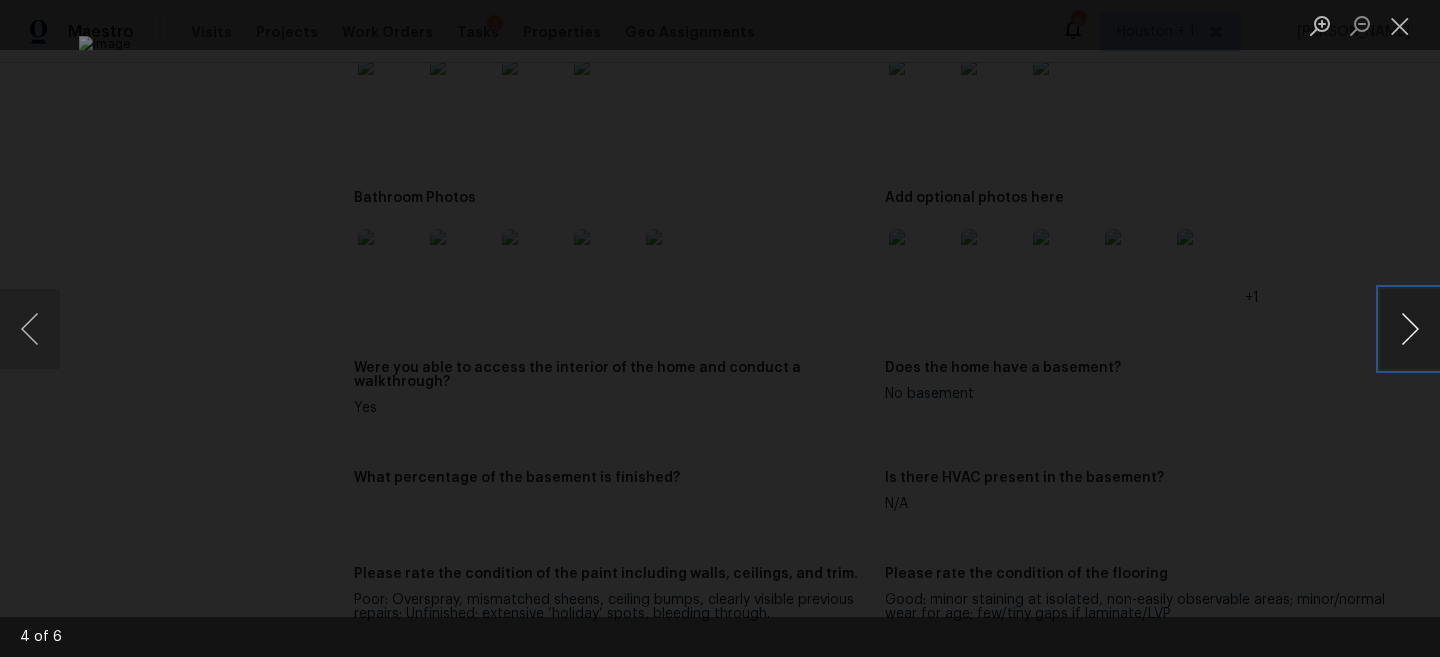 click at bounding box center (1410, 329) 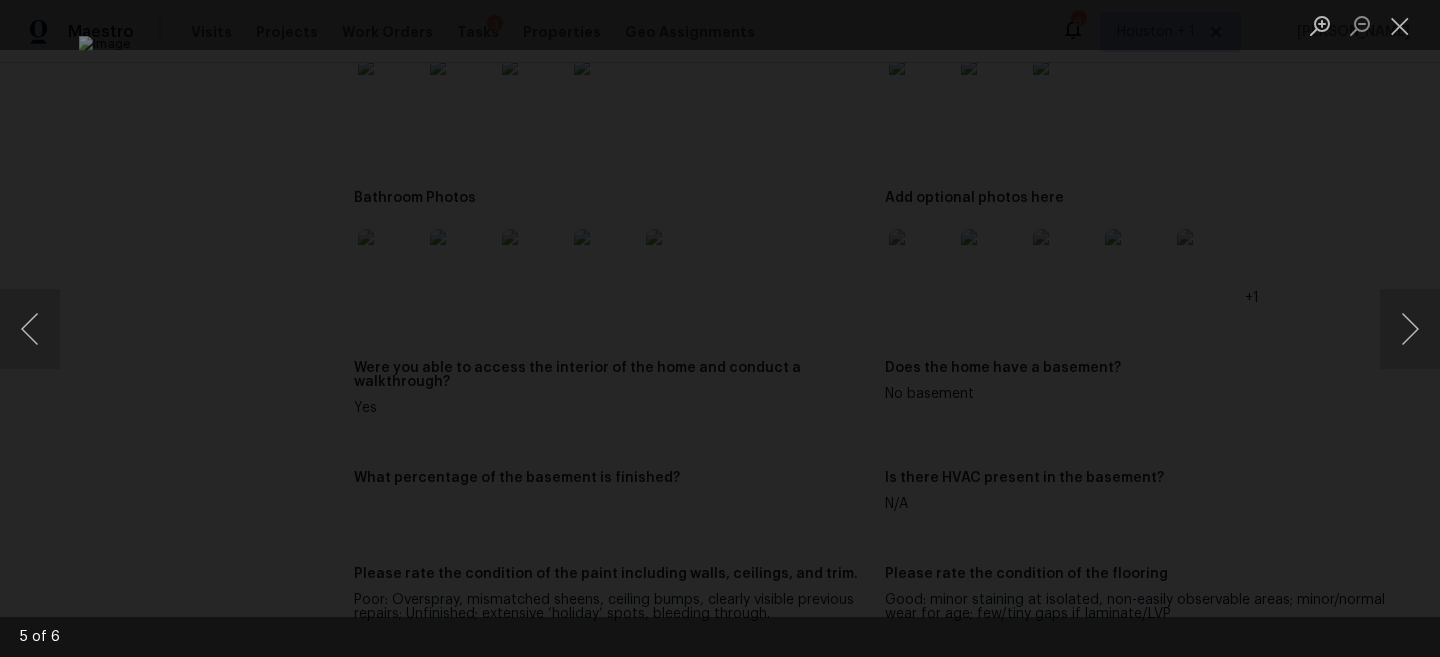 click at bounding box center (720, 328) 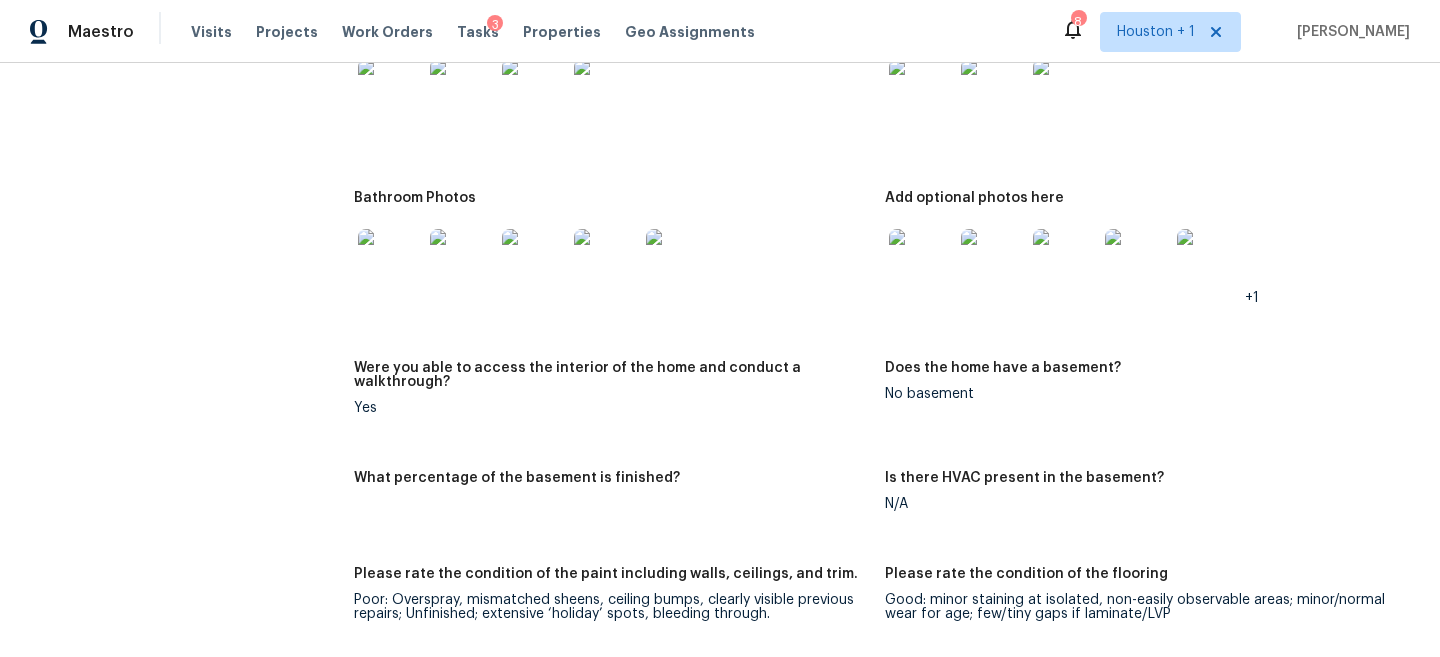 click at bounding box center [1209, 261] 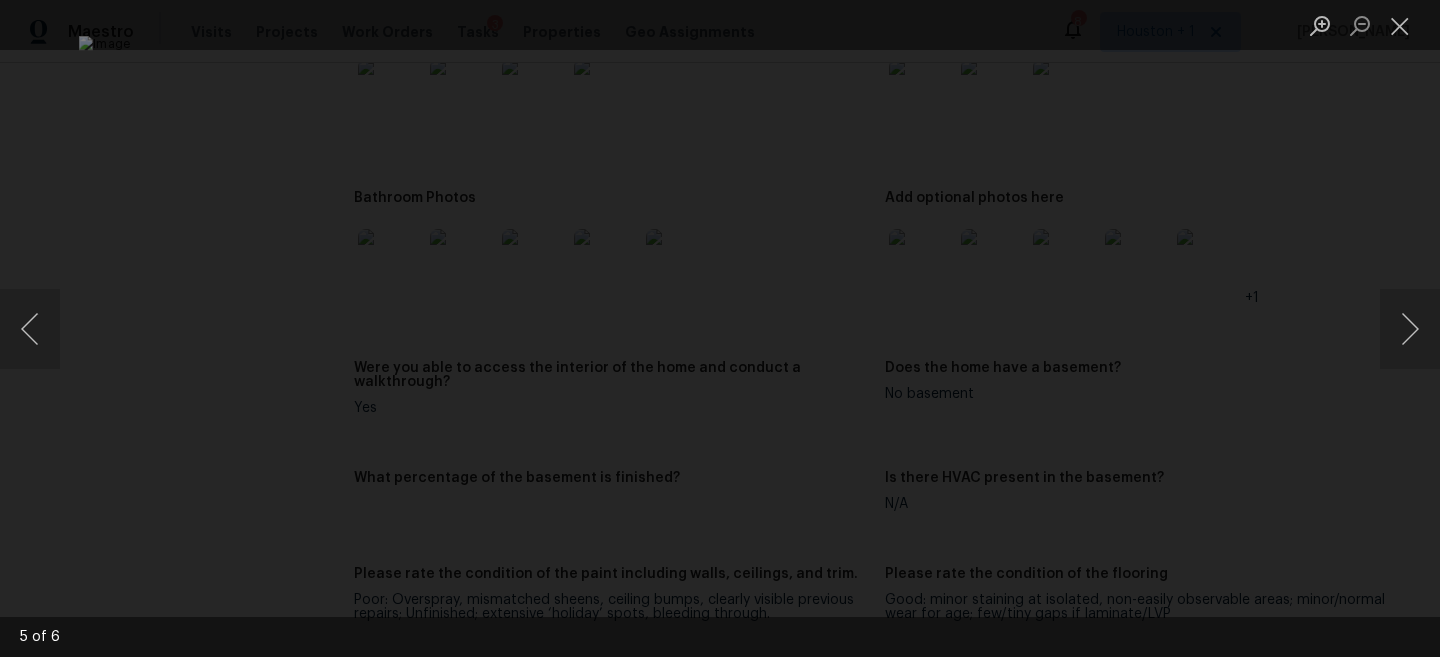 click at bounding box center (720, 328) 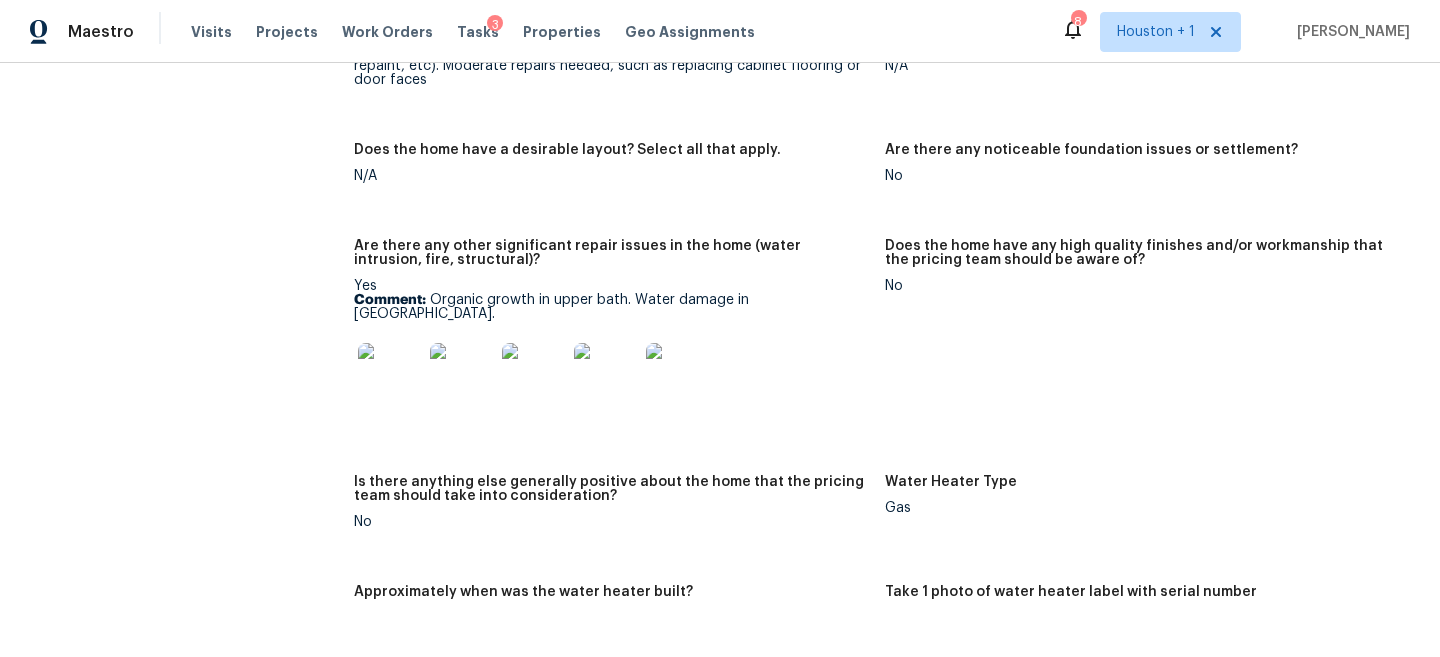 scroll, scrollTop: 3837, scrollLeft: 0, axis: vertical 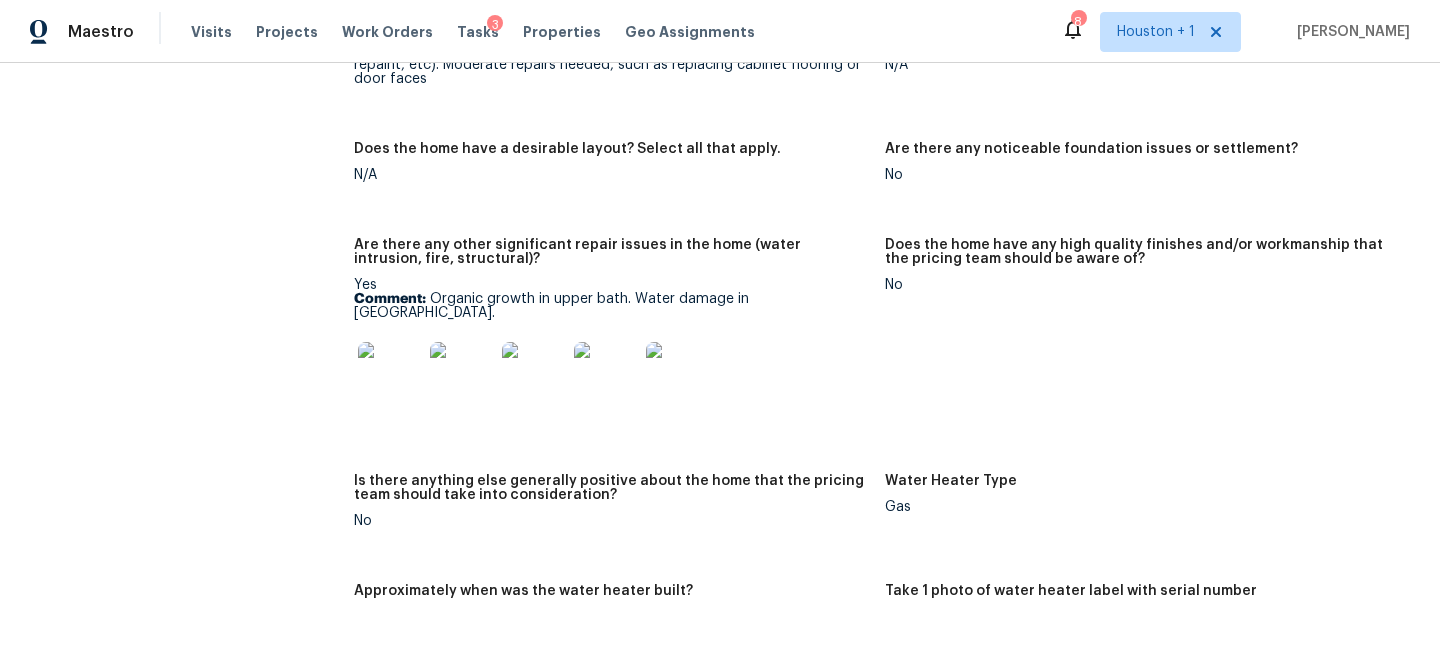 click at bounding box center [390, 374] 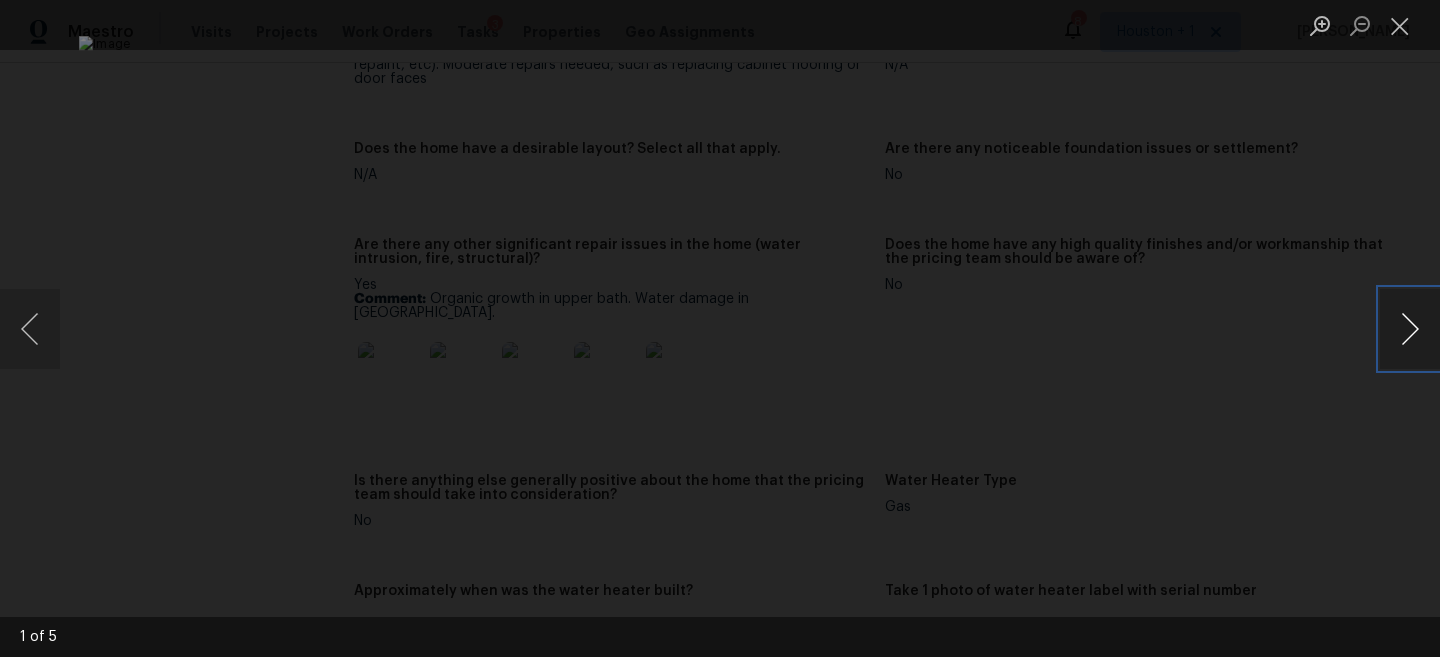 click at bounding box center [1410, 329] 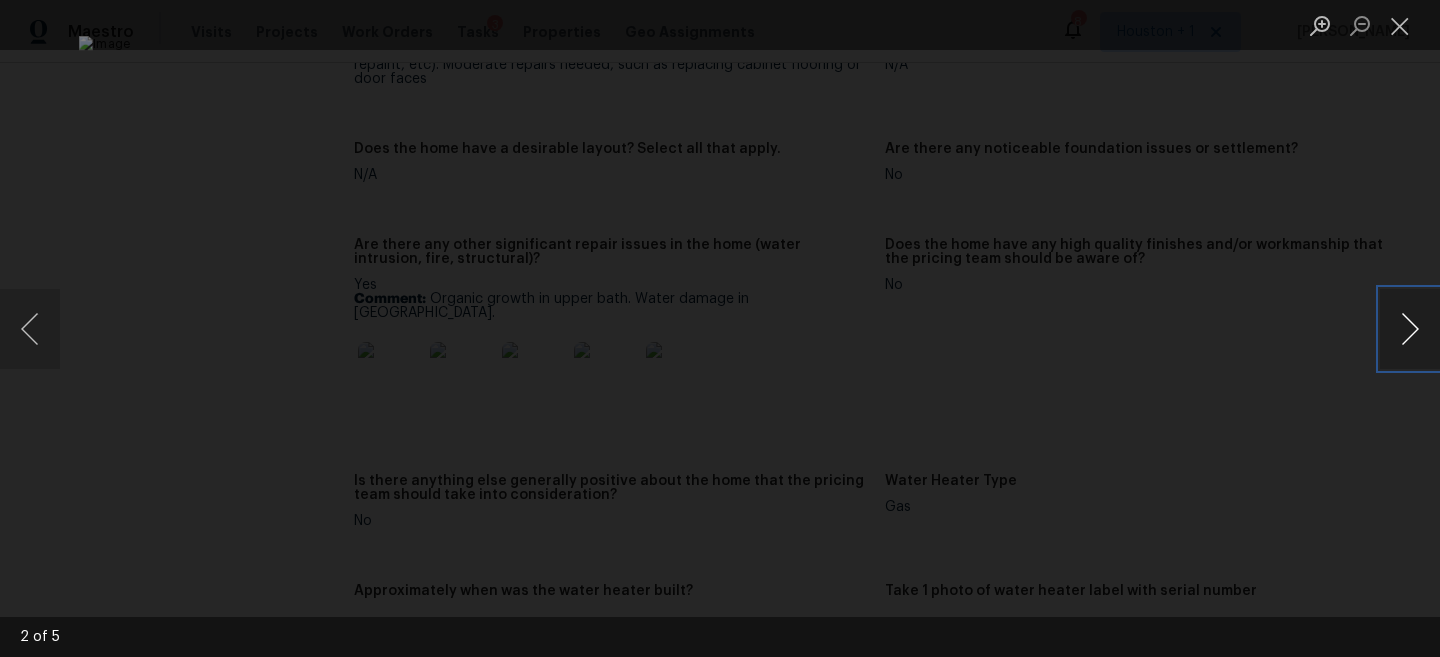 click at bounding box center (1410, 329) 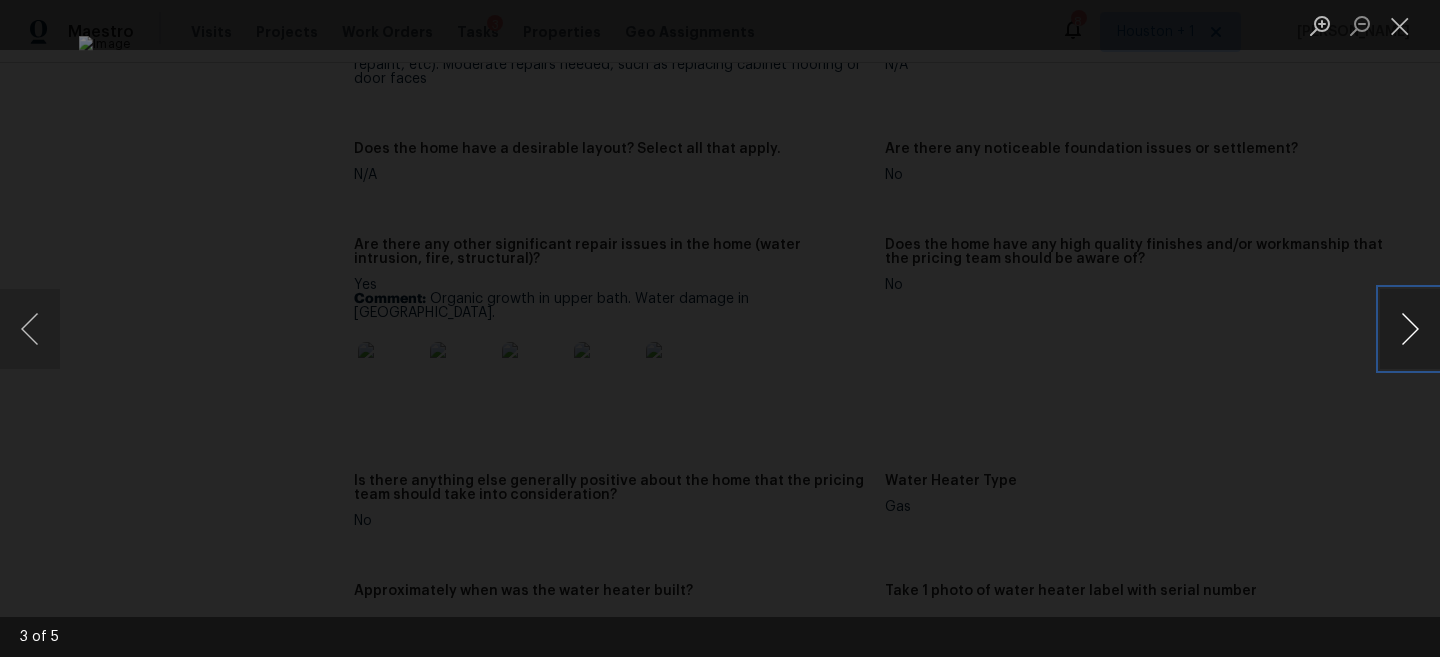 click at bounding box center [1410, 329] 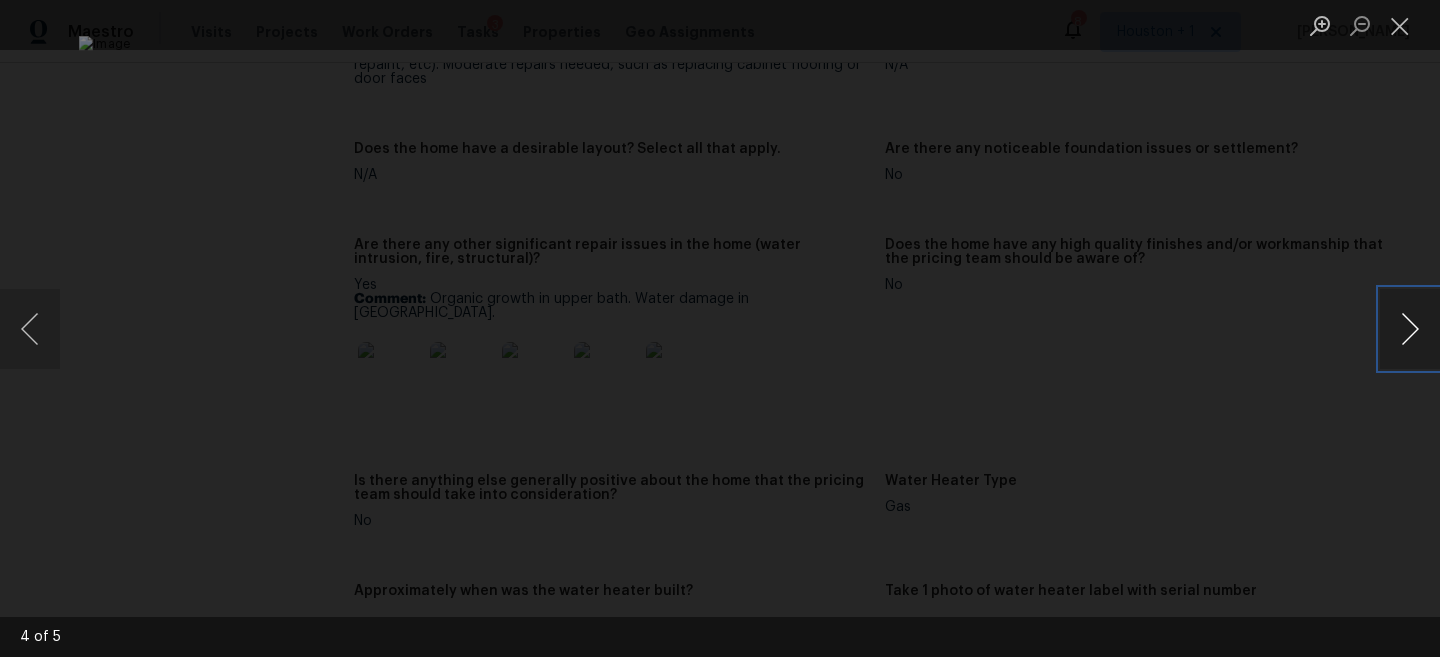 click at bounding box center (1410, 329) 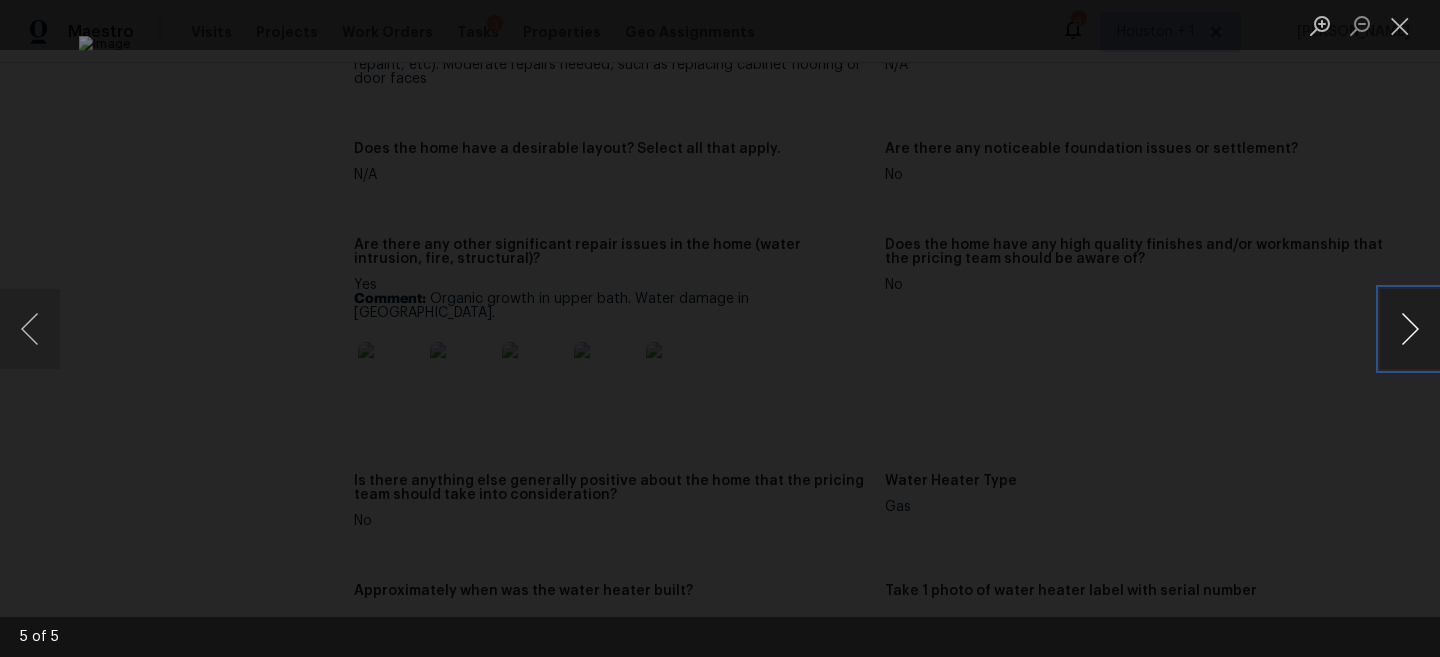 click at bounding box center [1410, 329] 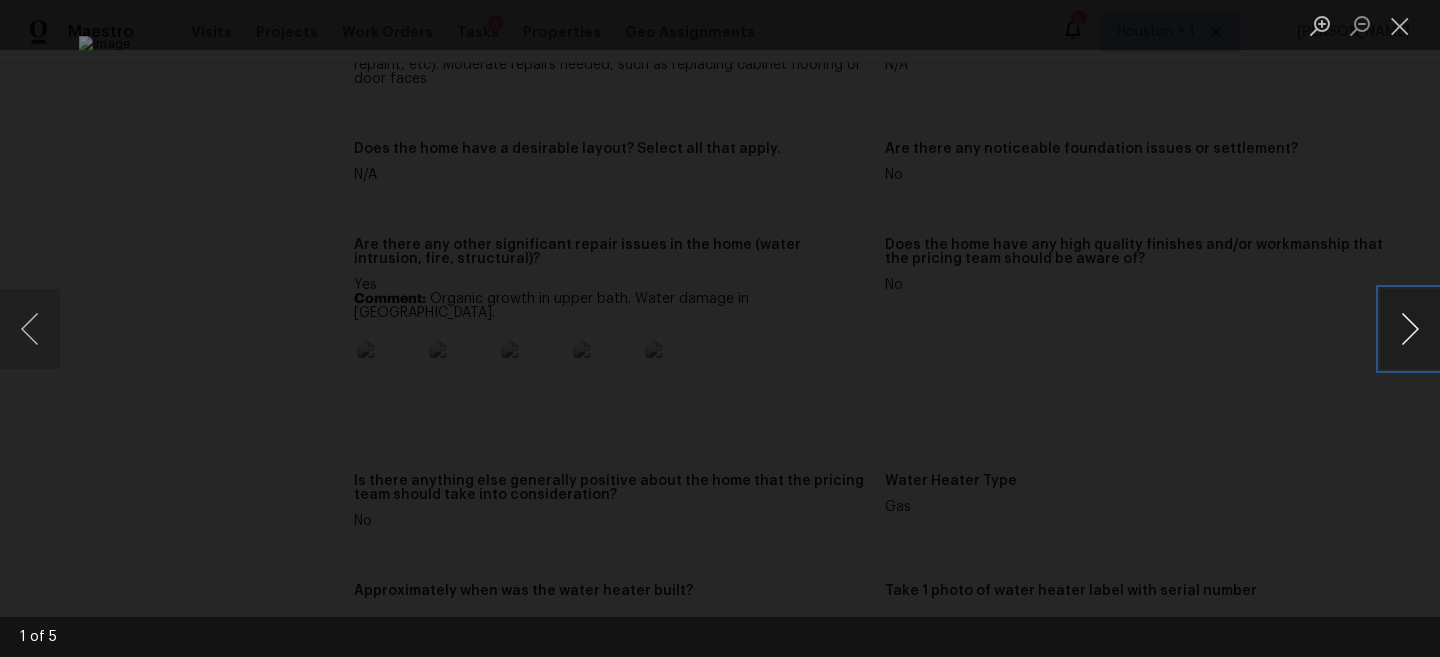 click at bounding box center [1410, 329] 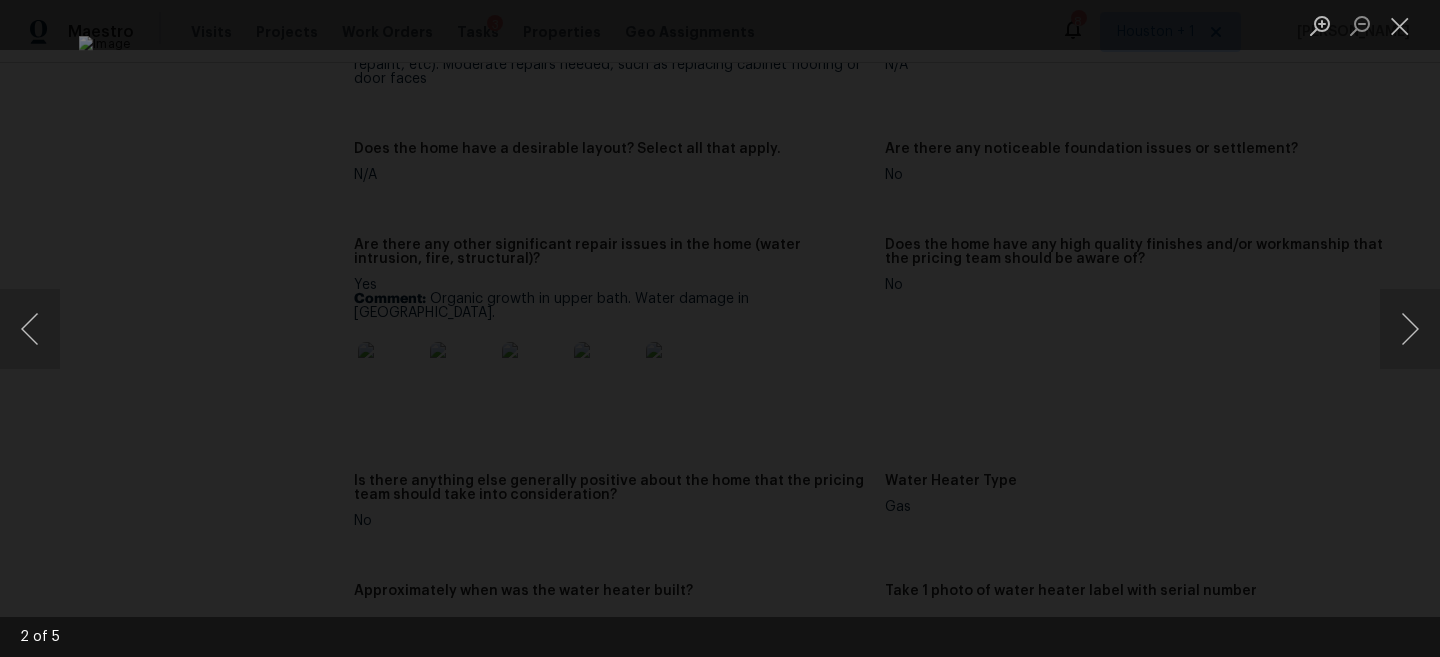 click at bounding box center (720, 328) 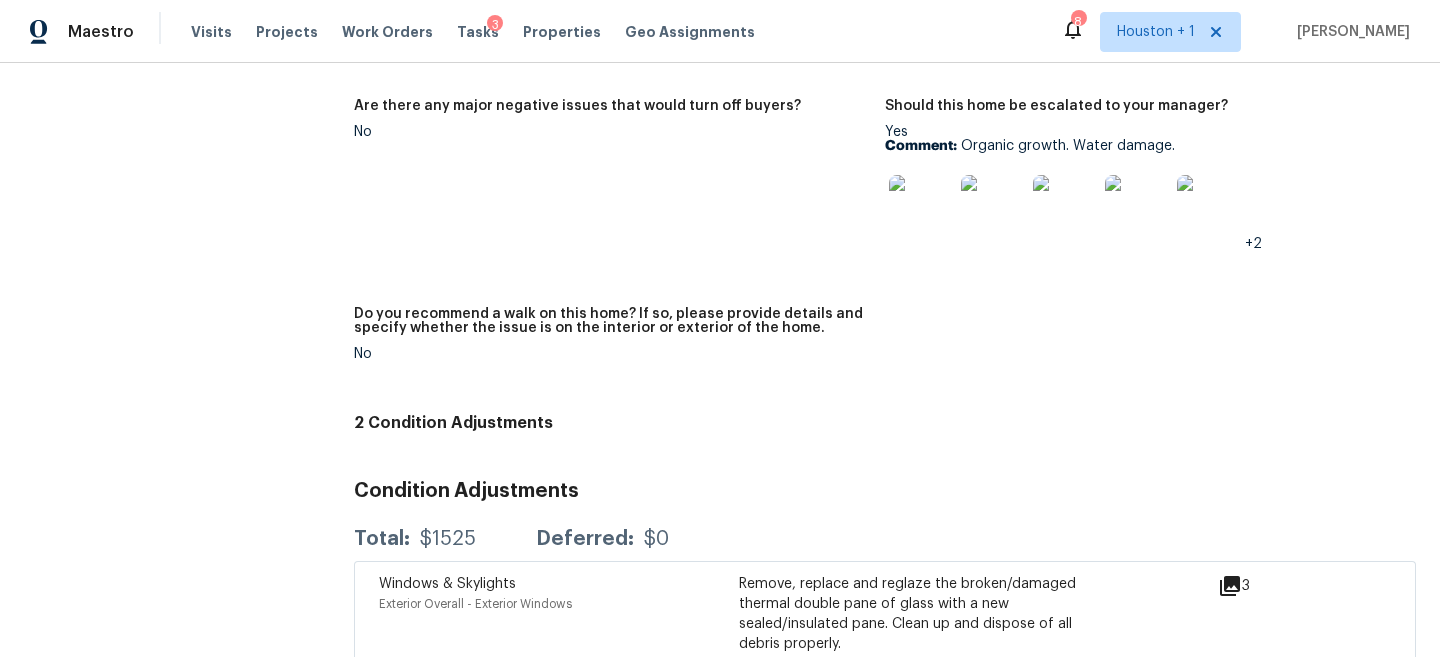 scroll, scrollTop: 5094, scrollLeft: 0, axis: vertical 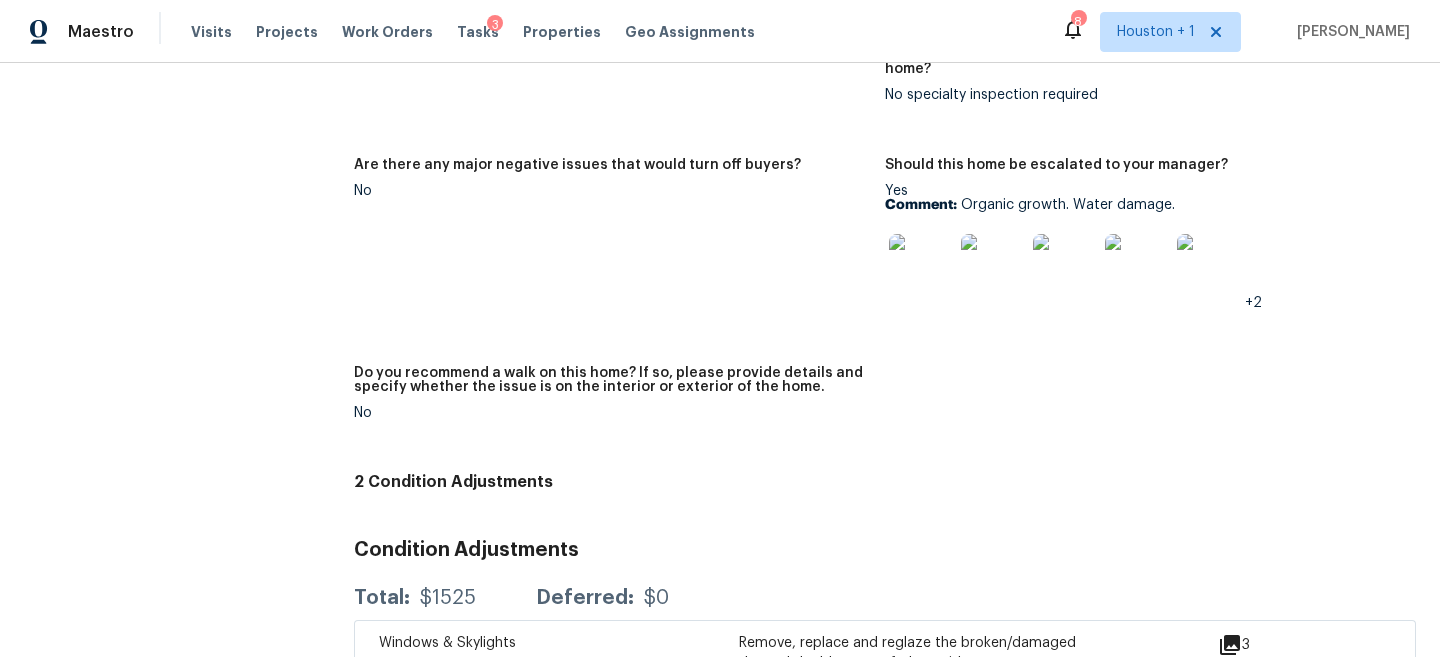click at bounding box center (921, 266) 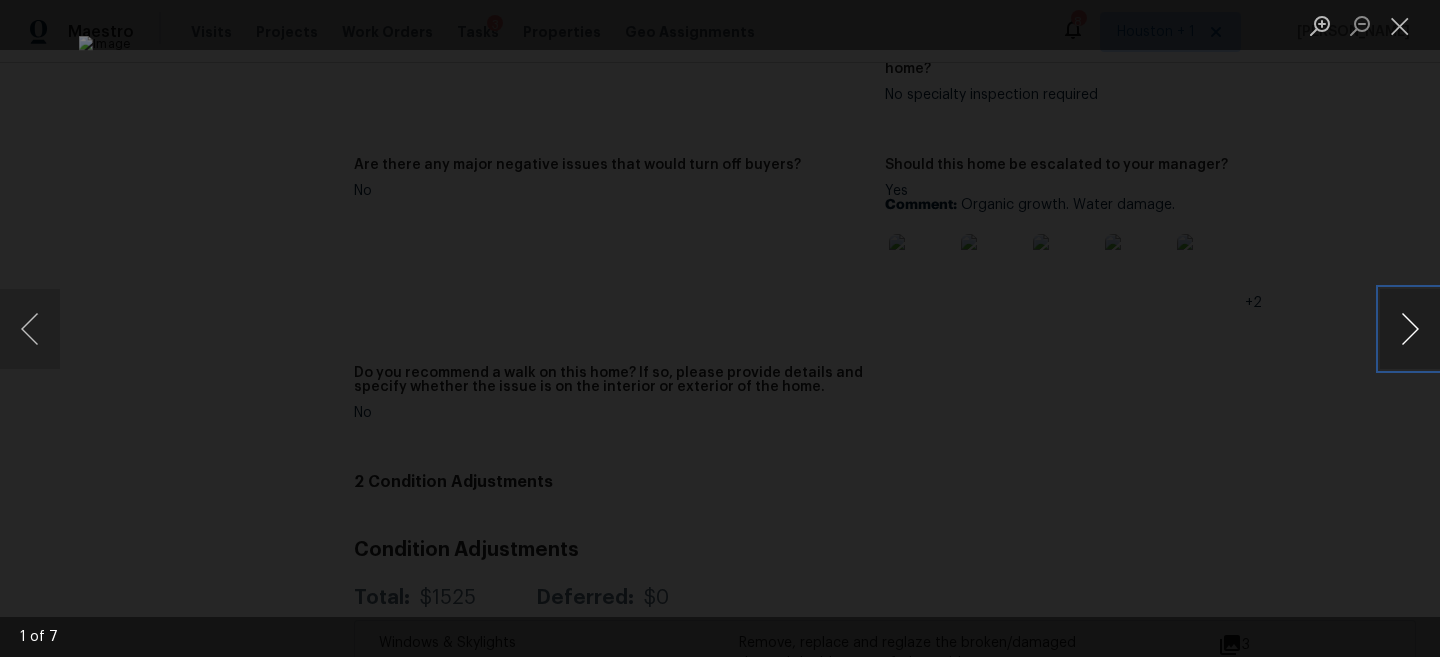 click at bounding box center (1410, 329) 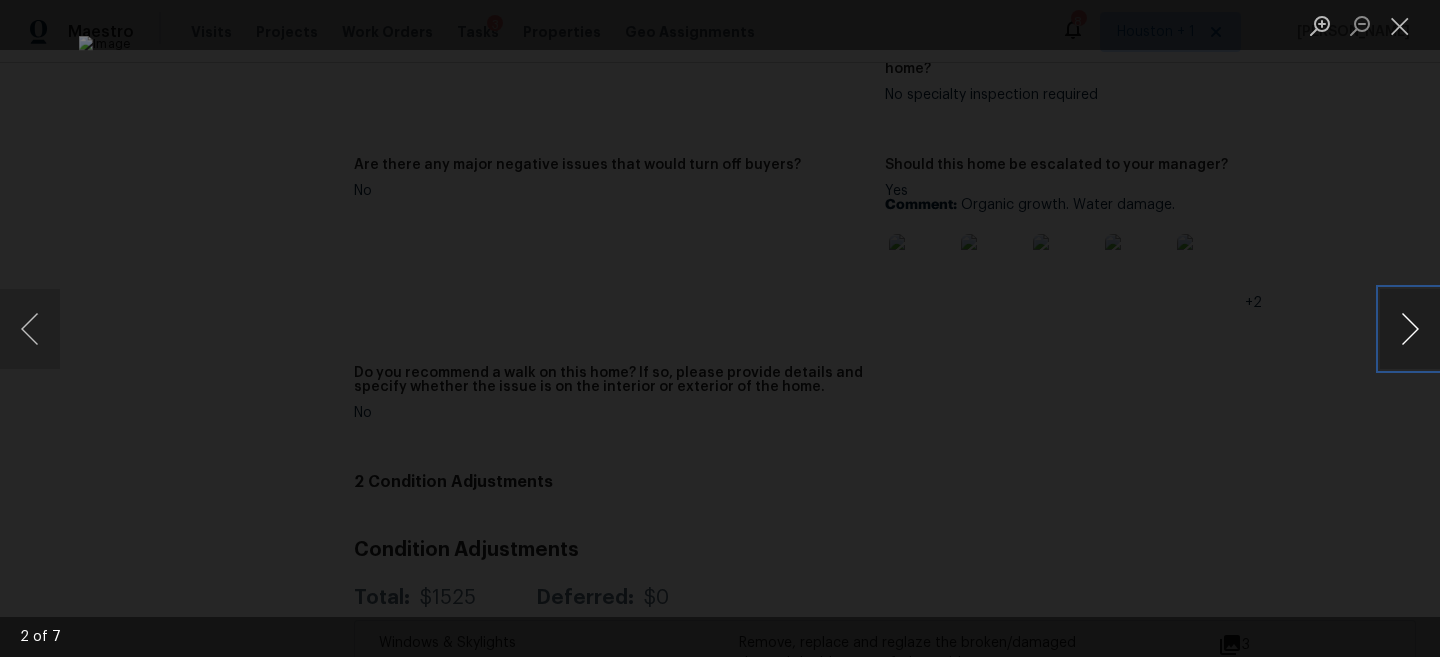 click at bounding box center [1410, 329] 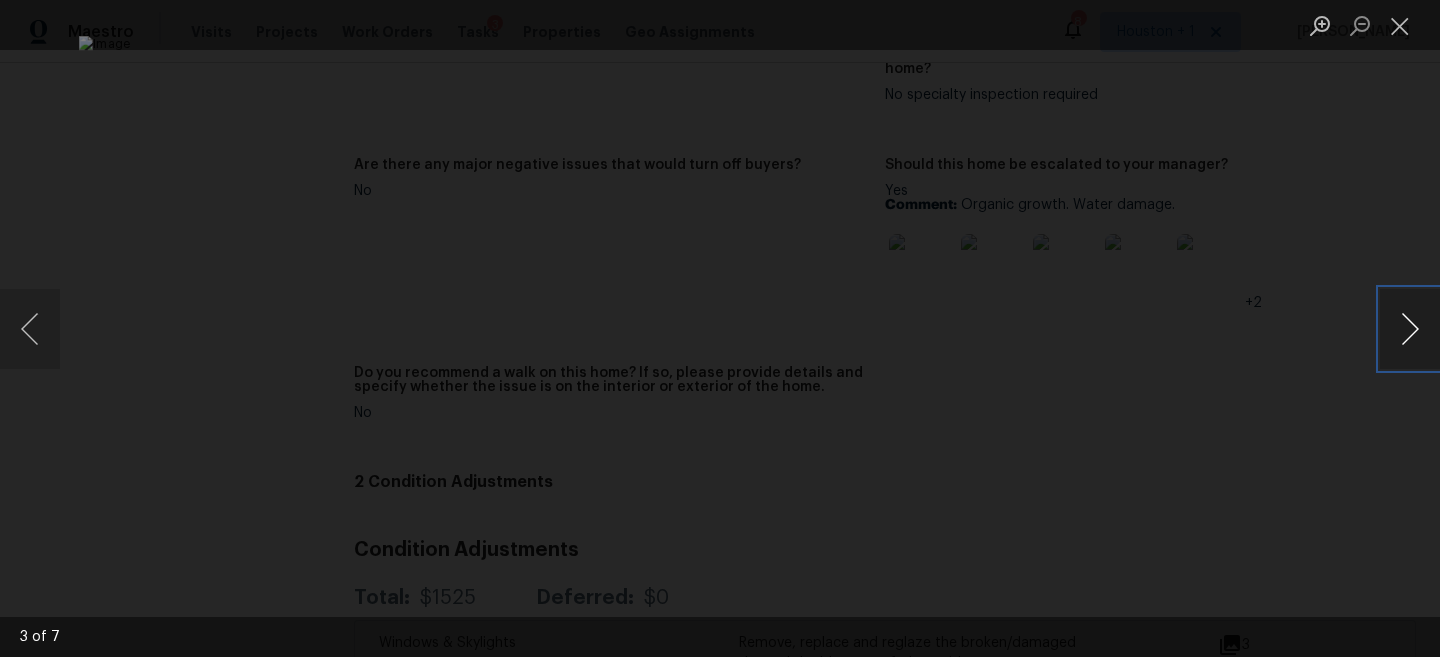 click at bounding box center [1410, 329] 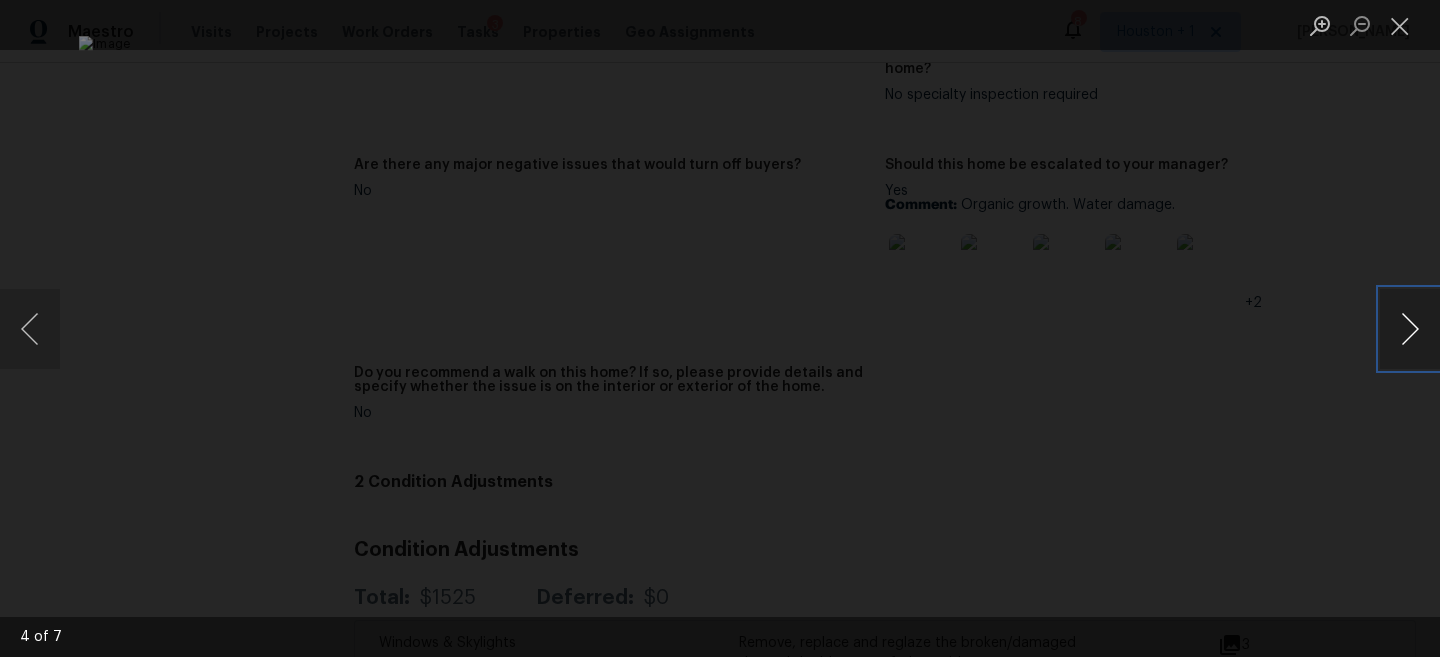 click at bounding box center (1410, 329) 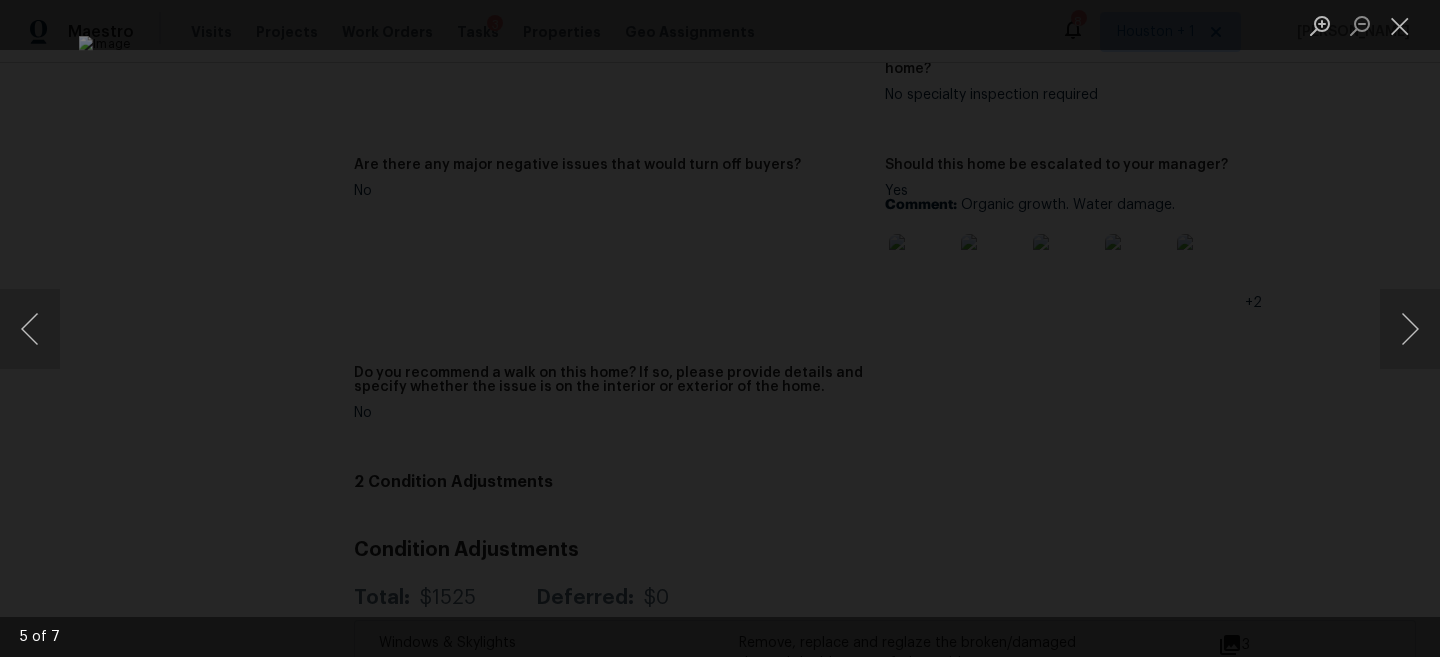 click at bounding box center (720, 328) 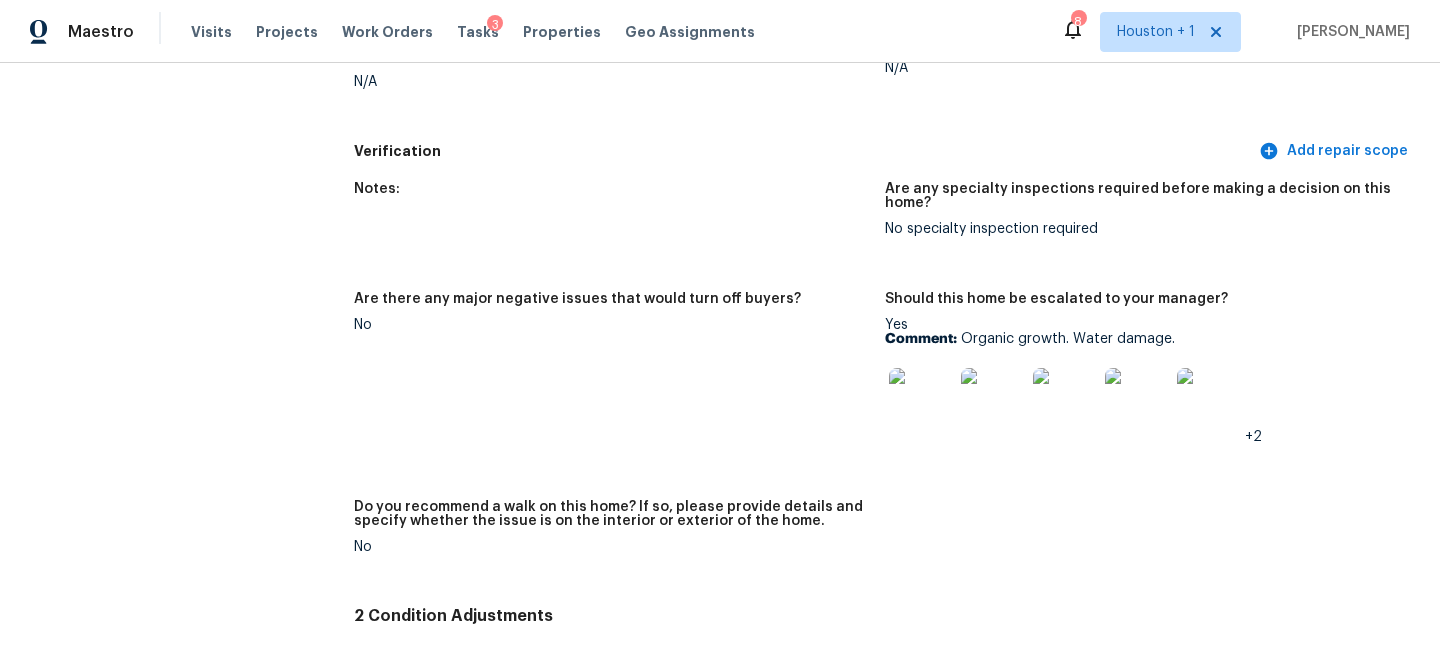 scroll, scrollTop: 4959, scrollLeft: 0, axis: vertical 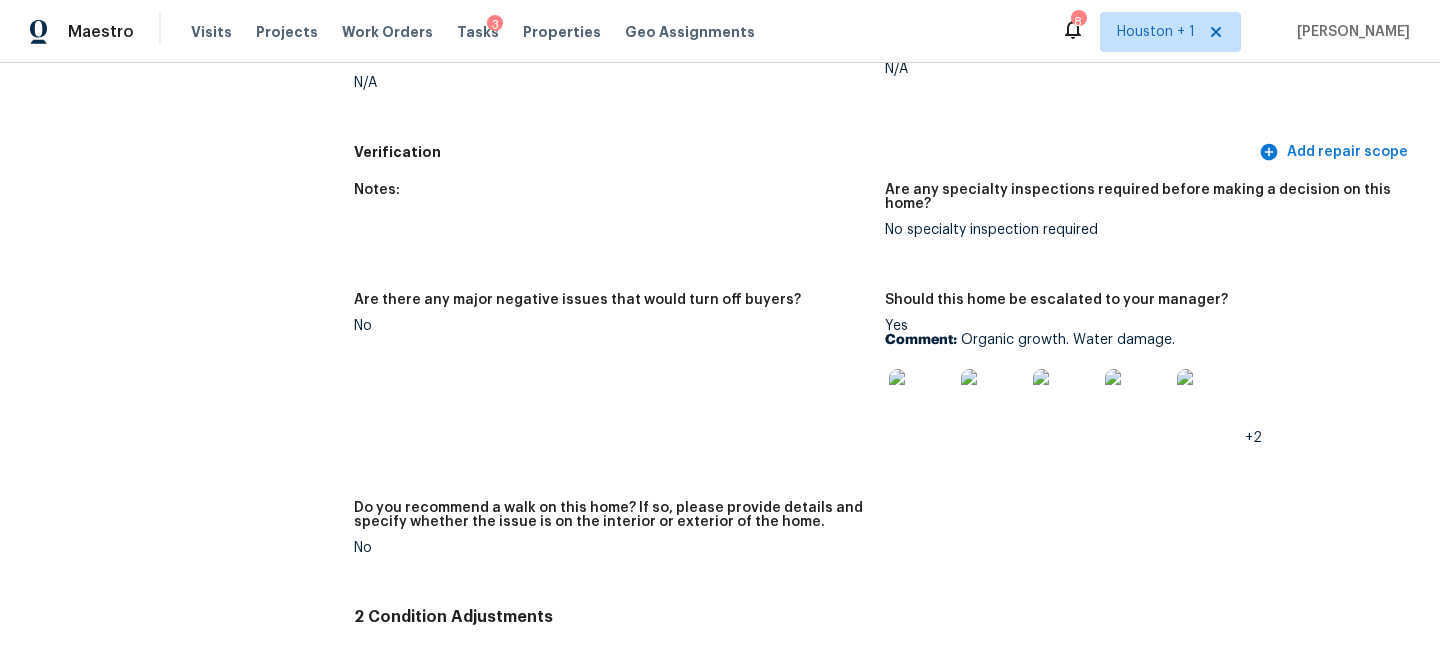 click at bounding box center [921, 401] 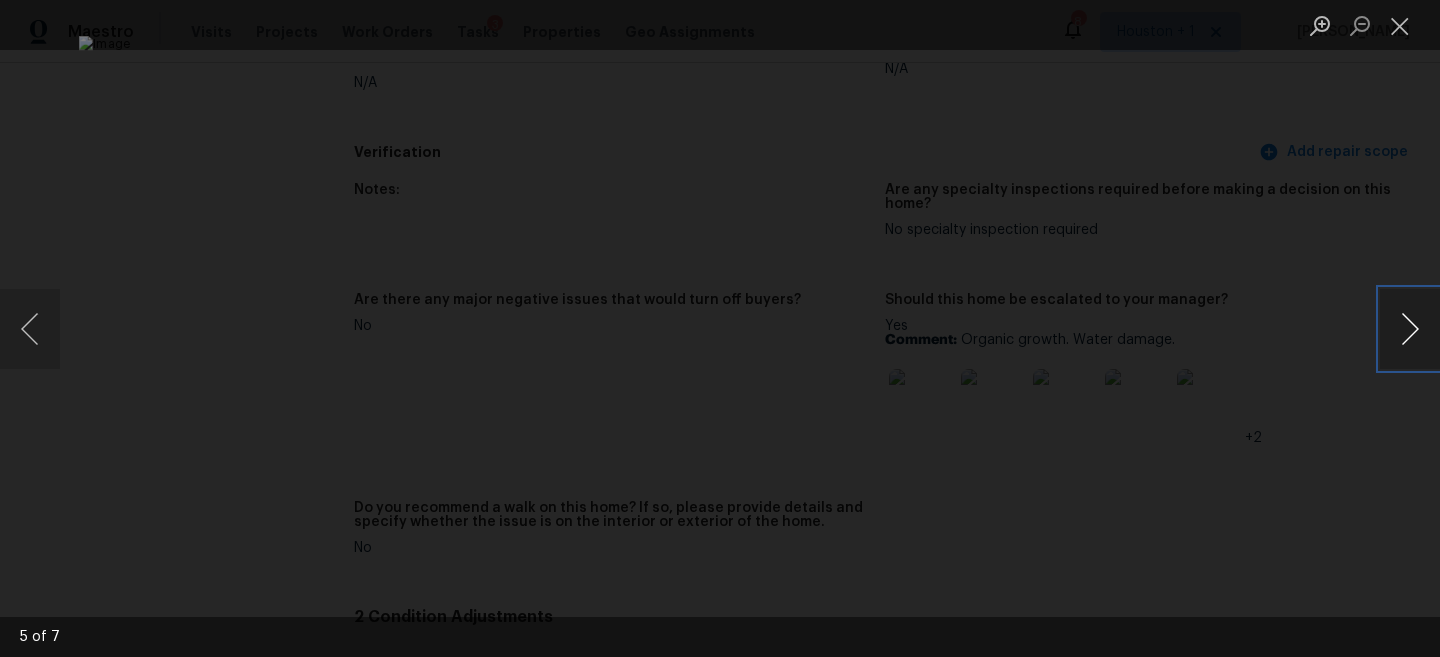 click at bounding box center (1410, 329) 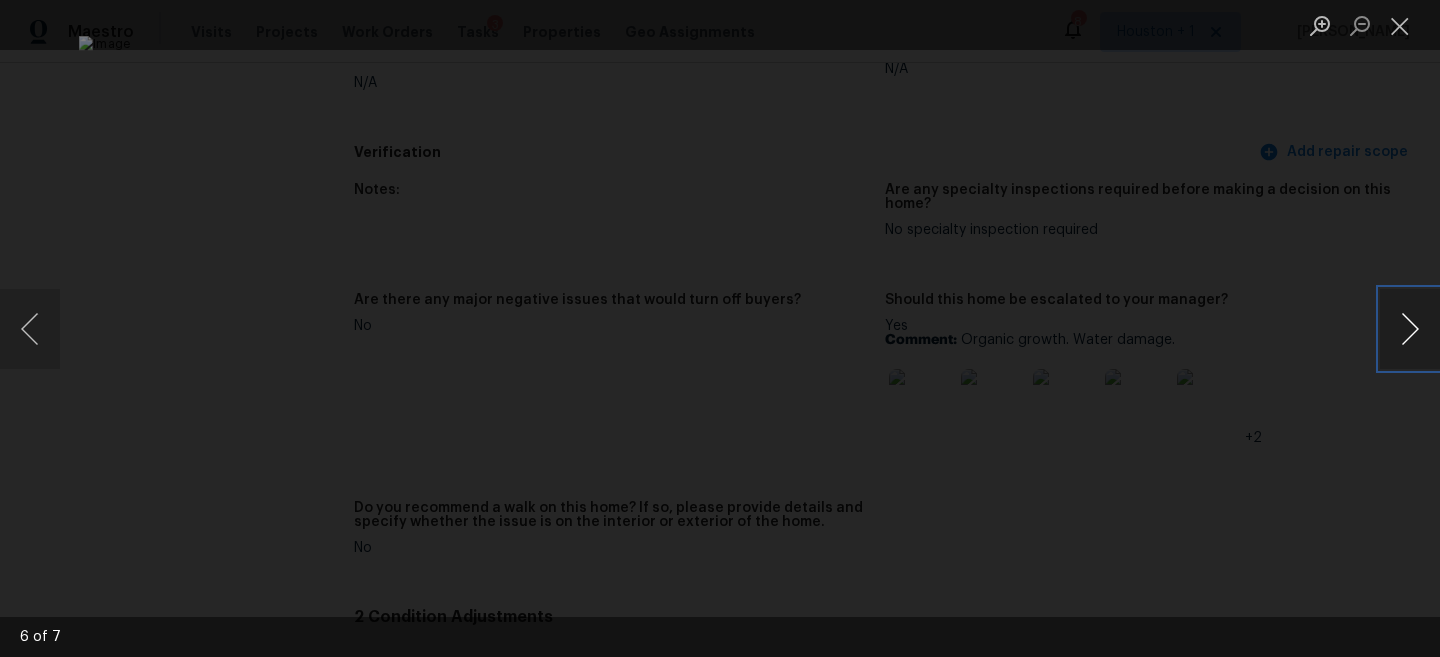 click at bounding box center (1410, 329) 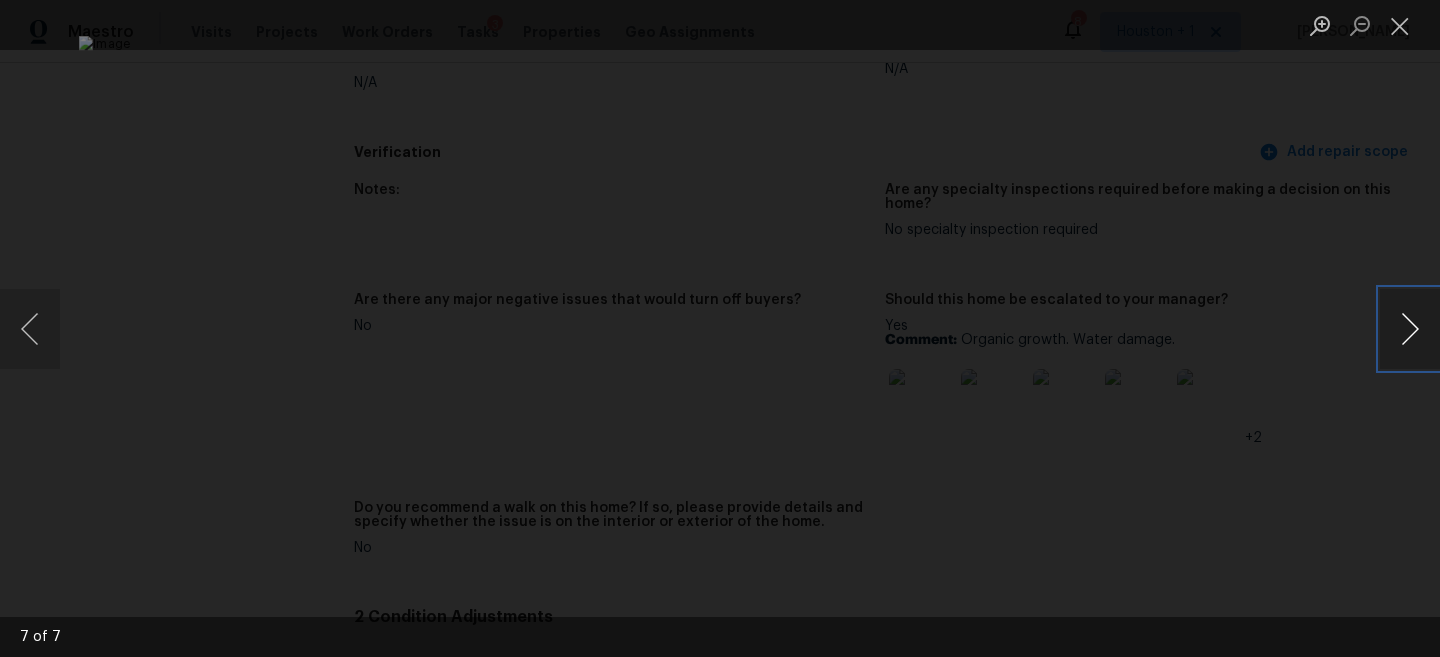 click at bounding box center [1410, 329] 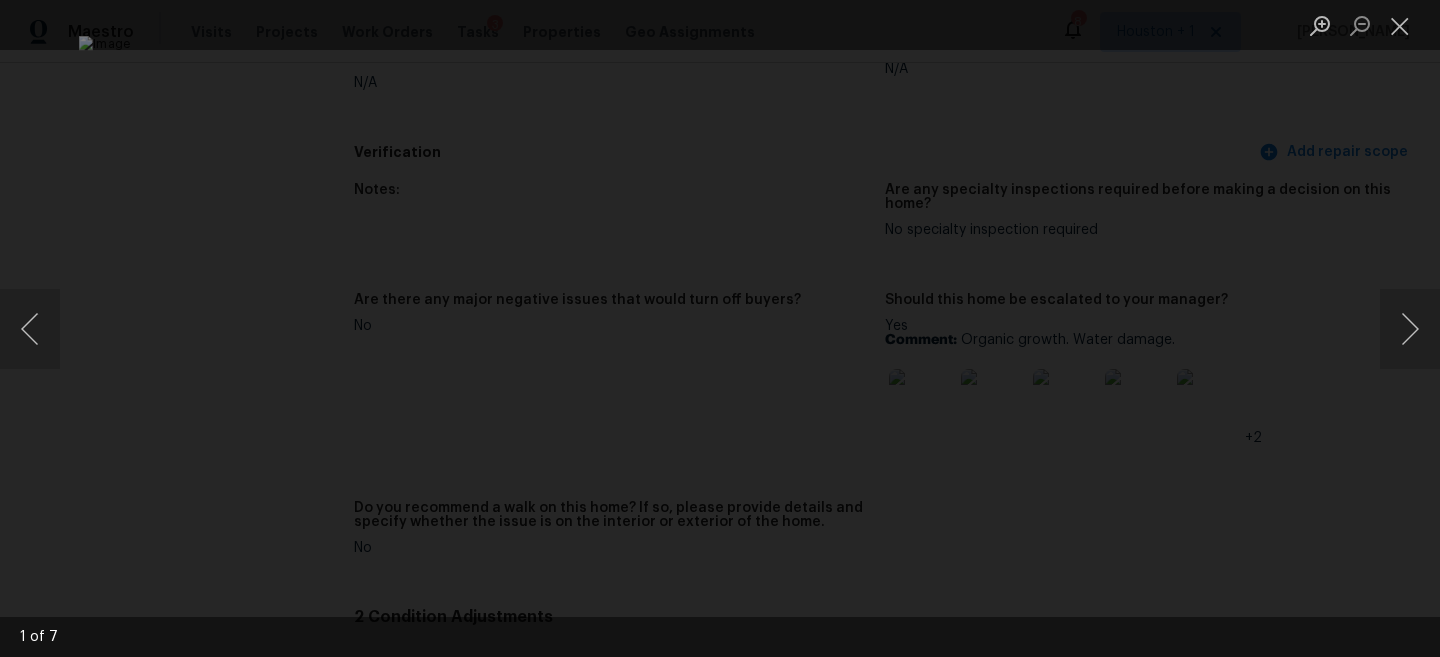click at bounding box center [720, 328] 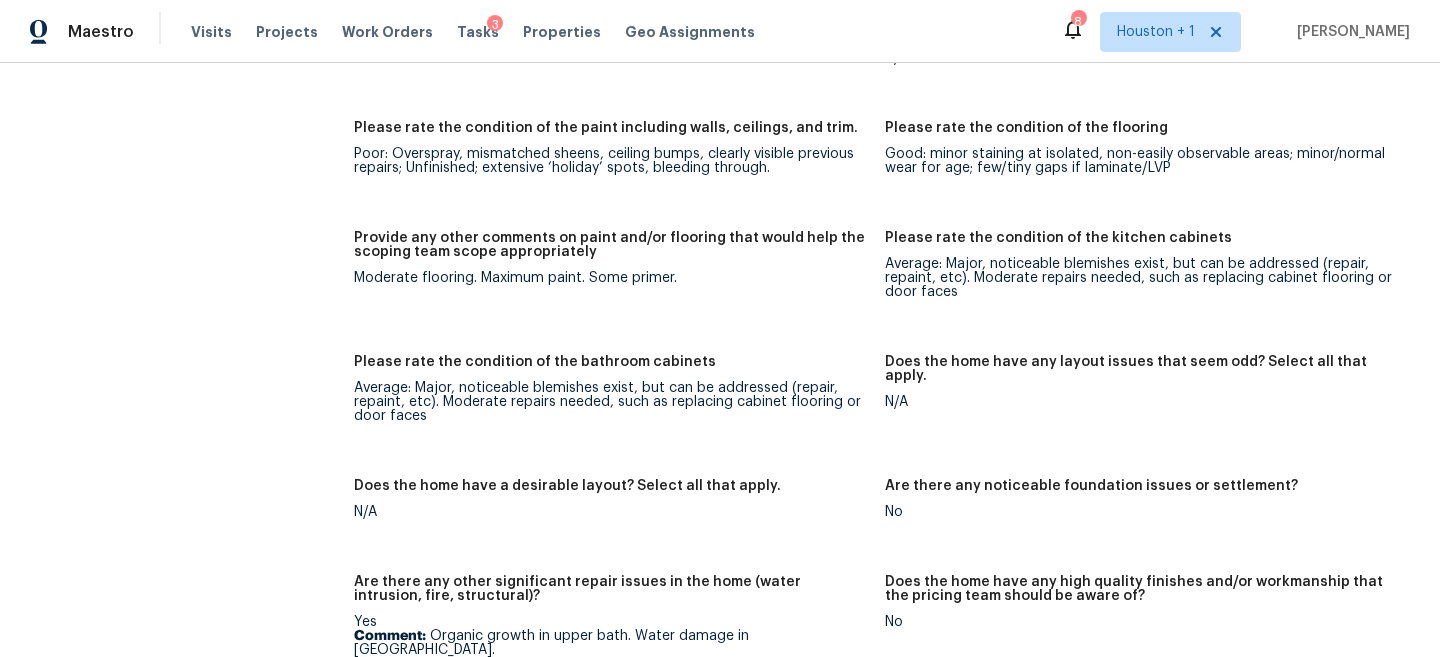 scroll, scrollTop: 3489, scrollLeft: 0, axis: vertical 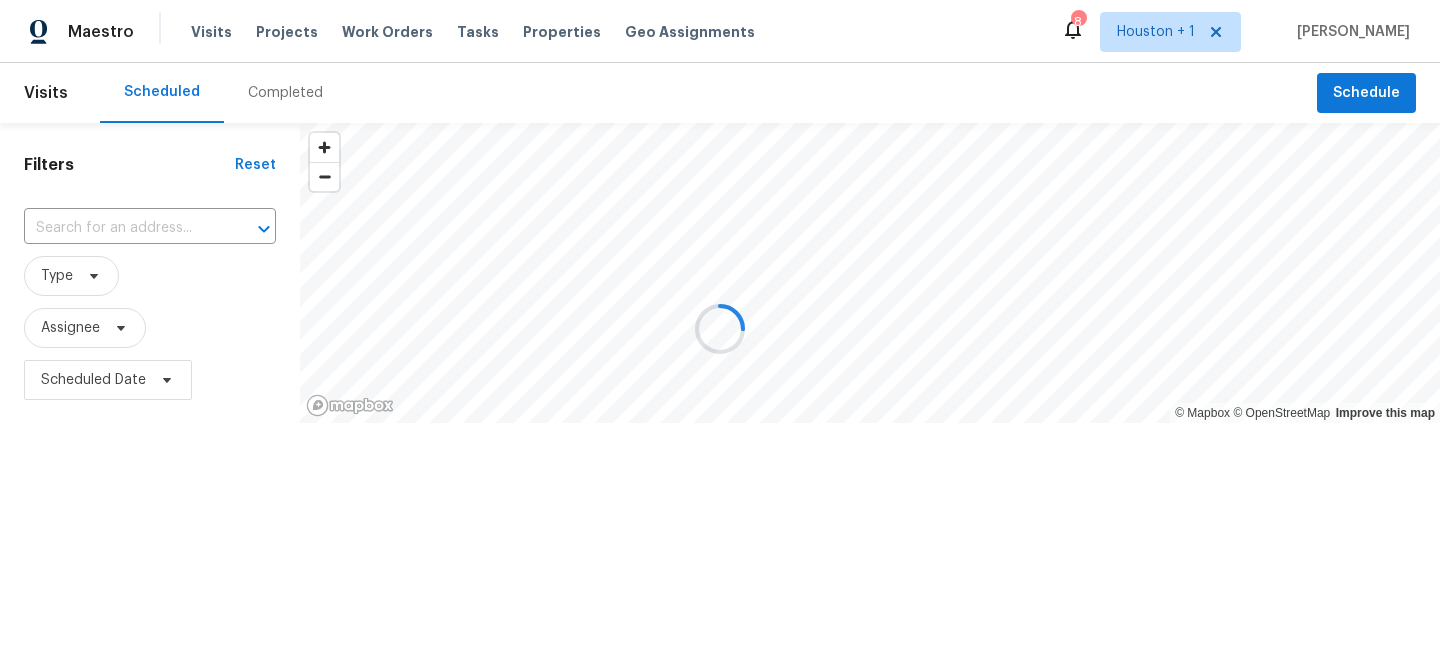drag, startPoint x: 0, startPoint y: 0, endPoint x: 262, endPoint y: 95, distance: 278.6916 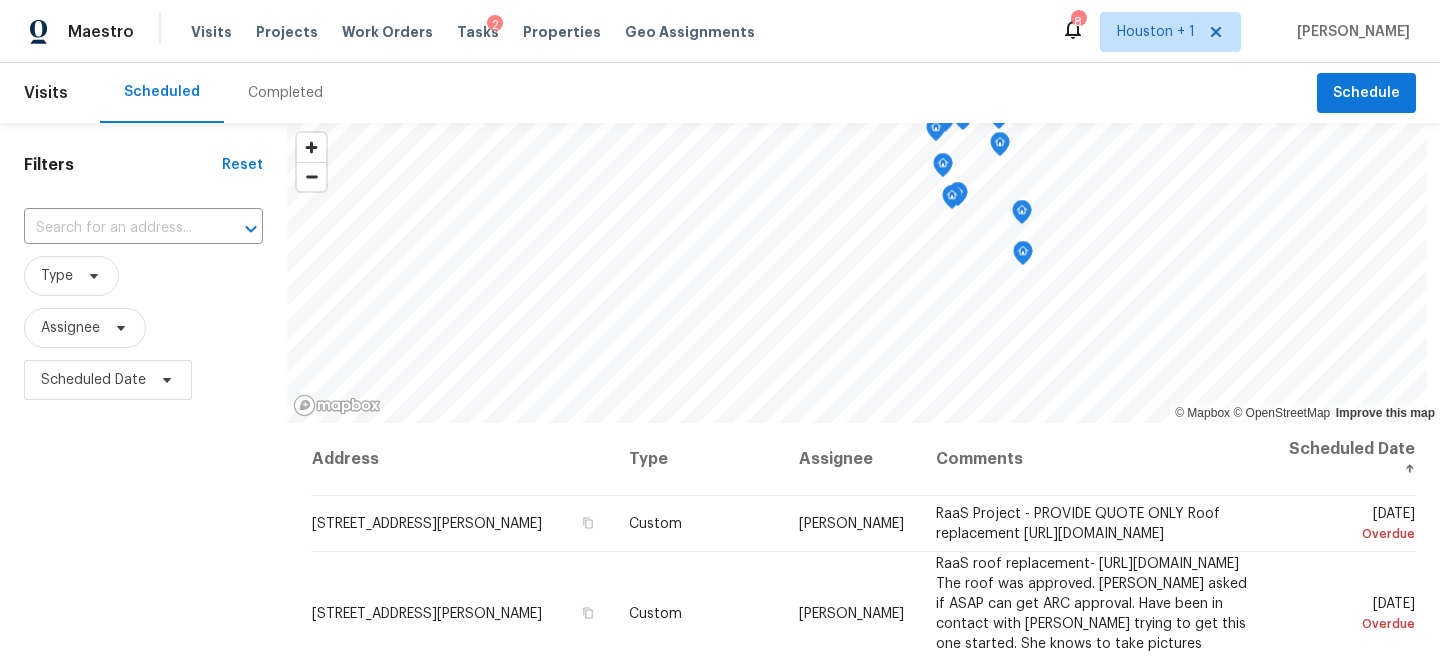 click on "Completed" at bounding box center [285, 93] 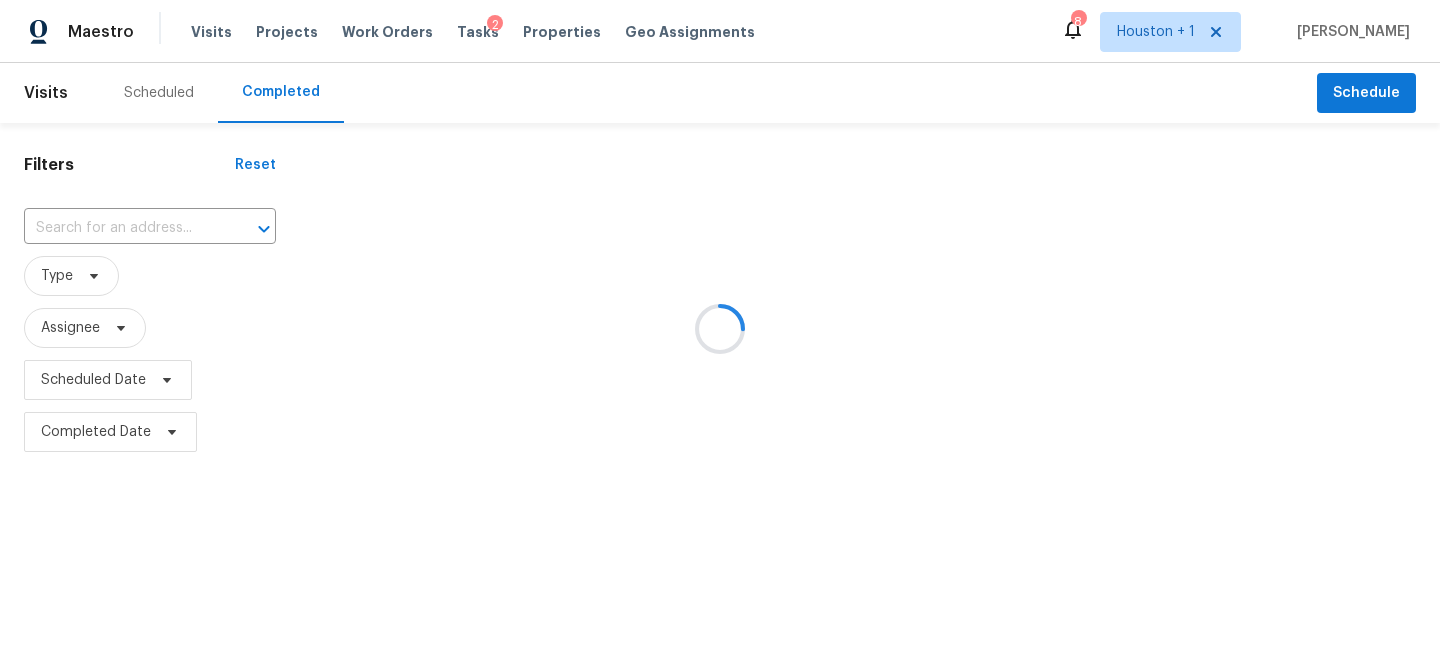 click at bounding box center [720, 328] 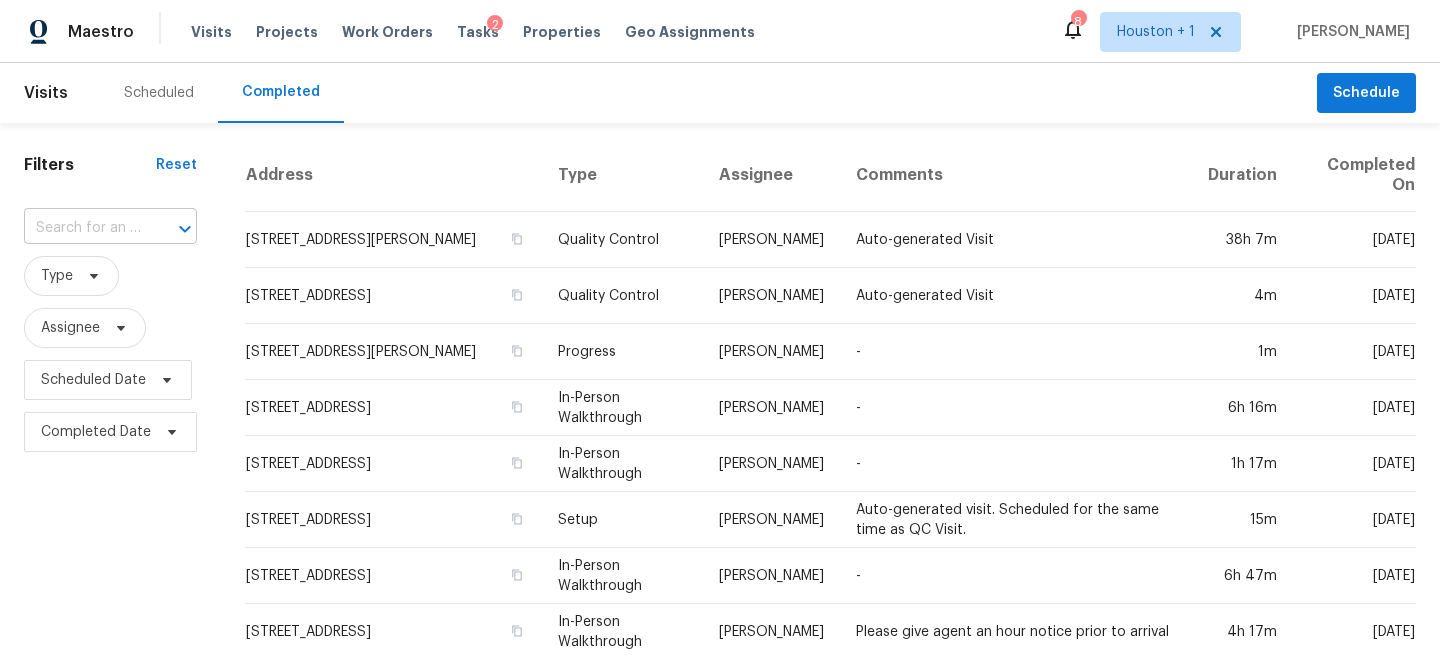 click at bounding box center [82, 228] 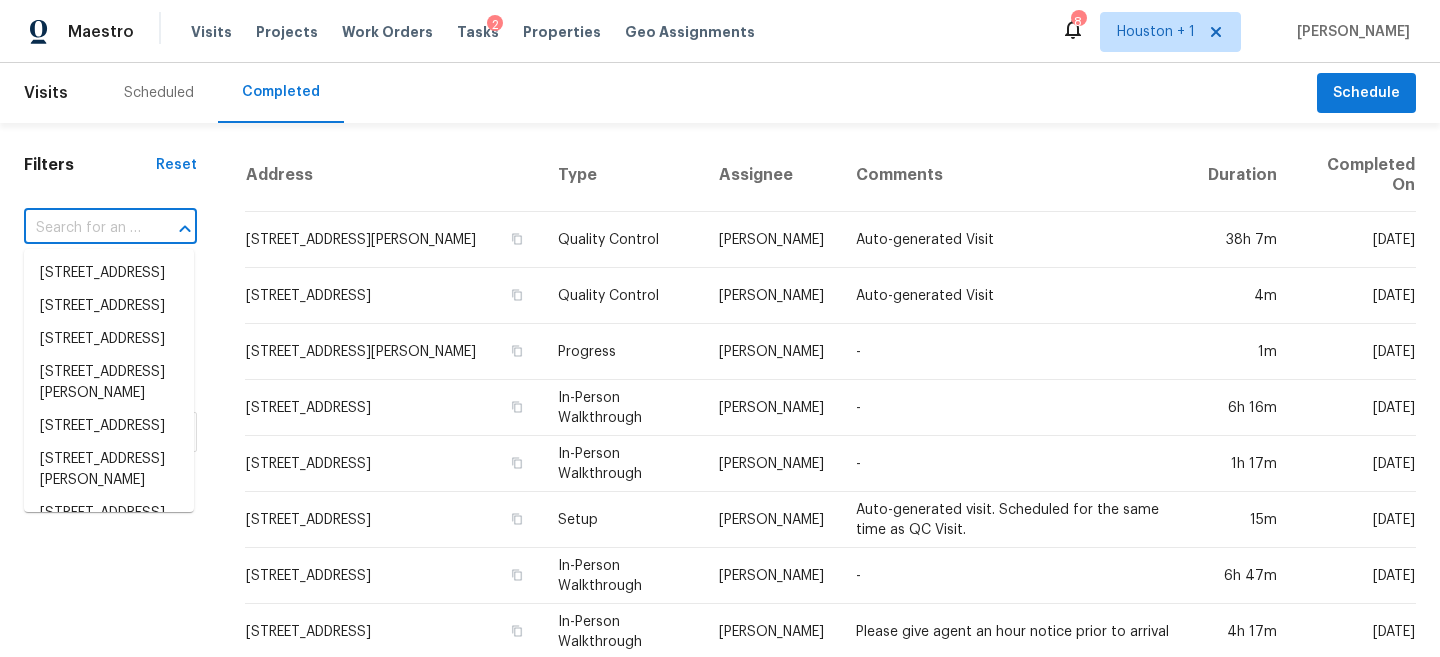 paste on "[STREET_ADDRESS][US_STATE]" 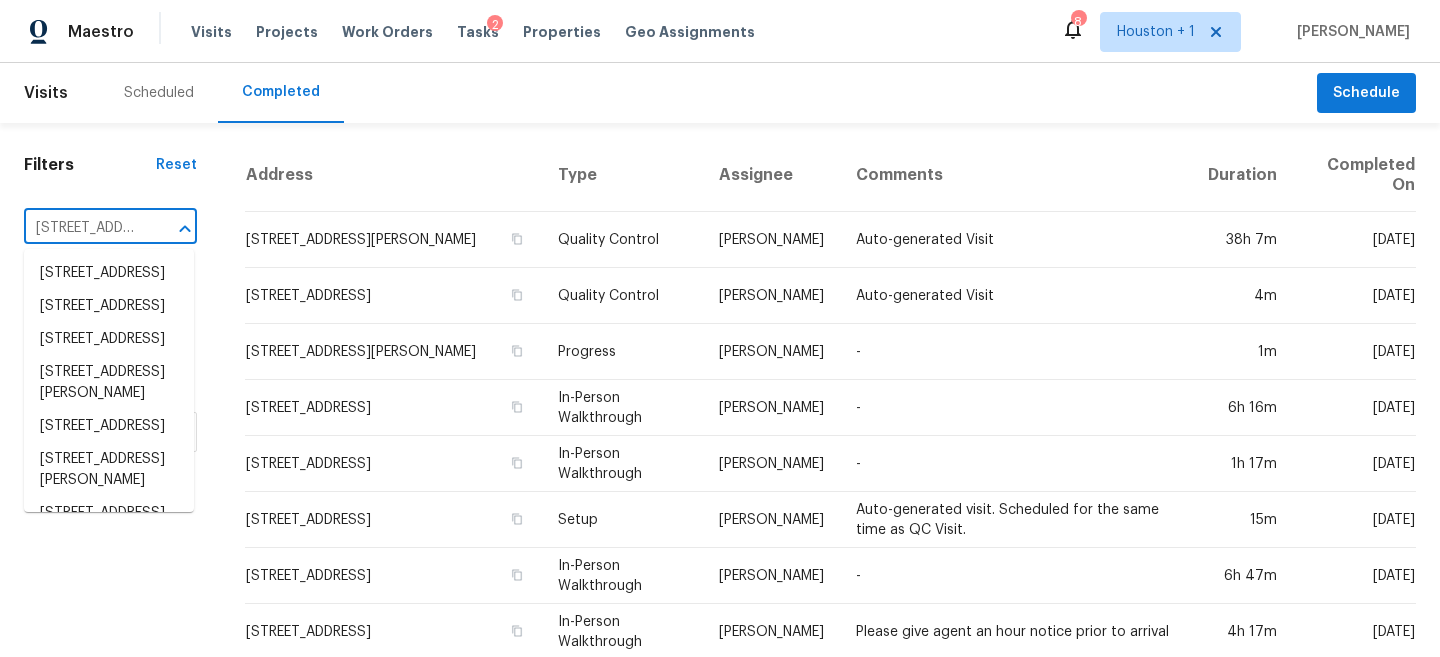 scroll, scrollTop: 0, scrollLeft: 115, axis: horizontal 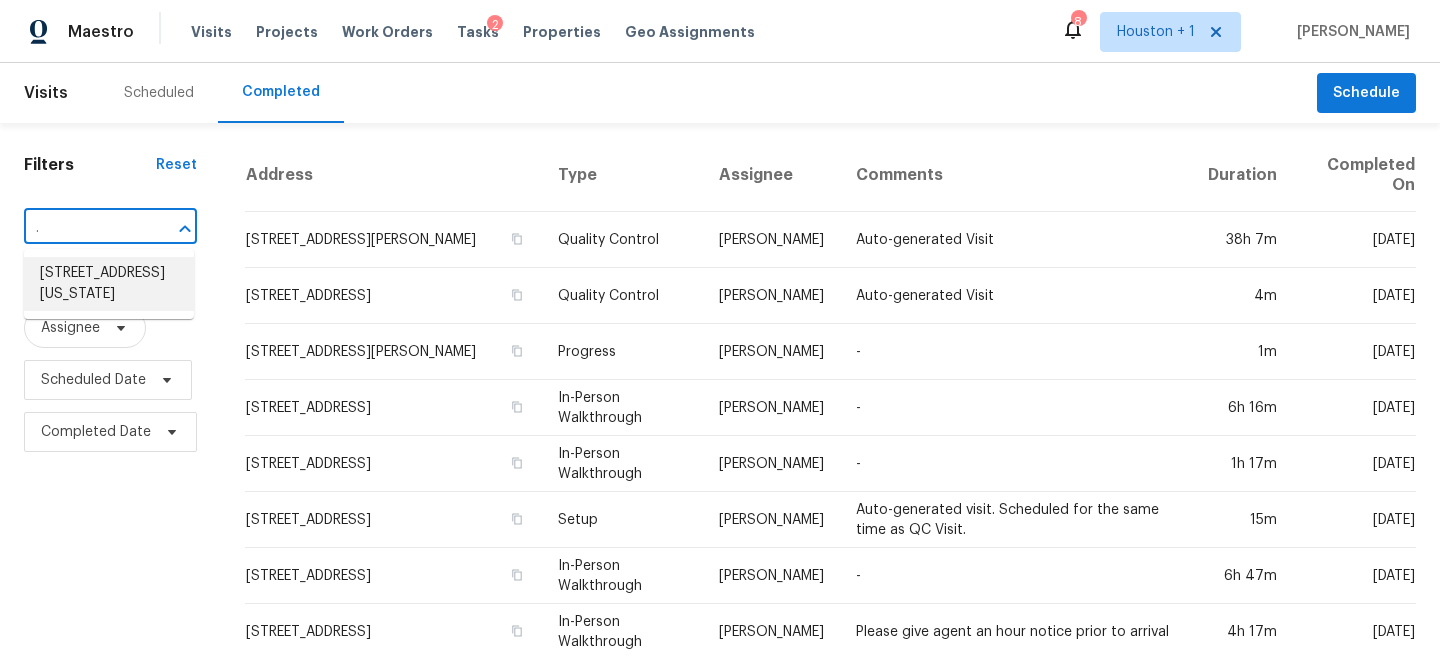 click on "[STREET_ADDRESS][US_STATE]" at bounding box center [109, 284] 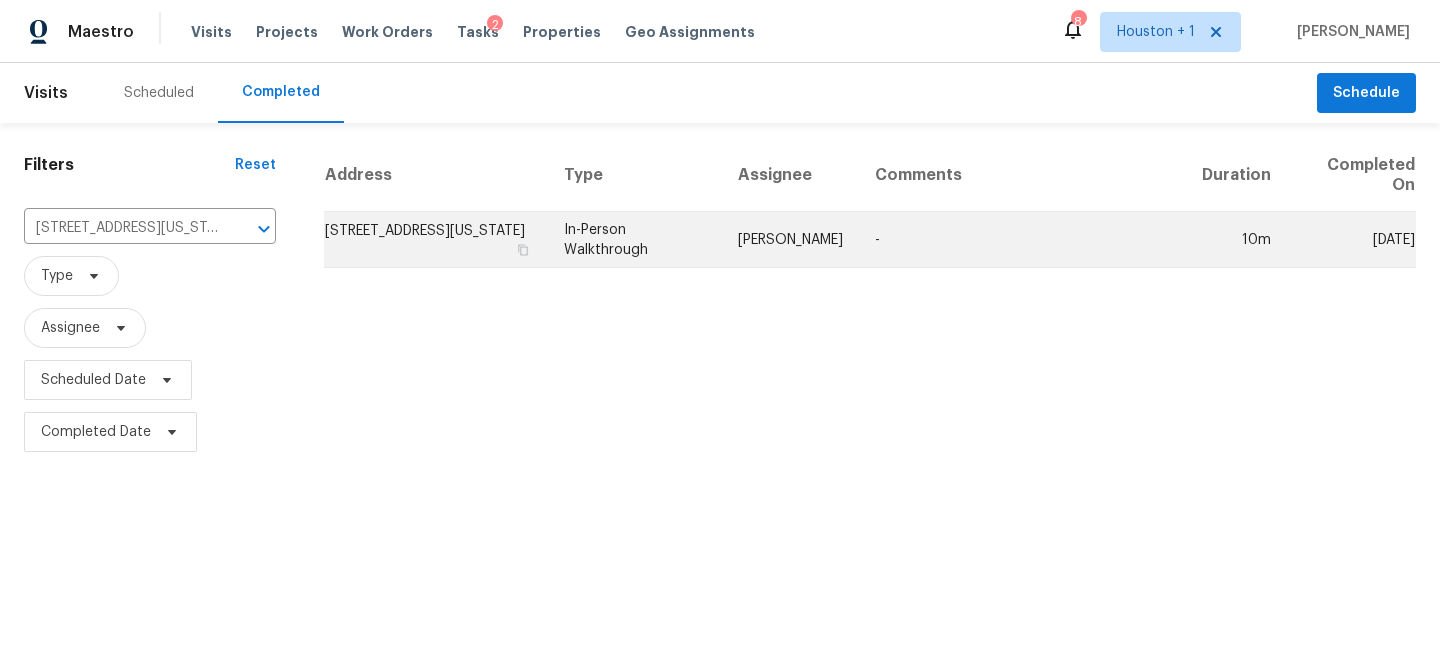 click on "In-Person Walkthrough" at bounding box center [635, 240] 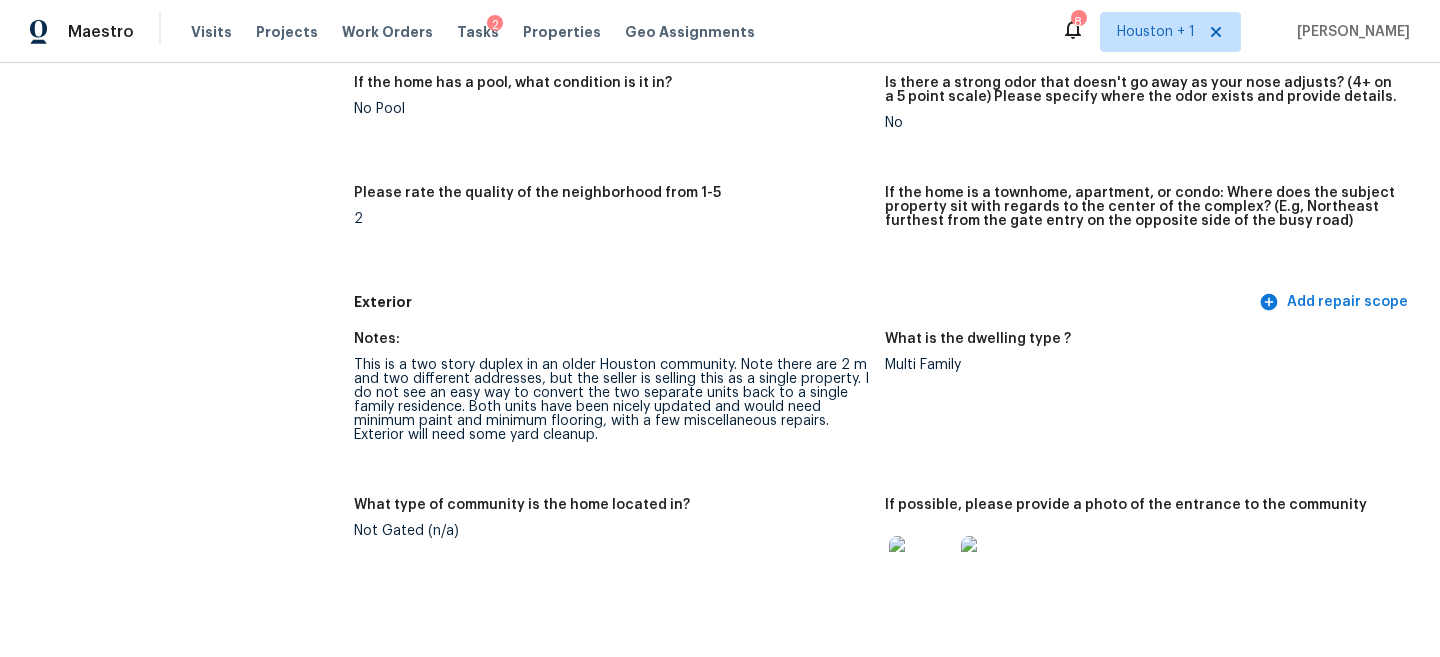 scroll, scrollTop: 907, scrollLeft: 0, axis: vertical 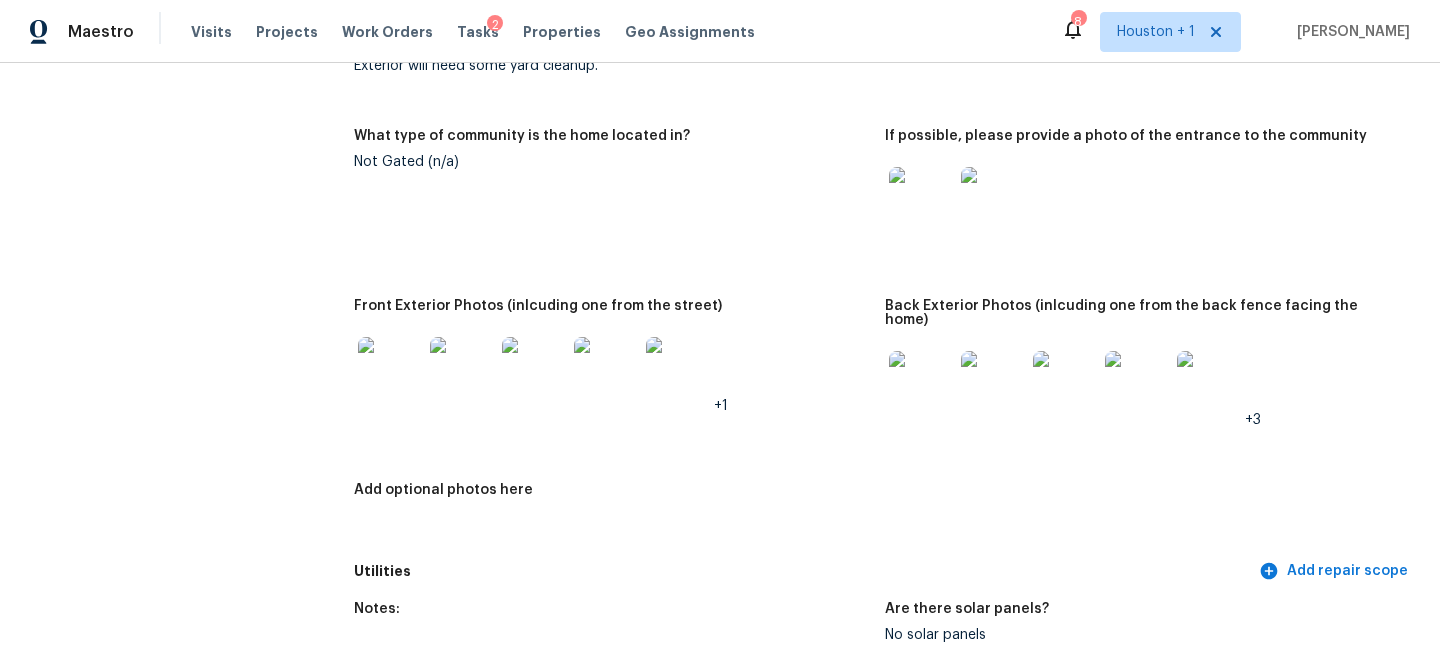 click at bounding box center [390, 369] 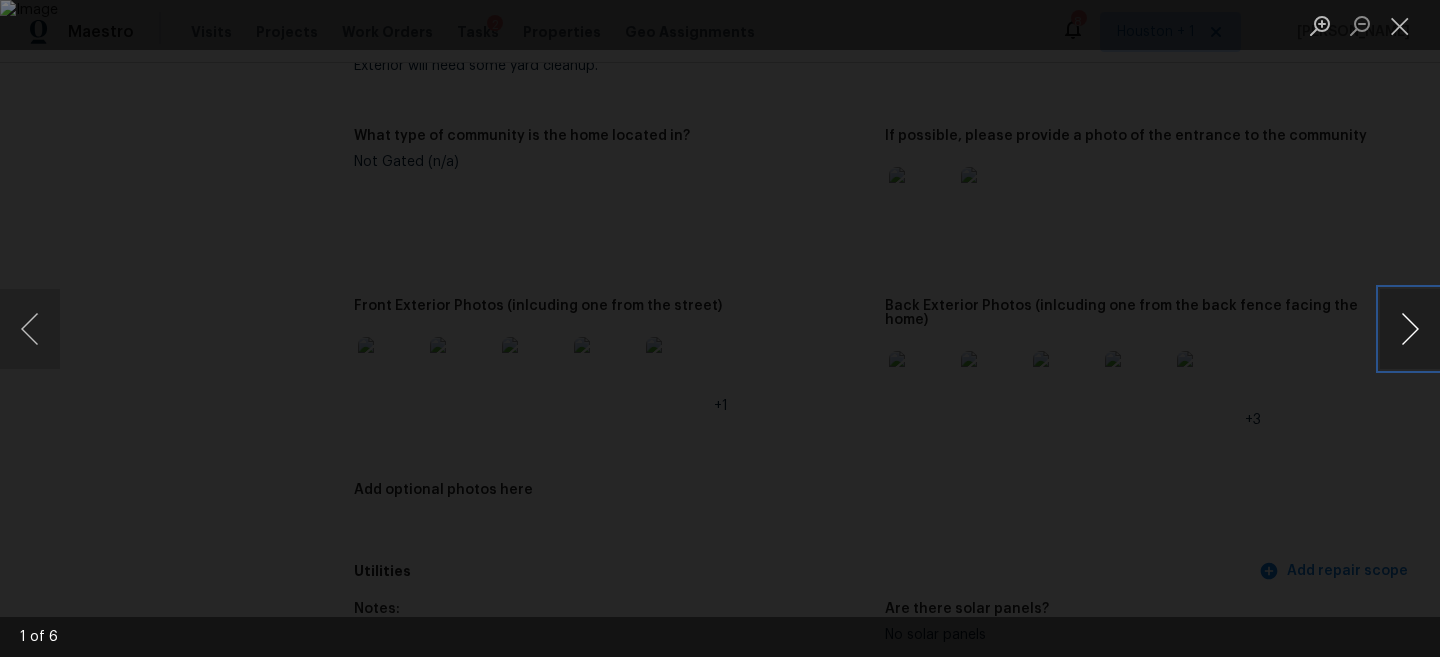 click at bounding box center (1410, 329) 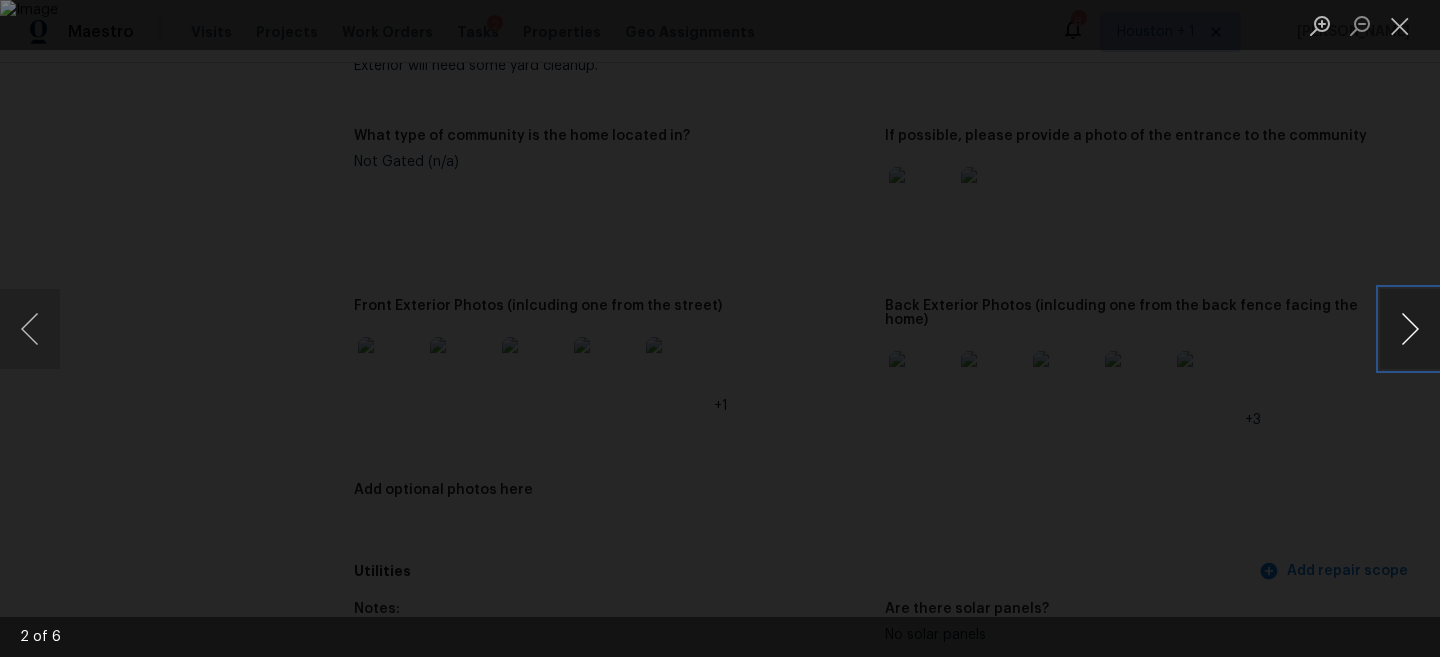 click at bounding box center [1410, 329] 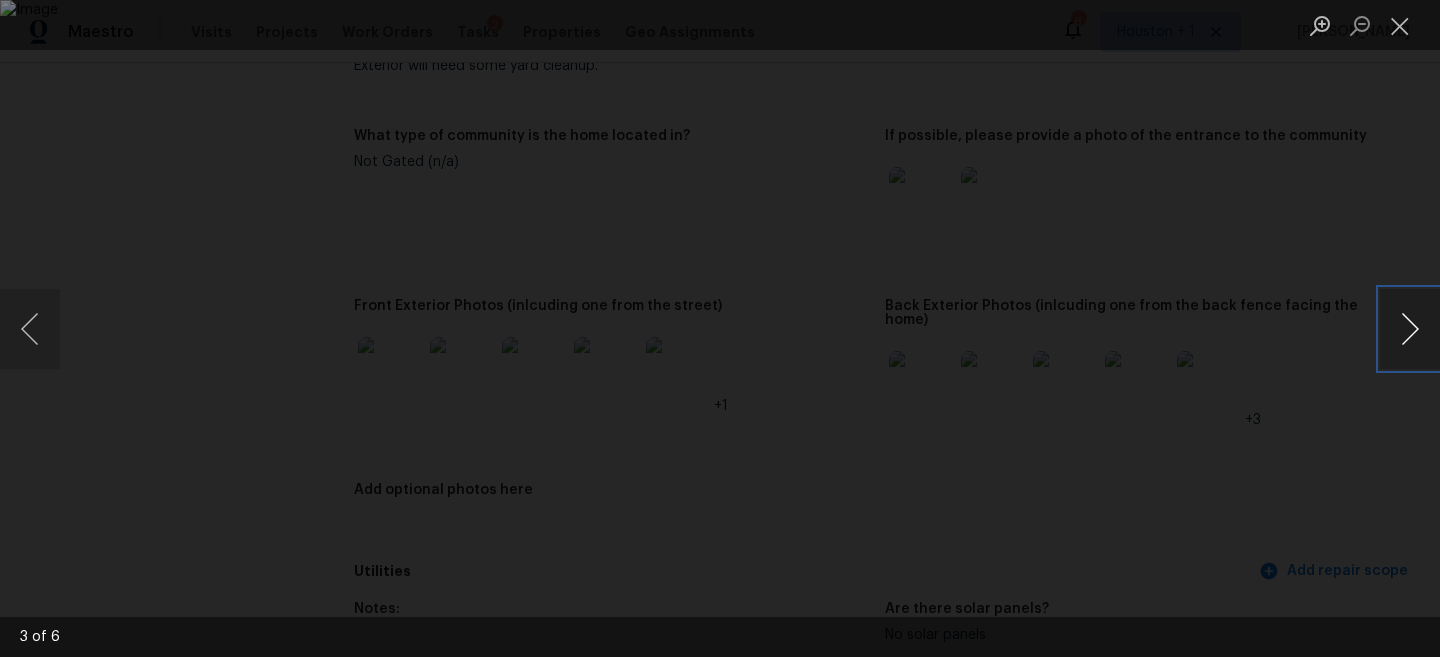 click at bounding box center [1410, 329] 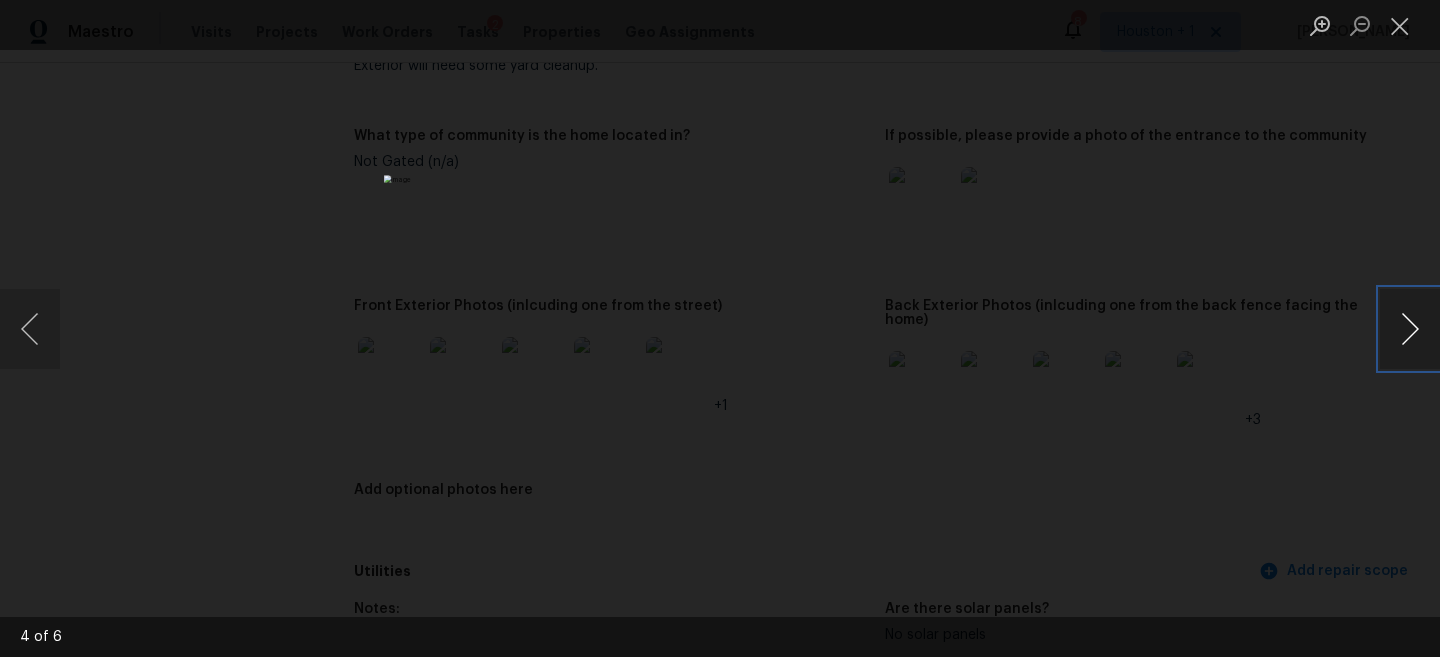 click at bounding box center (1410, 329) 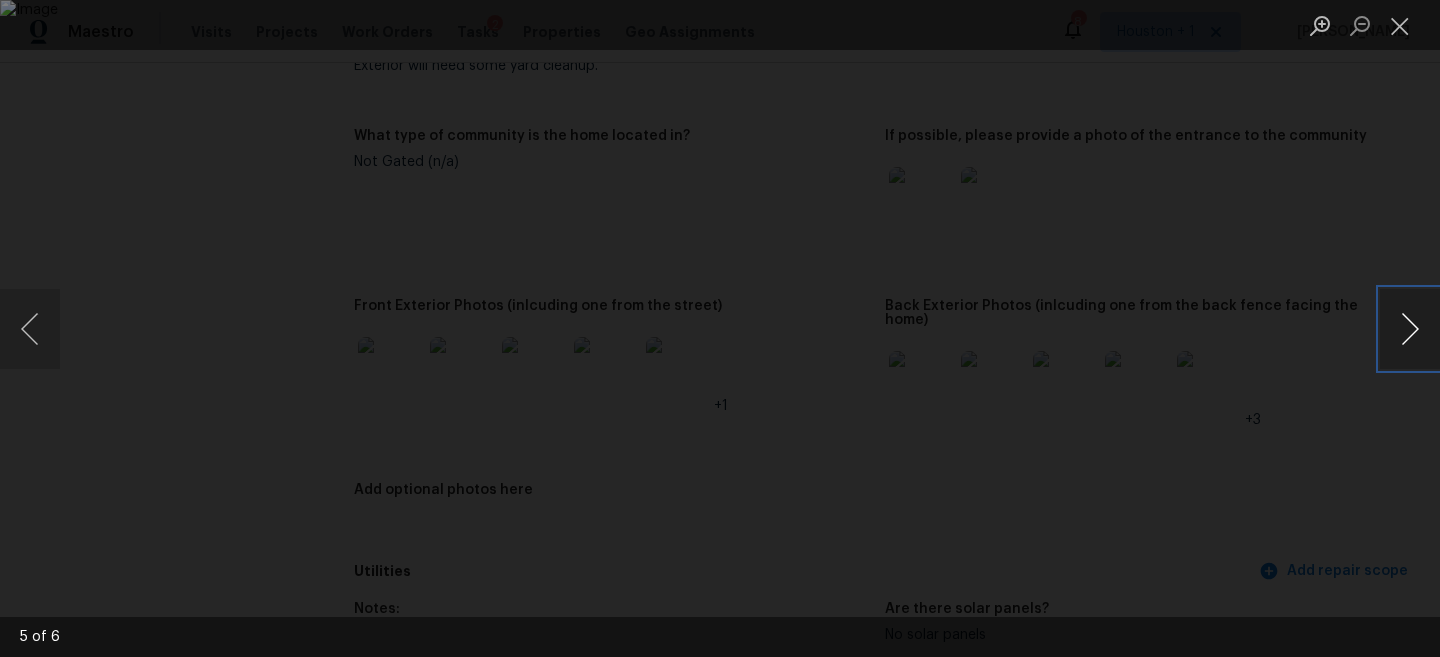 click at bounding box center [1410, 329] 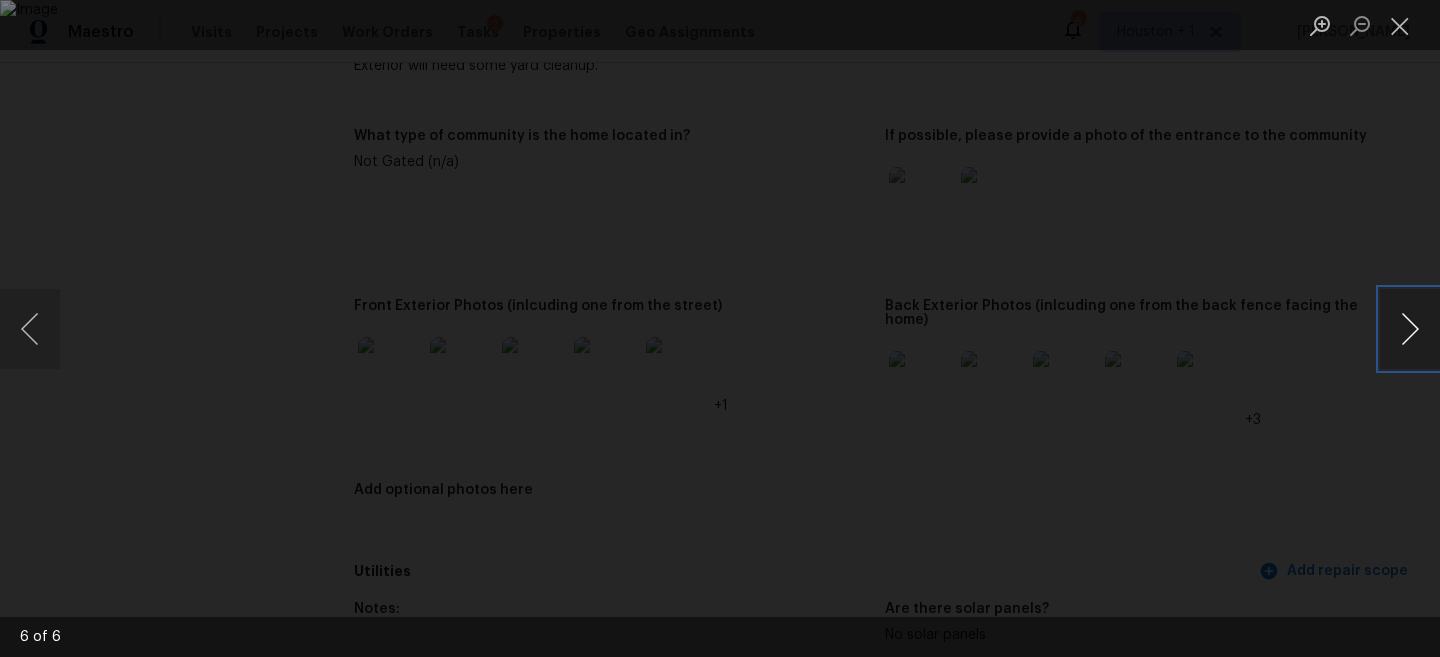 click at bounding box center (1410, 329) 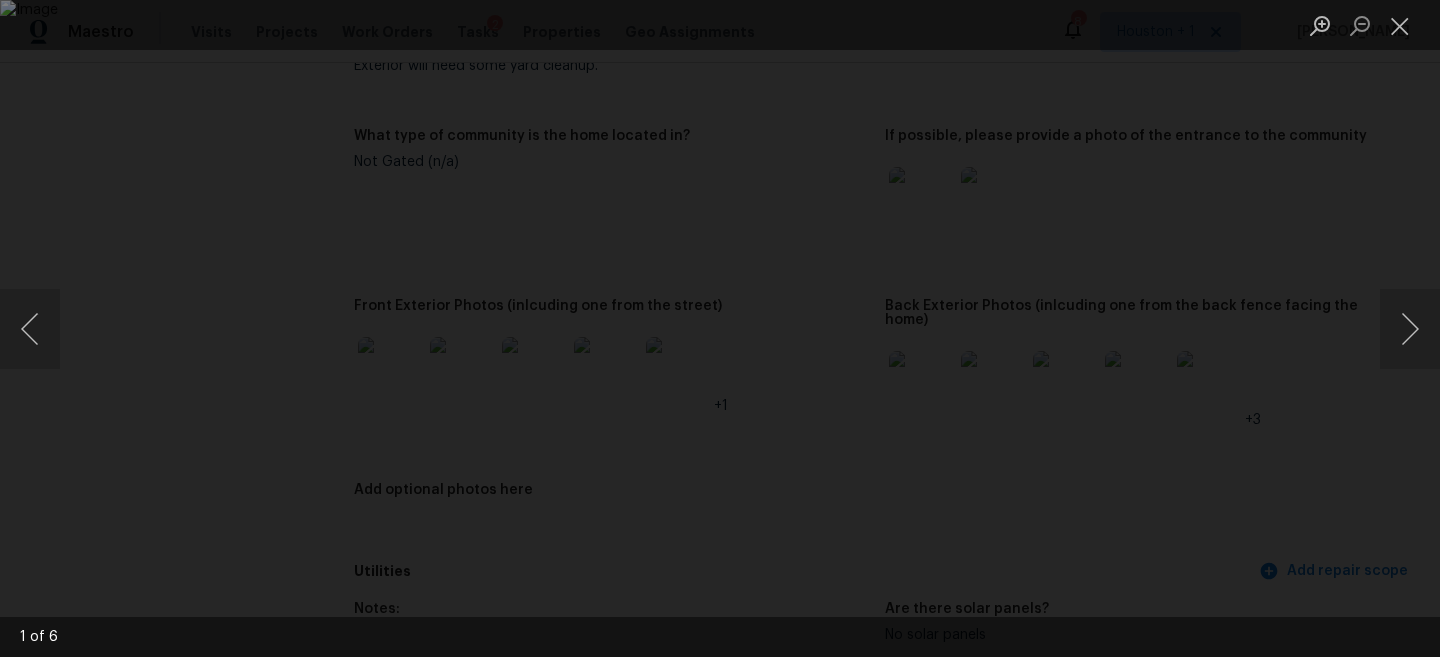 click at bounding box center (720, 328) 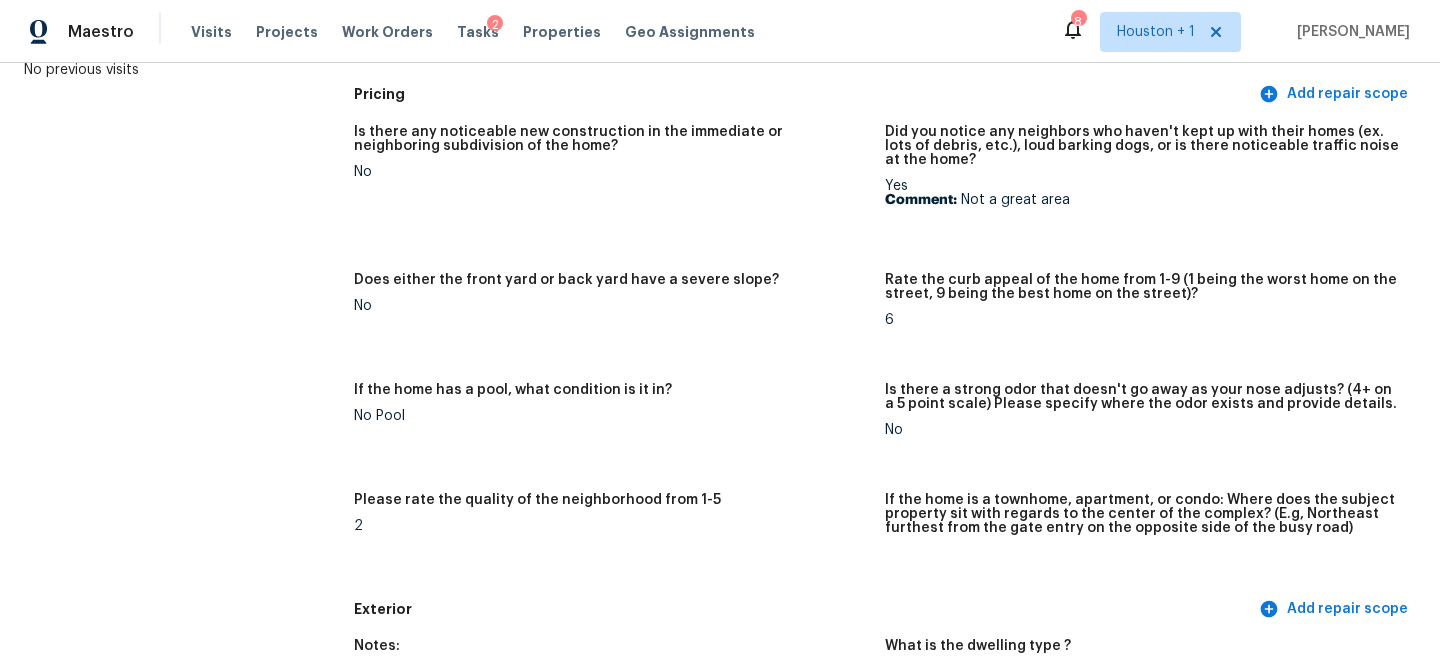 scroll, scrollTop: 0, scrollLeft: 0, axis: both 